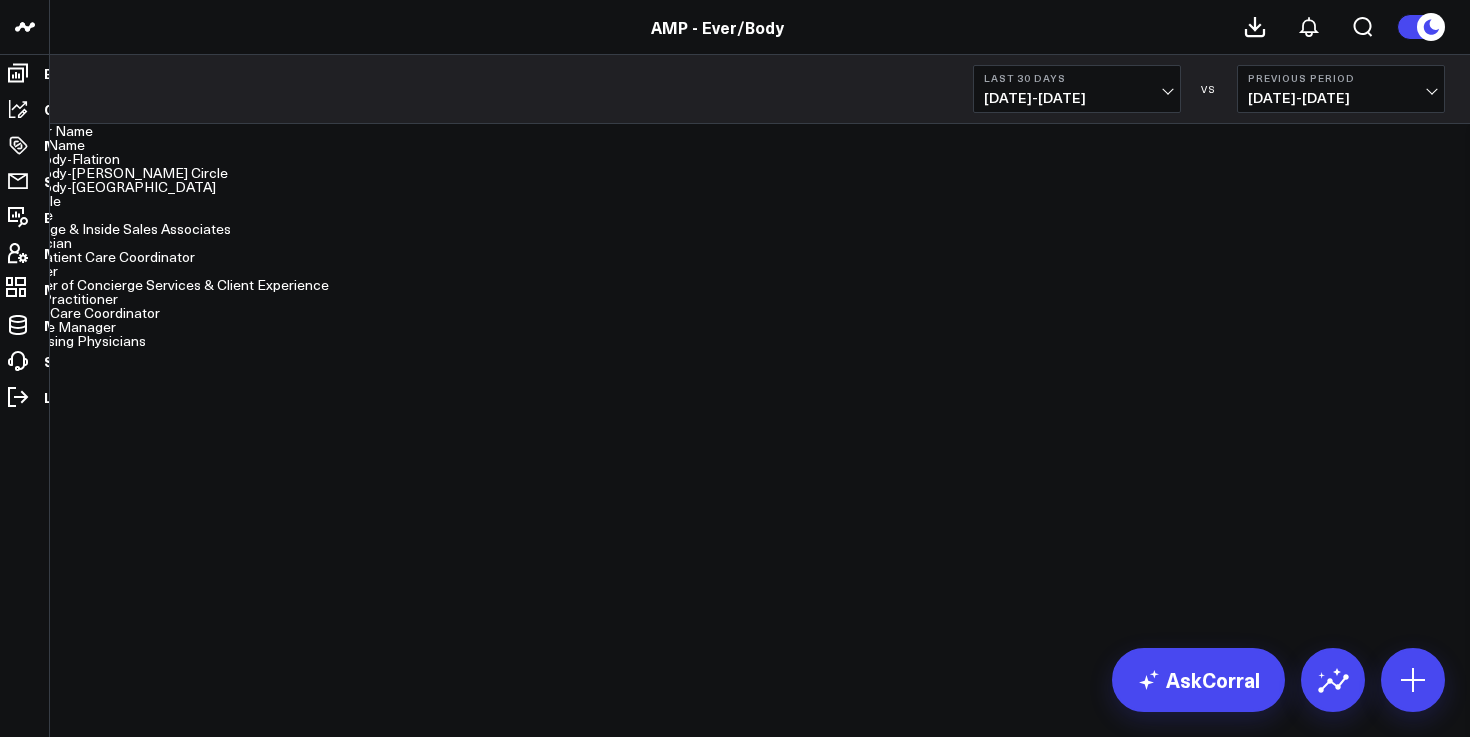 scroll, scrollTop: 0, scrollLeft: 0, axis: both 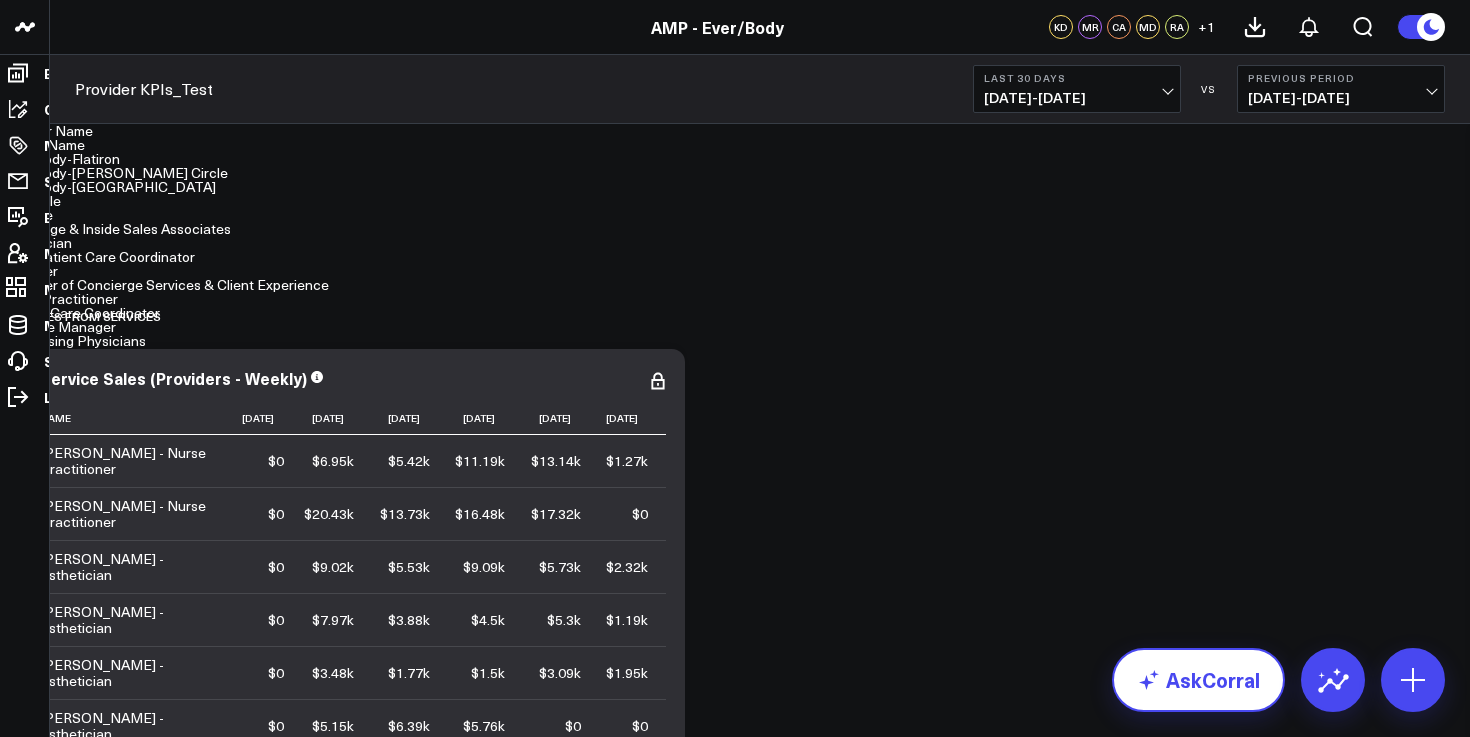 click on "AskCorral" at bounding box center (1198, 680) 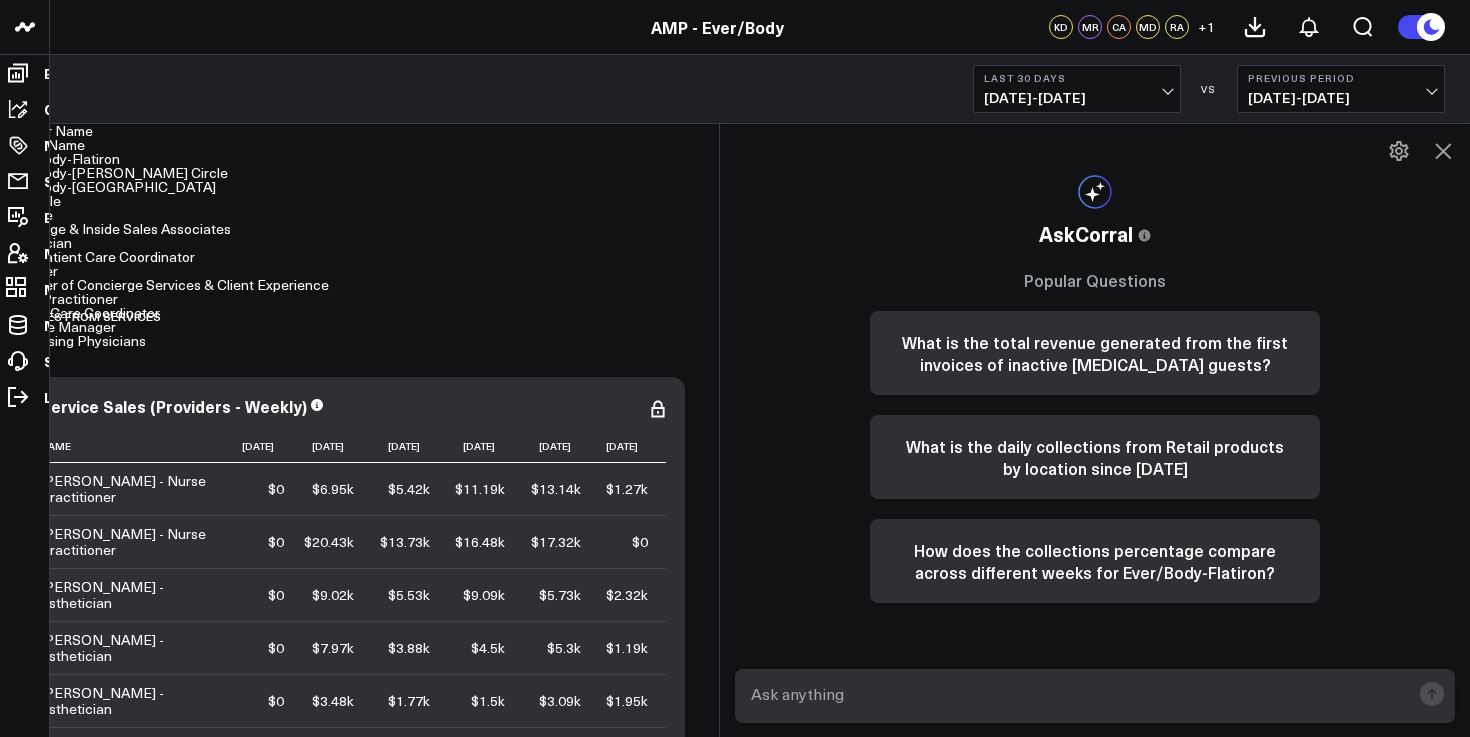 click at bounding box center (1078, 694) 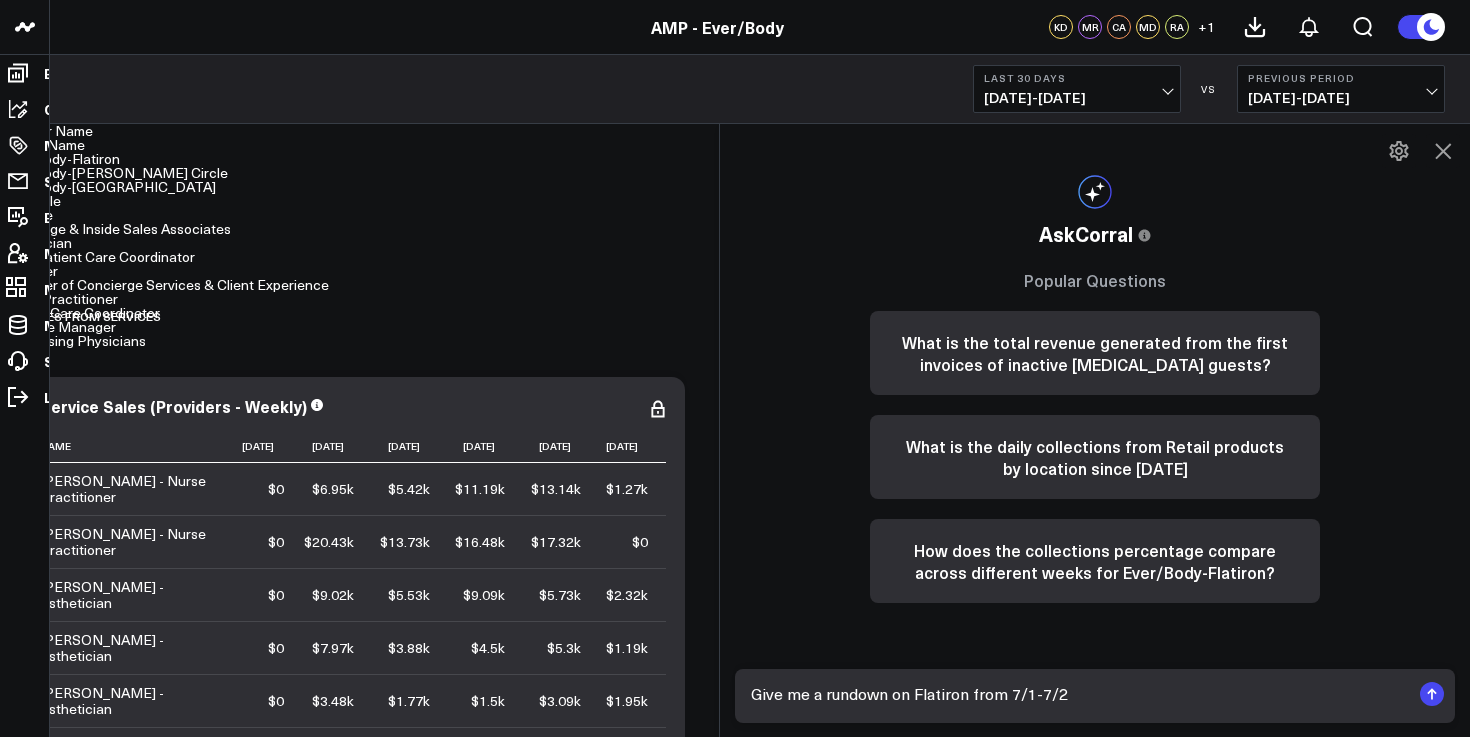 type on "Give me a rundown on Flatiron from 7/1-7/21" 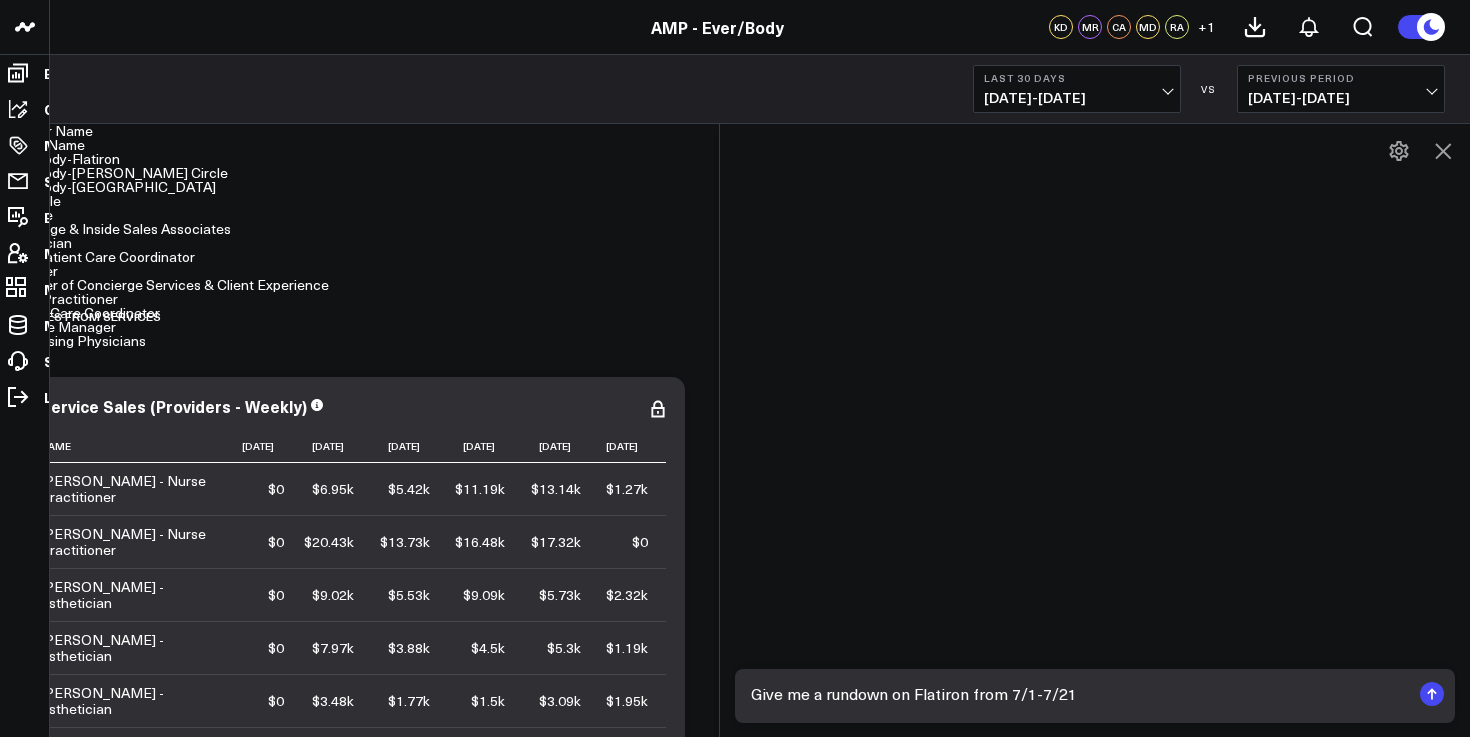 type 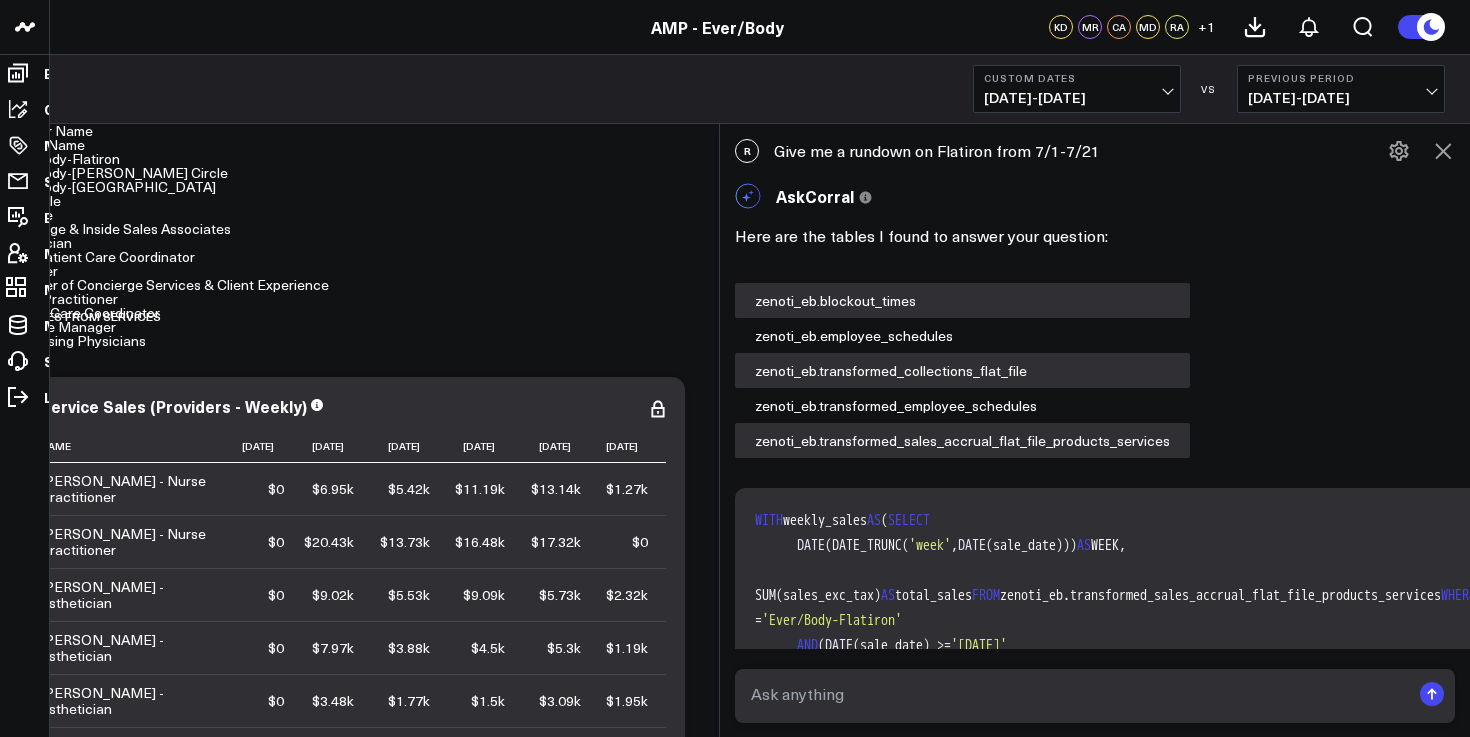 scroll, scrollTop: 1663, scrollLeft: 0, axis: vertical 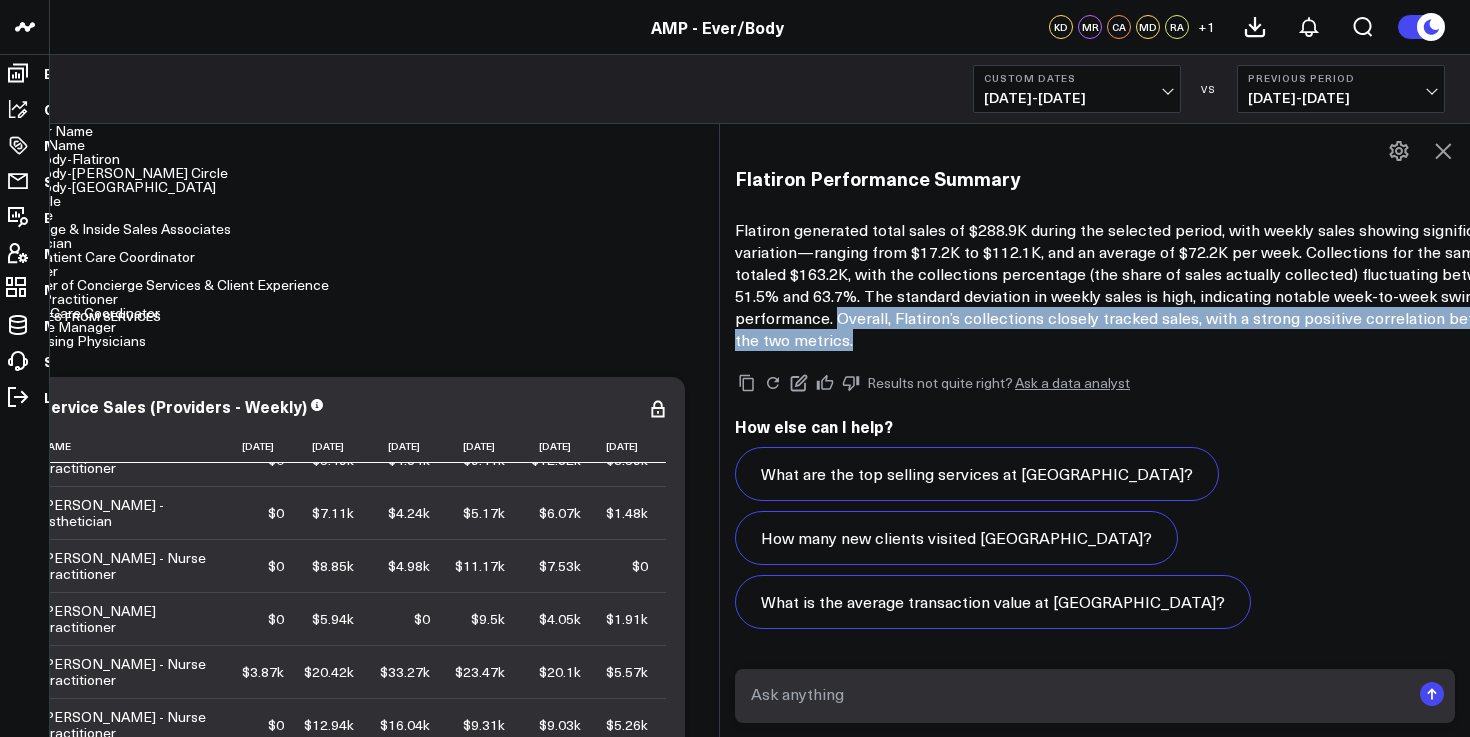 drag, startPoint x: 1253, startPoint y: 317, endPoint x: 1419, endPoint y: 343, distance: 168.0238 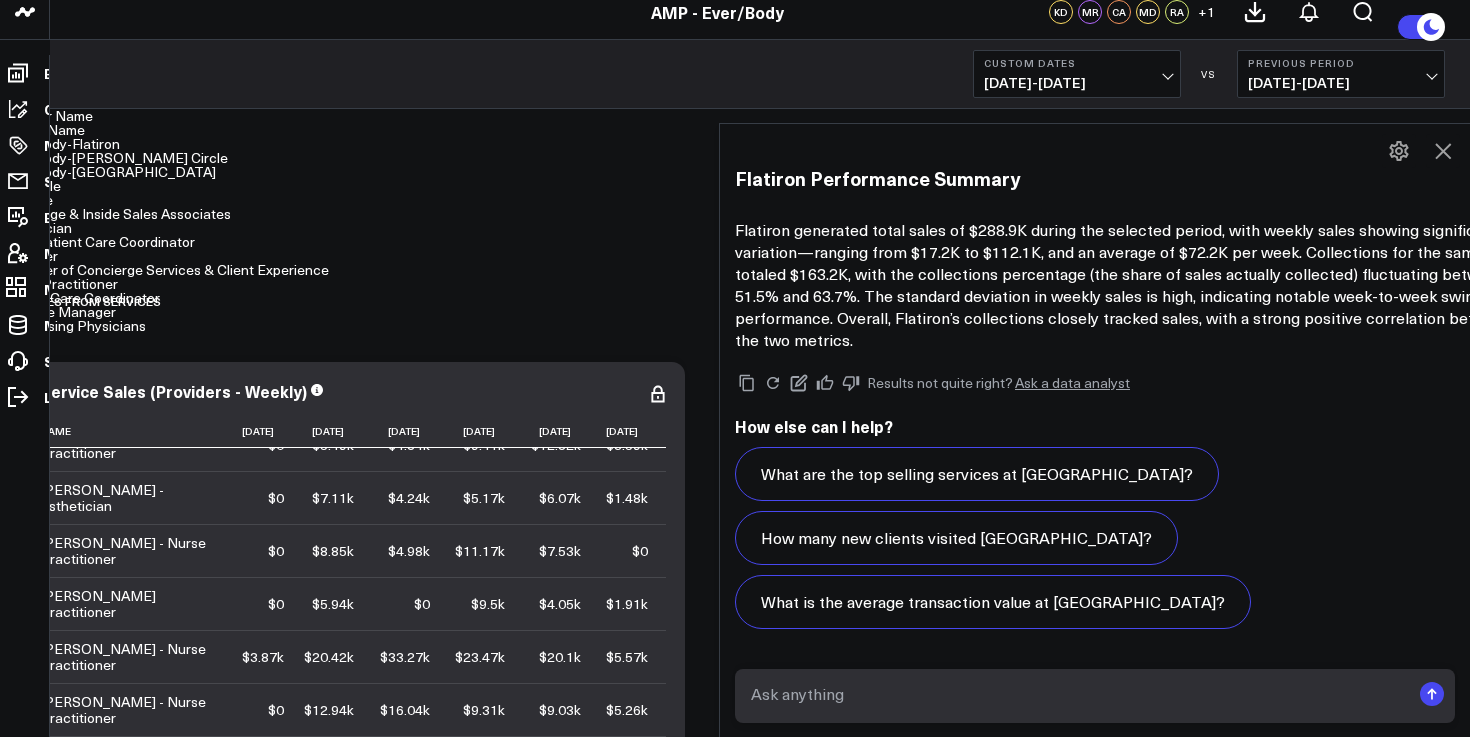scroll, scrollTop: 0, scrollLeft: 0, axis: both 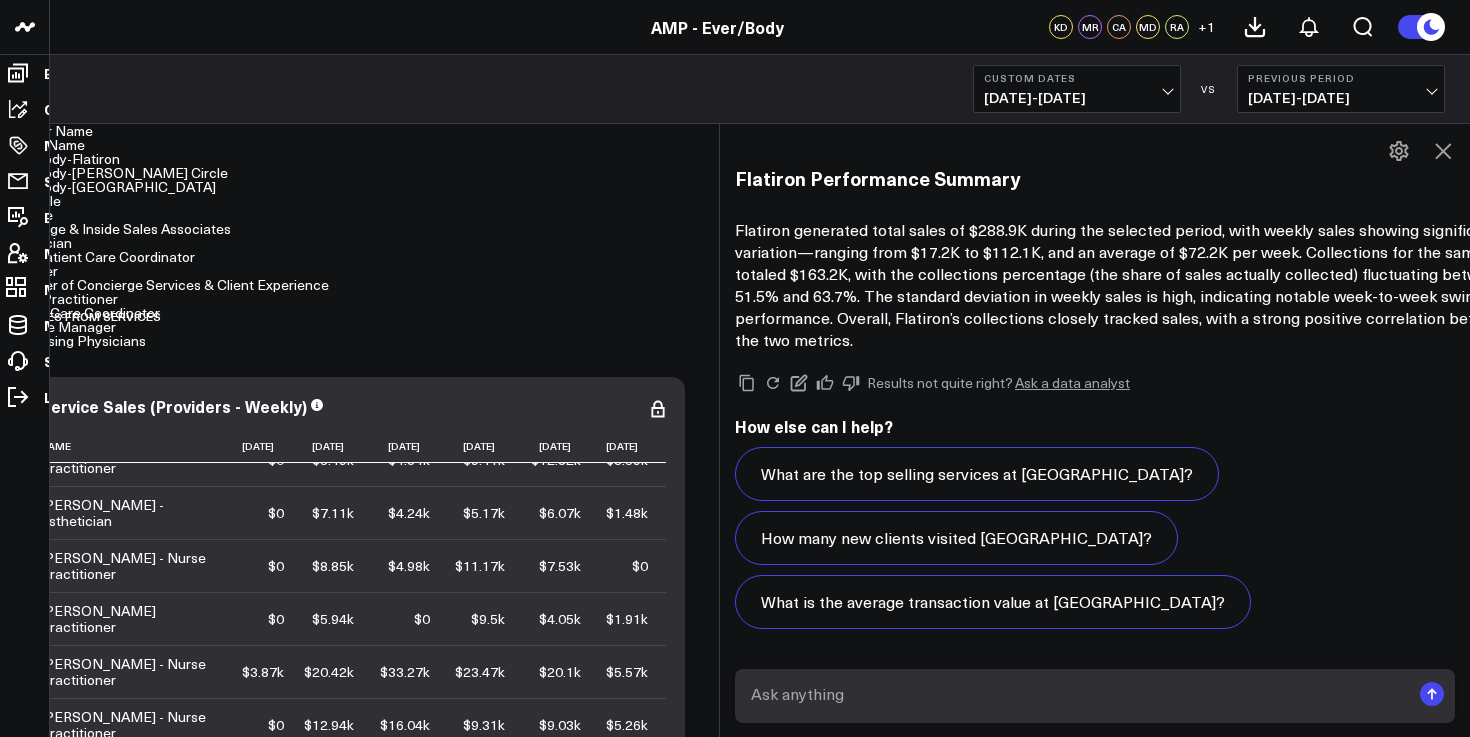 click on "Flatiron generated total sales of $288.9K during the selected period, with weekly sales showing significant variation—ranging from $17.2K to $112.1K, and an average of $72.2K per week. Collections for the same period totaled $163.2K, with the collections percentage (the share of sales actually collected) fluctuating between 51.5% and 63.7%. The standard deviation in weekly sales is high, indicating notable week-to-week swings in performance. Overall, Flatiron’s collections closely tracked sales, with a strong positive correlation between the two metrics." at bounding box center (1135, 285) 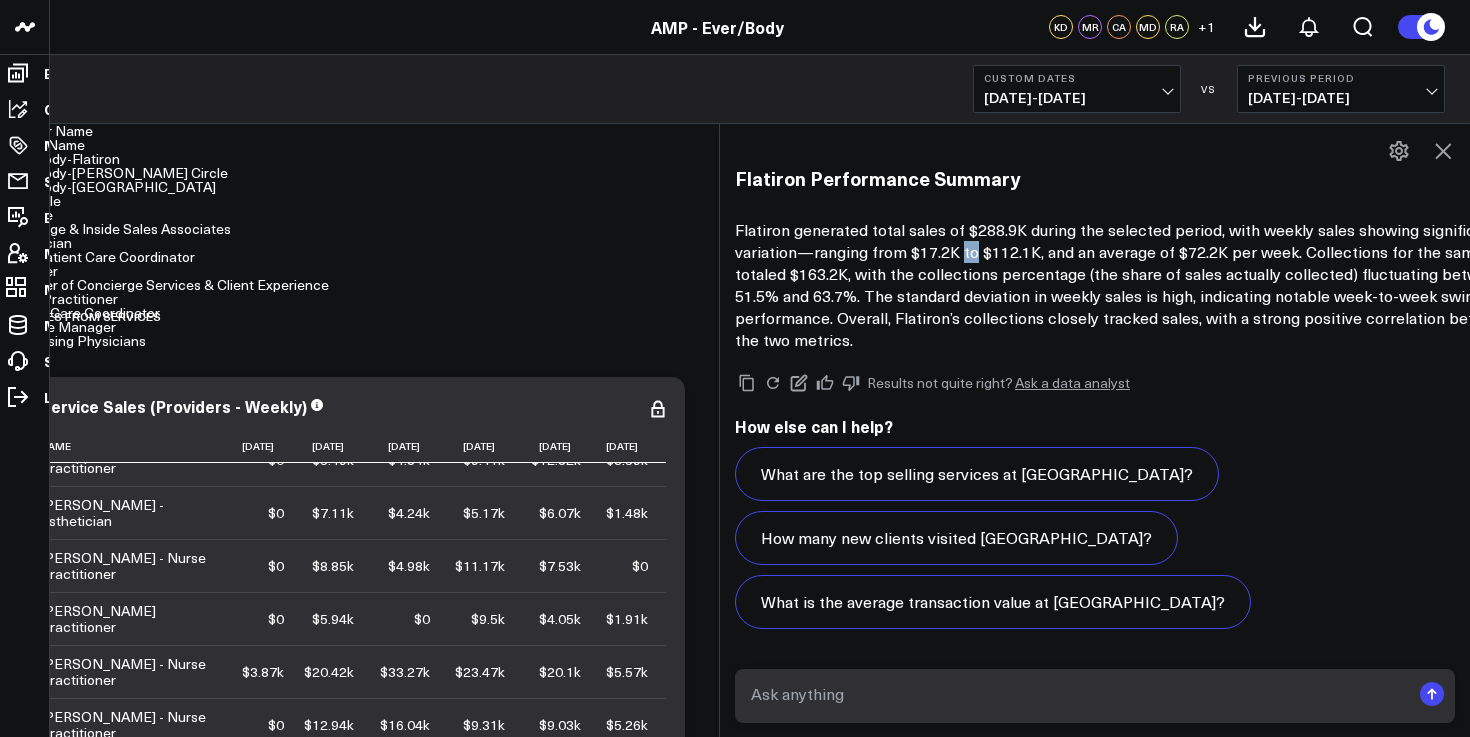 click on "Flatiron generated total sales of $288.9K during the selected period, with weekly sales showing significant variation—ranging from $17.2K to $112.1K, and an average of $72.2K per week. Collections for the same period totaled $163.2K, with the collections percentage (the share of sales actually collected) fluctuating between 51.5% and 63.7%. The standard deviation in weekly sales is high, indicating notable week-to-week swings in performance. Overall, Flatiron’s collections closely tracked sales, with a strong positive correlation between the two metrics." at bounding box center (1135, 285) 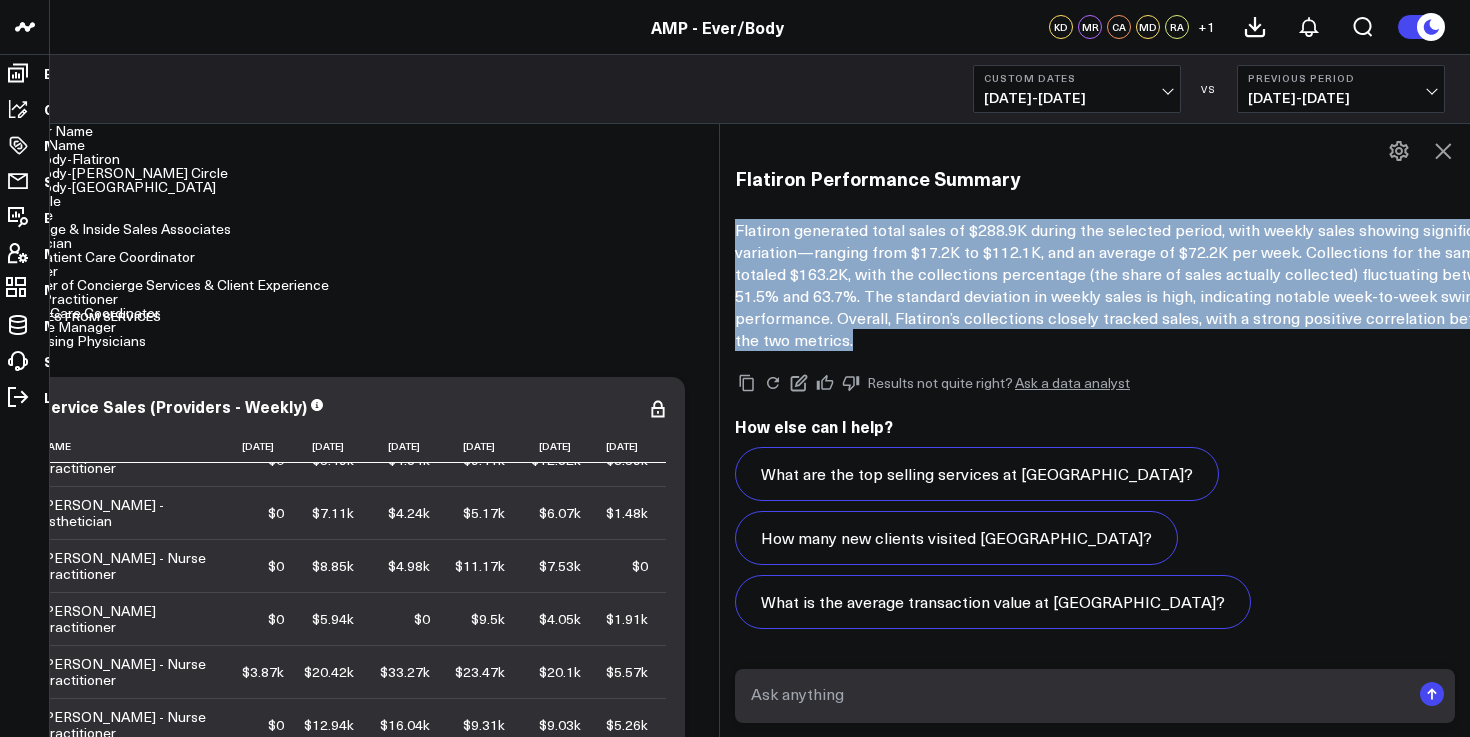 click on "Flatiron generated total sales of $288.9K during the selected period, with weekly sales showing significant variation—ranging from $17.2K to $112.1K, and an average of $72.2K per week. Collections for the same period totaled $163.2K, with the collections percentage (the share of sales actually collected) fluctuating between 51.5% and 63.7%. The standard deviation in weekly sales is high, indicating notable week-to-week swings in performance. Overall, Flatiron’s collections closely tracked sales, with a strong positive correlation between the two metrics." at bounding box center [1135, 285] 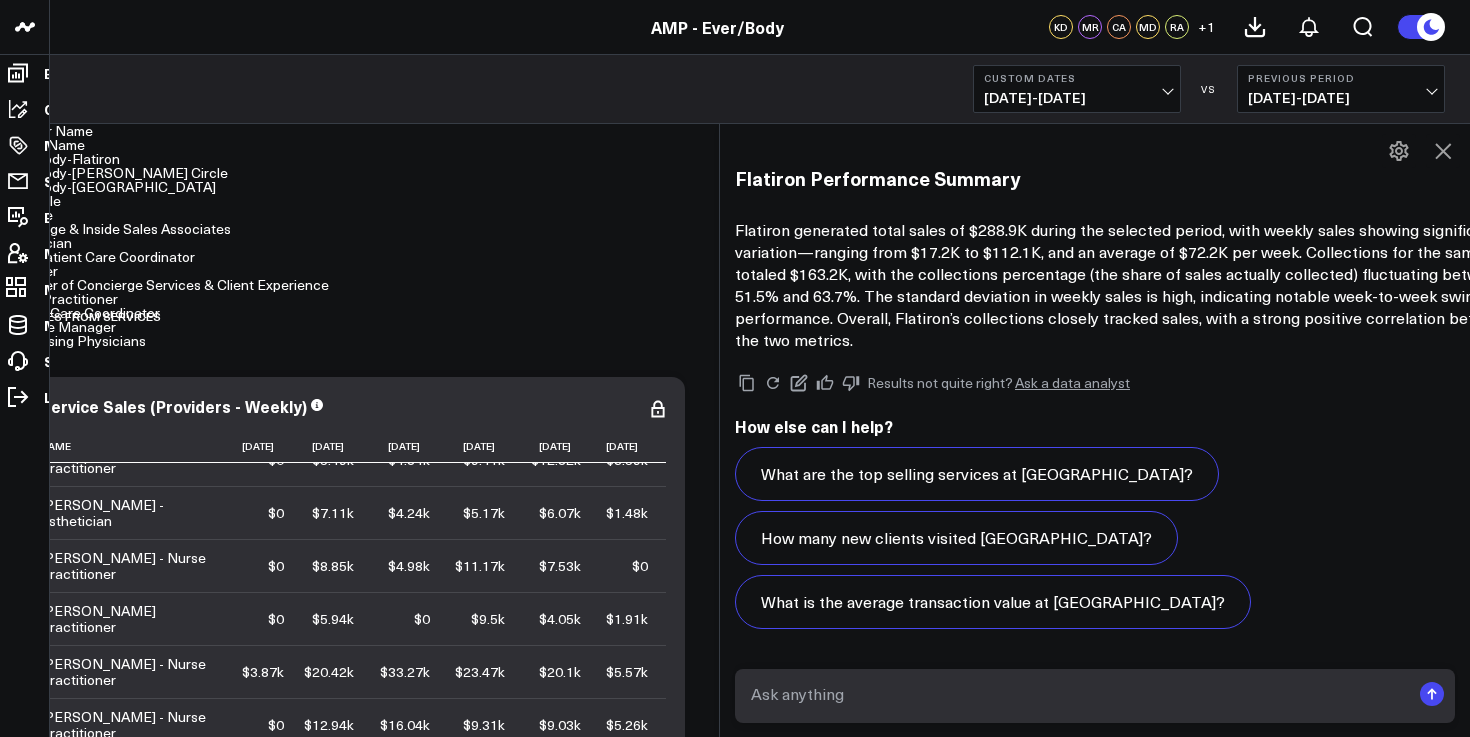 click on "Flatiron generated total sales of $288.9K during the selected period, with weekly sales showing significant variation—ranging from $17.2K to $112.1K, and an average of $72.2K per week. Collections for the same period totaled $163.2K, with the collections percentage (the share of sales actually collected) fluctuating between 51.5% and 63.7%. The standard deviation in weekly sales is high, indicating notable week-to-week swings in performance. Overall, Flatiron’s collections closely tracked sales, with a strong positive correlation between the two metrics." at bounding box center [1135, 285] 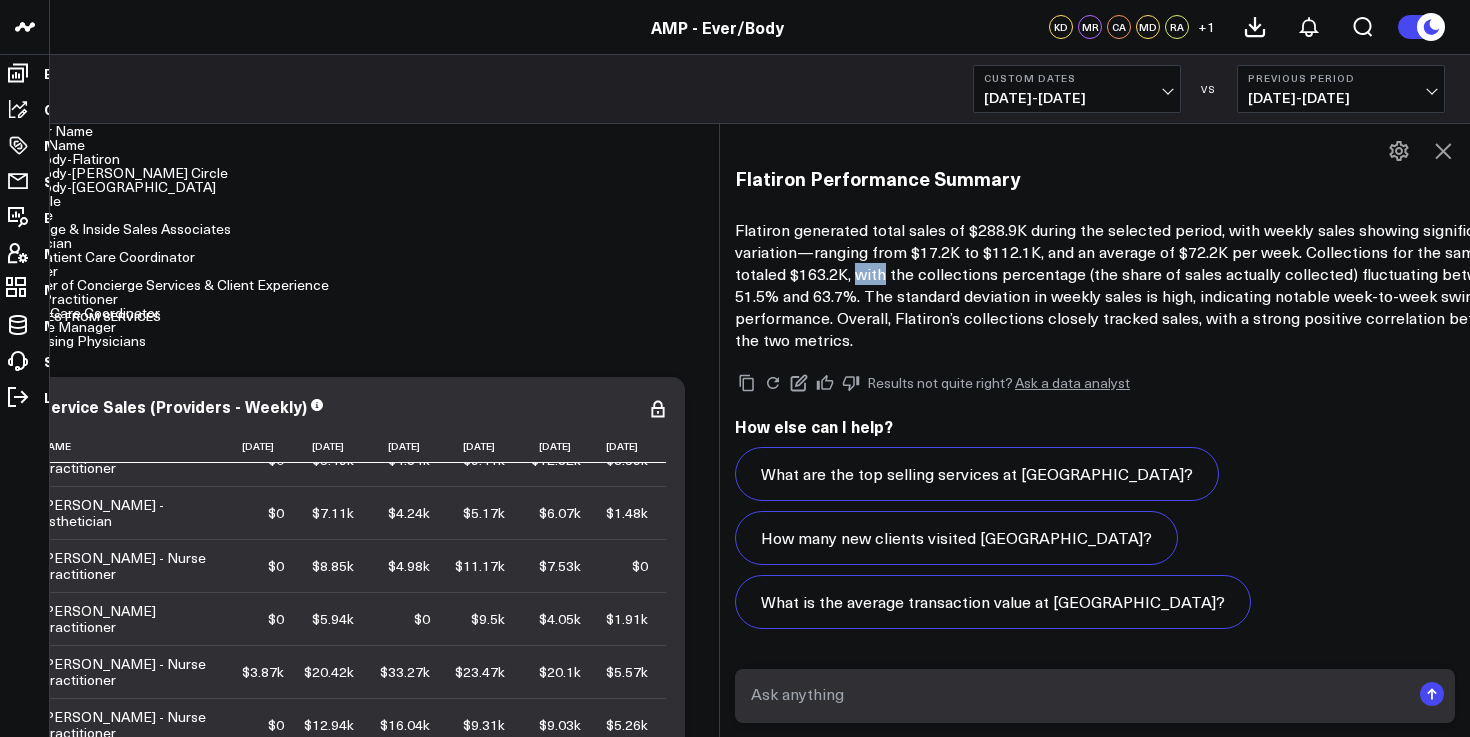click on "Flatiron generated total sales of $288.9K during the selected period, with weekly sales showing significant variation—ranging from $17.2K to $112.1K, and an average of $72.2K per week. Collections for the same period totaled $163.2K, with the collections percentage (the share of sales actually collected) fluctuating between 51.5% and 63.7%. The standard deviation in weekly sales is high, indicating notable week-to-week swings in performance. Overall, Flatiron’s collections closely tracked sales, with a strong positive correlation between the two metrics." at bounding box center [1135, 285] 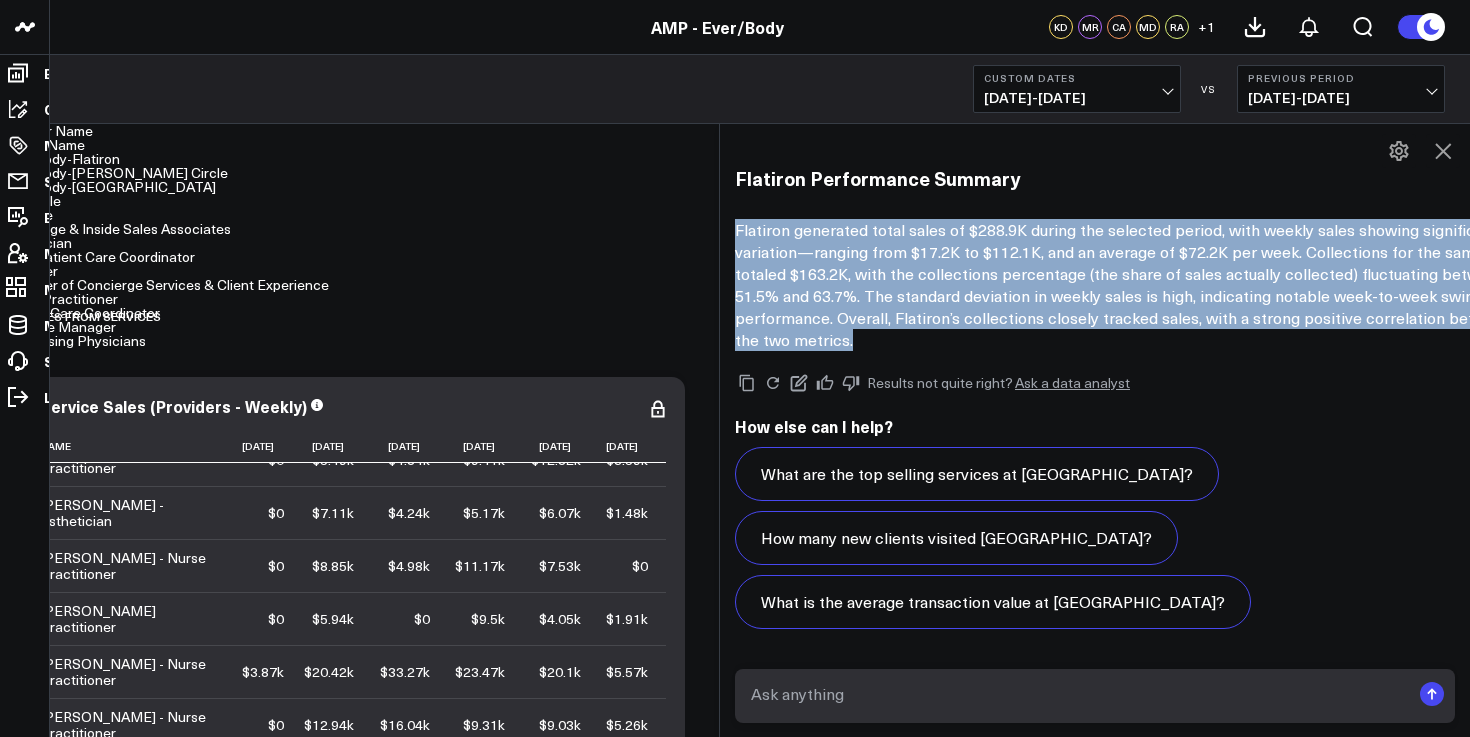 click on "Flatiron generated total sales of $288.9K during the selected period, with weekly sales showing significant variation—ranging from $17.2K to $112.1K, and an average of $72.2K per week. Collections for the same period totaled $163.2K, with the collections percentage (the share of sales actually collected) fluctuating between 51.5% and 63.7%. The standard deviation in weekly sales is high, indicating notable week-to-week swings in performance. Overall, Flatiron’s collections closely tracked sales, with a strong positive correlation between the two metrics." at bounding box center [1135, 285] 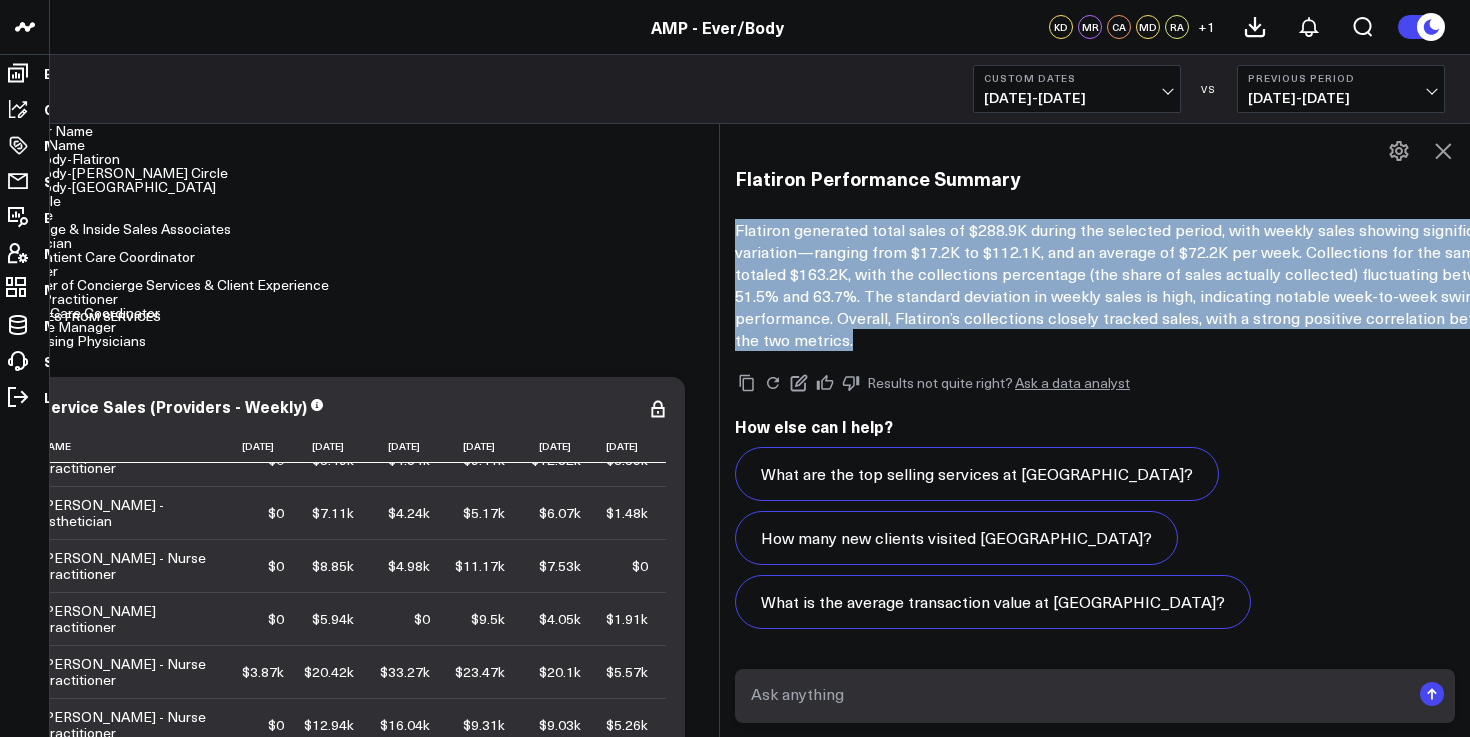 click on "Flatiron generated total sales of $288.9K during the selected period, with weekly sales showing significant variation—ranging from $17.2K to $112.1K, and an average of $72.2K per week. Collections for the same period totaled $163.2K, with the collections percentage (the share of sales actually collected) fluctuating between 51.5% and 63.7%. The standard deviation in weekly sales is high, indicating notable week-to-week swings in performance. Overall, Flatiron’s collections closely tracked sales, with a strong positive correlation between the two metrics." at bounding box center [1135, 285] 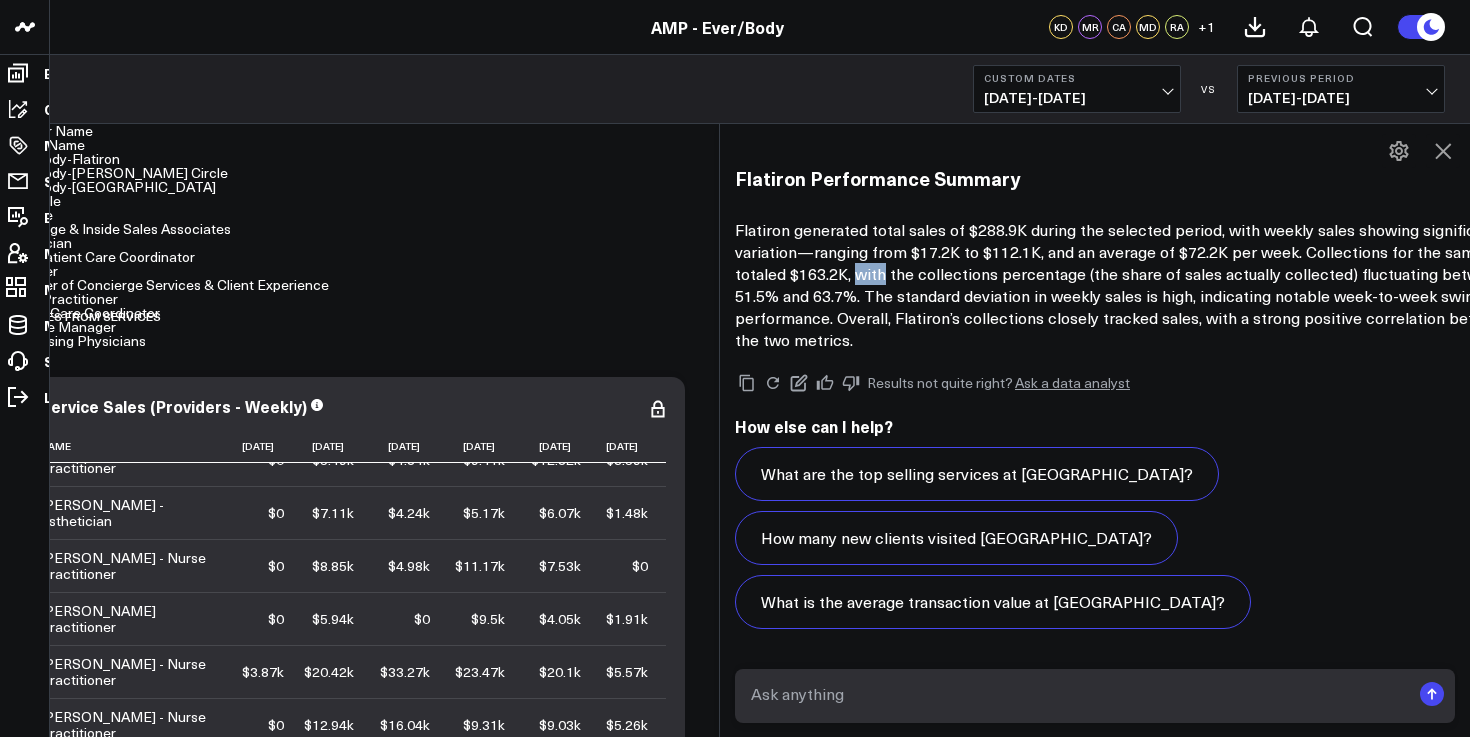 click on "Flatiron generated total sales of $288.9K during the selected period, with weekly sales showing significant variation—ranging from $17.2K to $112.1K, and an average of $72.2K per week. Collections for the same period totaled $163.2K, with the collections percentage (the share of sales actually collected) fluctuating between 51.5% and 63.7%. The standard deviation in weekly sales is high, indicating notable week-to-week swings in performance. Overall, Flatiron’s collections closely tracked sales, with a strong positive correlation between the two metrics." at bounding box center (1135, 285) 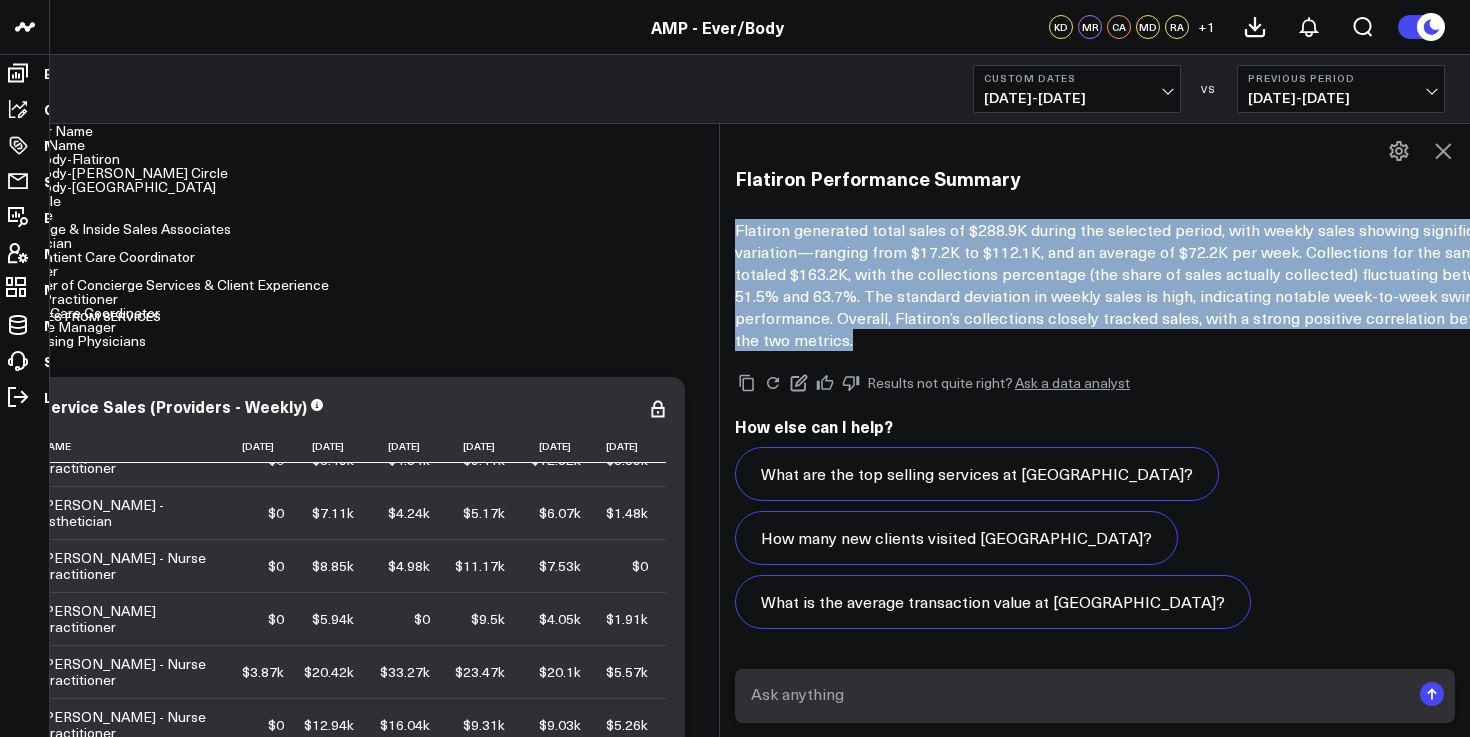 click on "Flatiron generated total sales of $288.9K during the selected period, with weekly sales showing significant variation—ranging from $17.2K to $112.1K, and an average of $72.2K per week. Collections for the same period totaled $163.2K, with the collections percentage (the share of sales actually collected) fluctuating between 51.5% and 63.7%. The standard deviation in weekly sales is high, indicating notable week-to-week swings in performance. Overall, Flatiron’s collections closely tracked sales, with a strong positive correlation between the two metrics." at bounding box center [1135, 285] 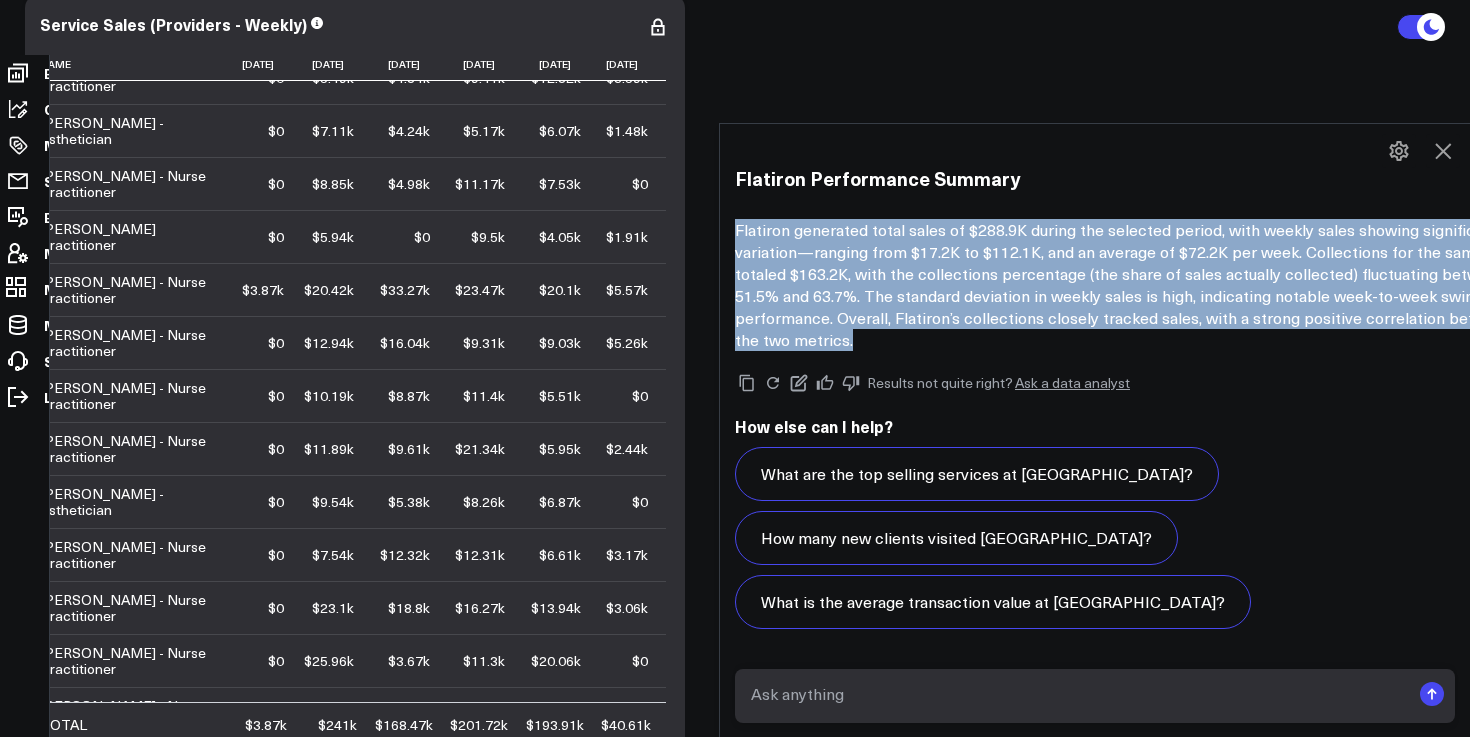 scroll, scrollTop: 470, scrollLeft: 0, axis: vertical 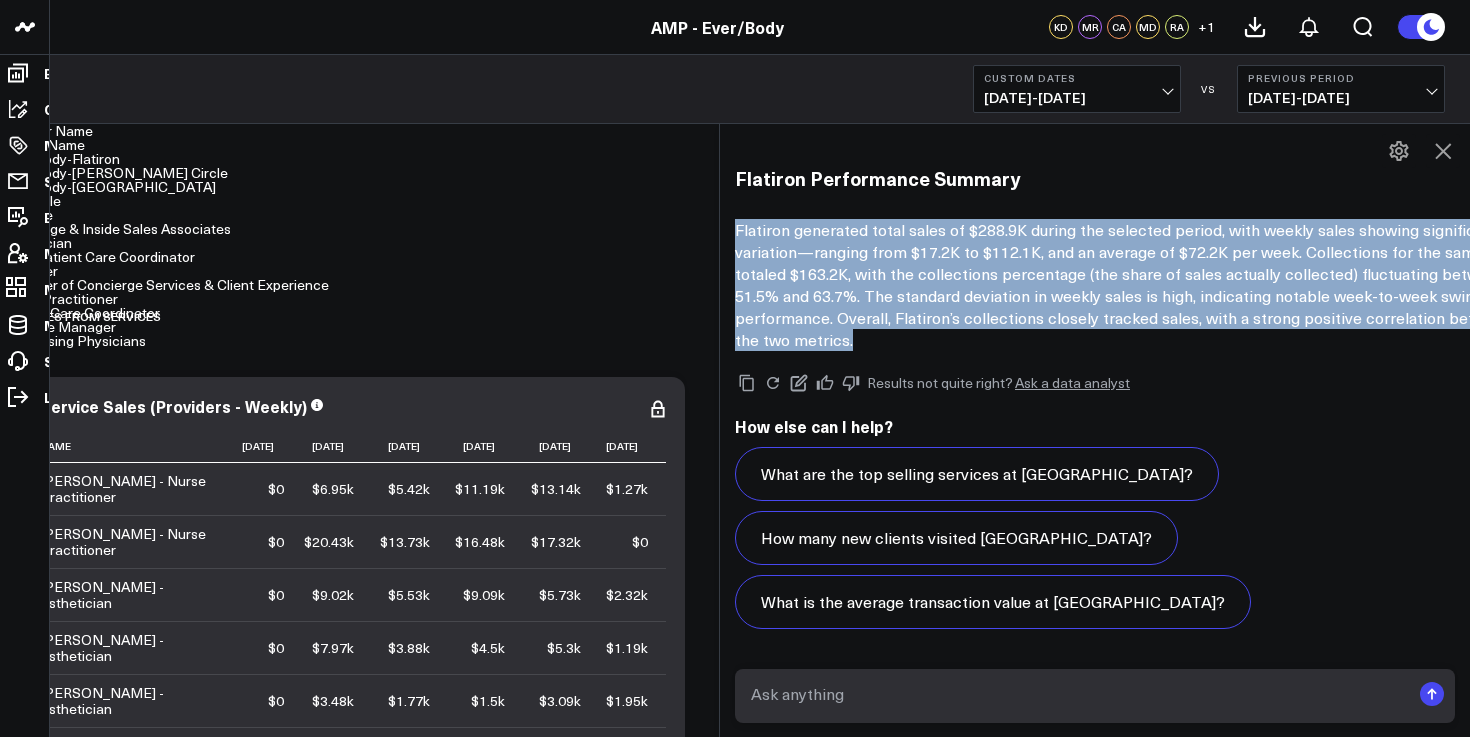 click on "Flatiron generated total sales of $288.9K during the selected period, with weekly sales showing significant variation—ranging from $17.2K to $112.1K, and an average of $72.2K per week. Collections for the same period totaled $163.2K, with the collections percentage (the share of sales actually collected) fluctuating between 51.5% and 63.7%. The standard deviation in weekly sales is high, indicating notable week-to-week swings in performance. Overall, Flatiron’s collections closely tracked sales, with a strong positive correlation between the two metrics." at bounding box center [1135, 285] 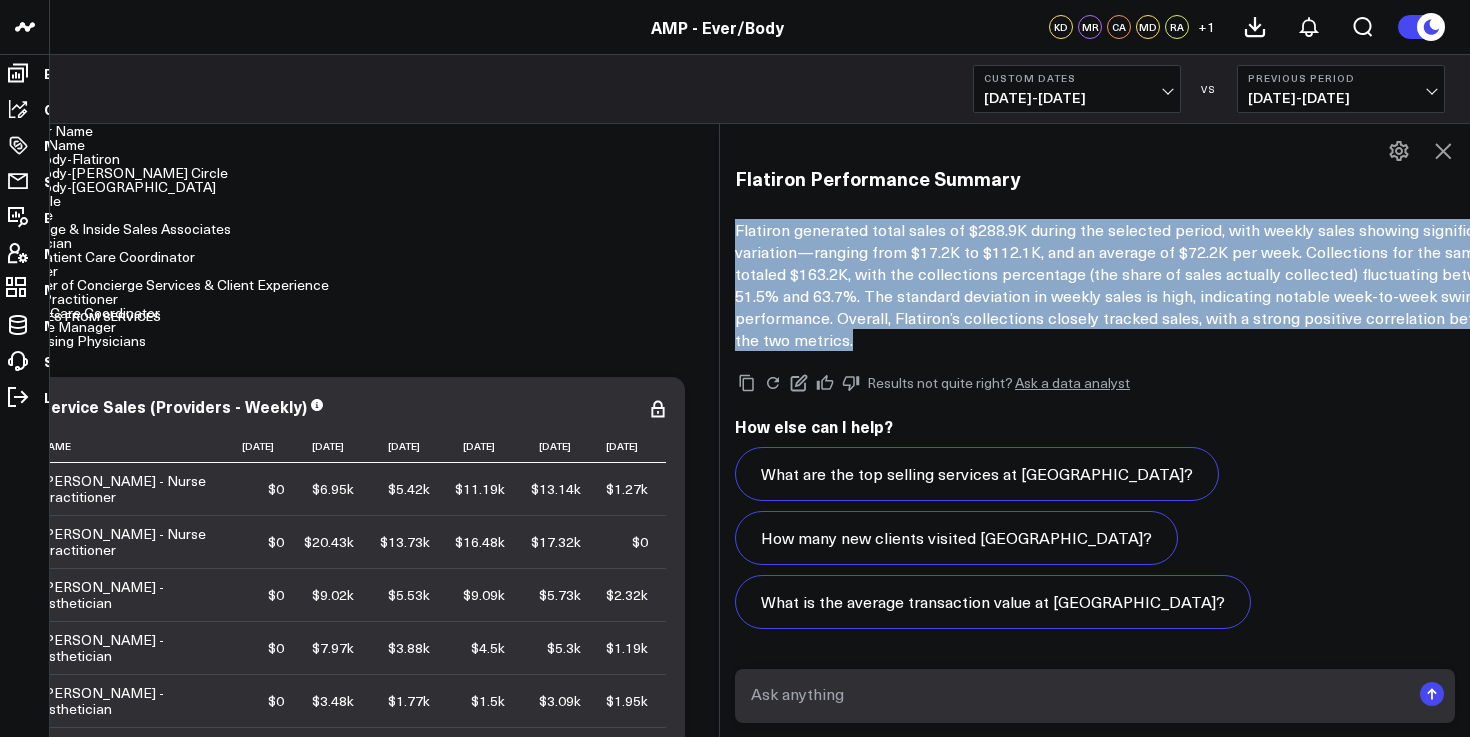 drag, startPoint x: 751, startPoint y: 228, endPoint x: 1423, endPoint y: 334, distance: 680.3088 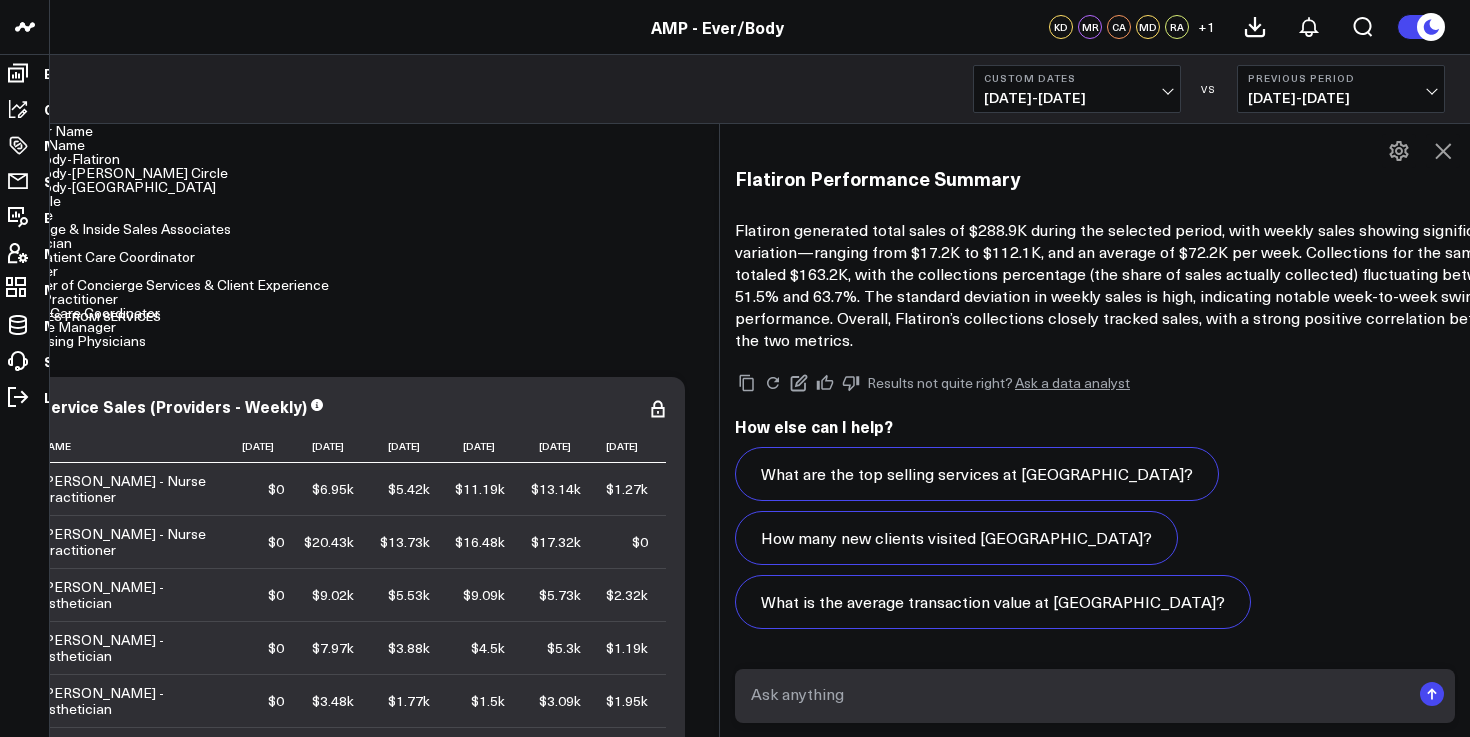 click on "Flatiron generated total sales of $288.9K during the selected period, with weekly sales showing significant variation—ranging from $17.2K to $112.1K, and an average of $72.2K per week. Collections for the same period totaled $163.2K, with the collections percentage (the share of sales actually collected) fluctuating between 51.5% and 63.7%. The standard deviation in weekly sales is high, indicating notable week-to-week swings in performance. Overall, Flatiron’s collections closely tracked sales, with a strong positive correlation between the two metrics." at bounding box center [1135, 285] 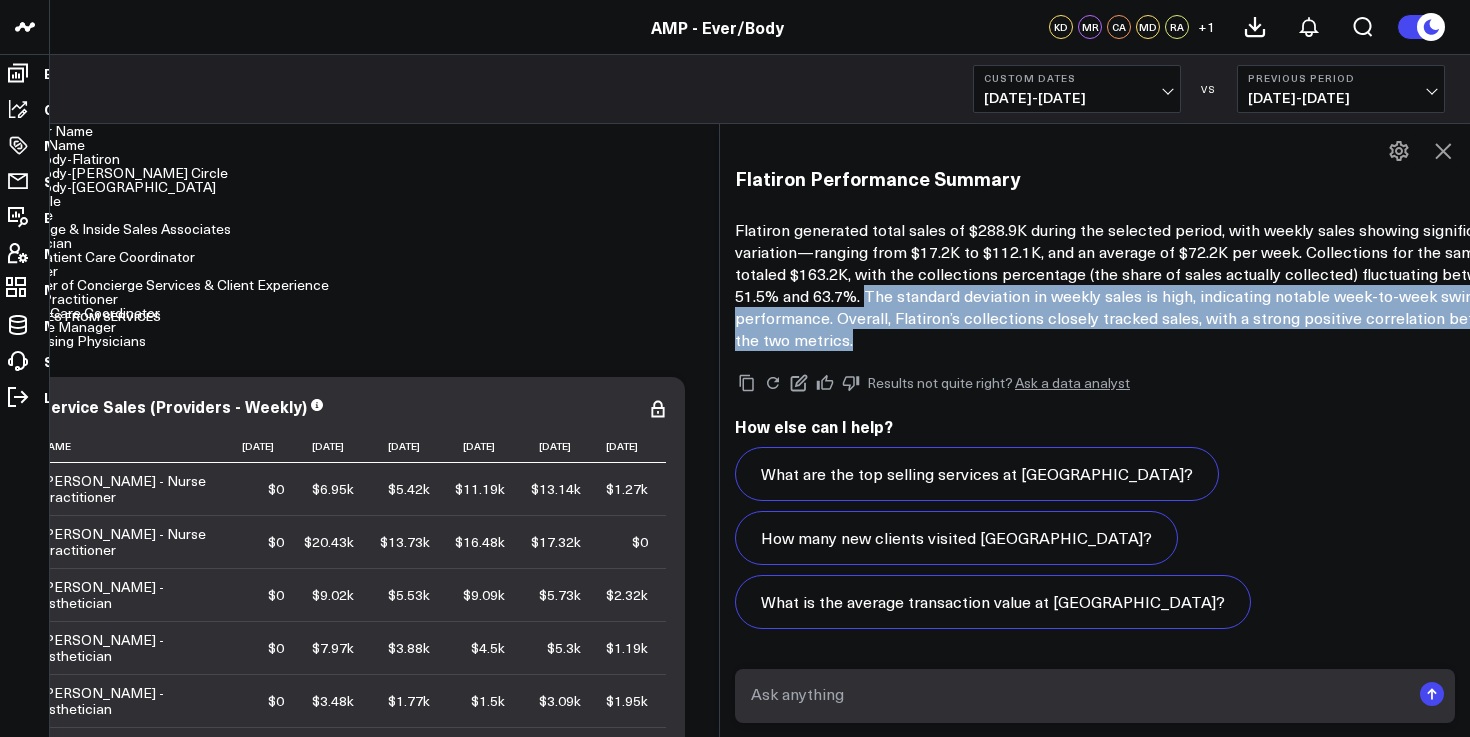 drag, startPoint x: 1205, startPoint y: 293, endPoint x: 1413, endPoint y: 334, distance: 212.00237 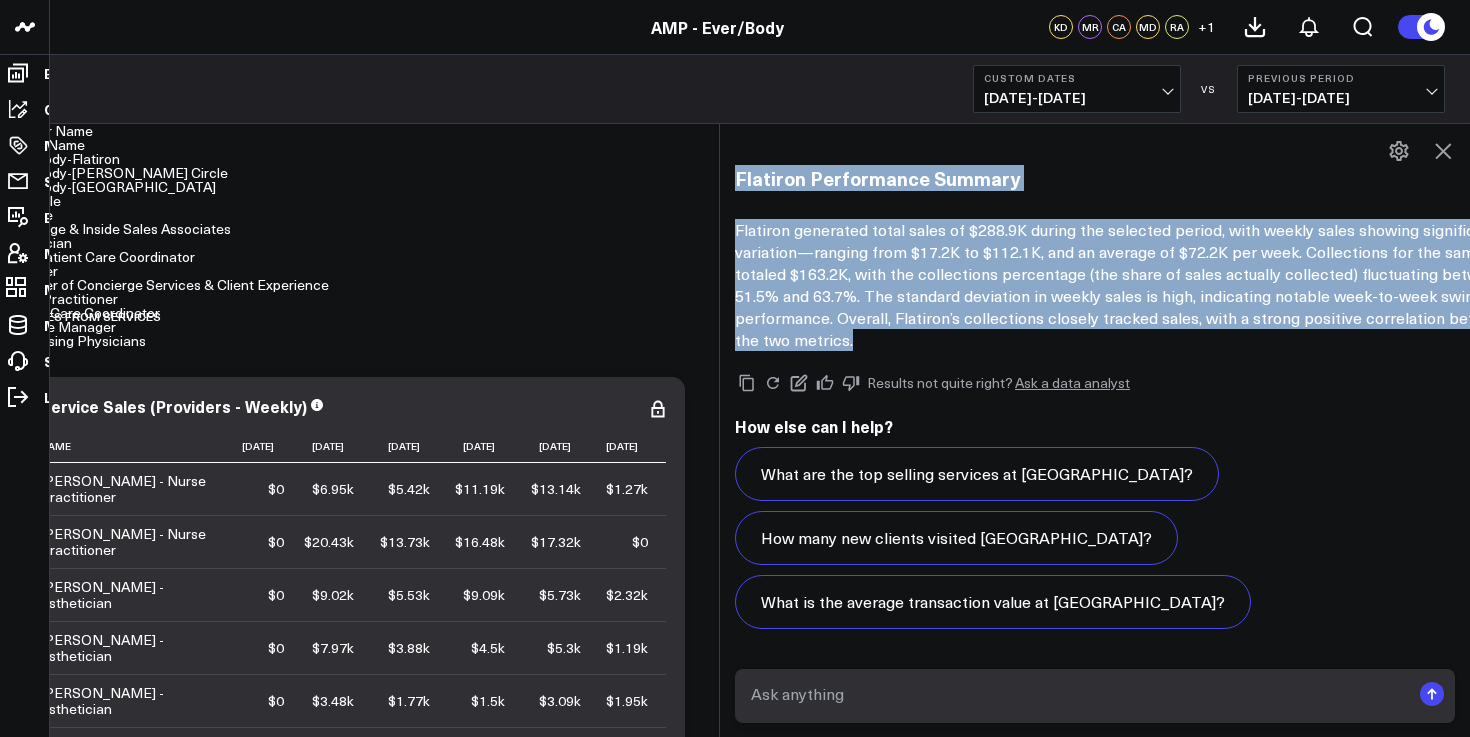 drag, startPoint x: 1421, startPoint y: 345, endPoint x: 753, endPoint y: 179, distance: 688.3168 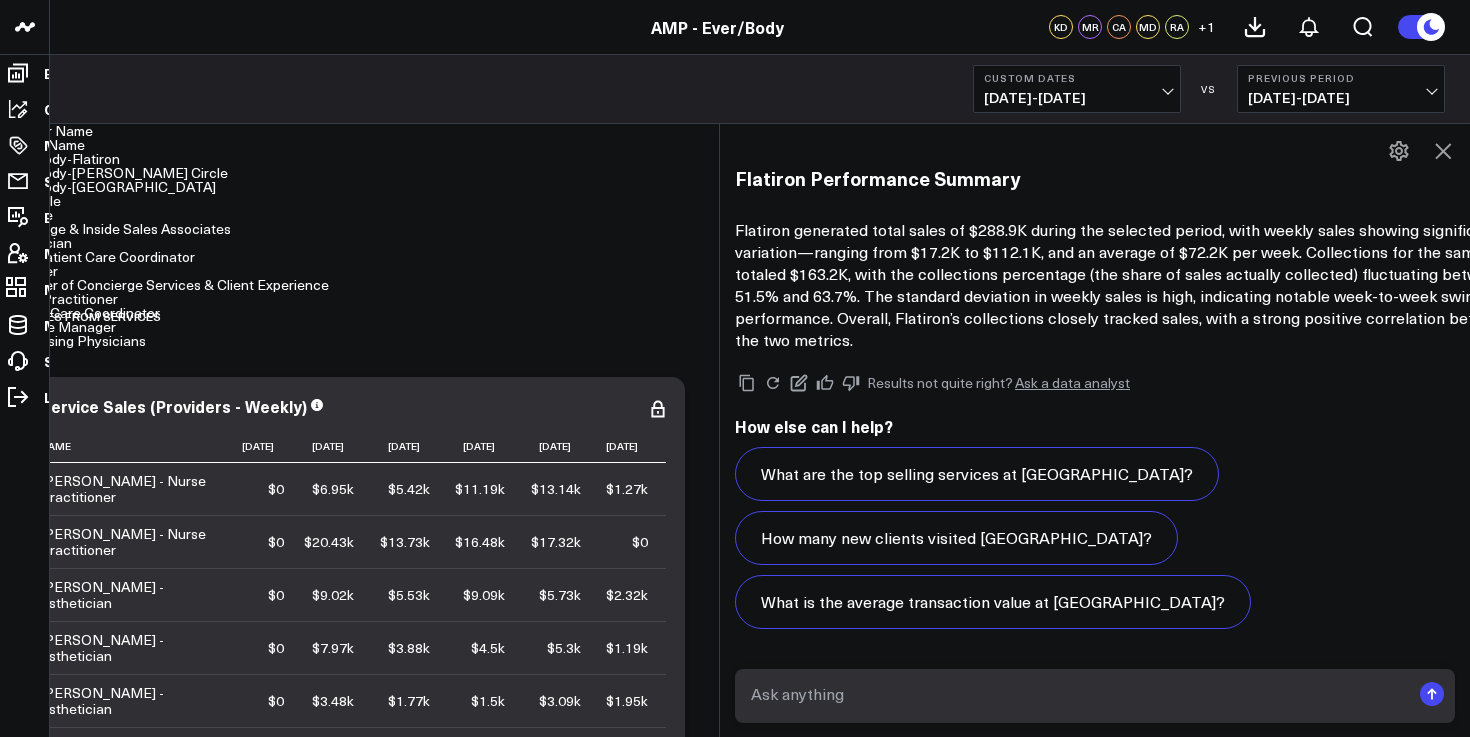 click on "Flatiron generated total sales of $288.9K during the selected period, with weekly sales showing significant variation—ranging from $17.2K to $112.1K, and an average of $72.2K per week. Collections for the same period totaled $163.2K, with the collections percentage (the share of sales actually collected) fluctuating between 51.5% and 63.7%. The standard deviation in weekly sales is high, indicating notable week-to-week swings in performance. Overall, Flatiron’s collections closely tracked sales, with a strong positive correlation between the two metrics." at bounding box center (1135, 285) 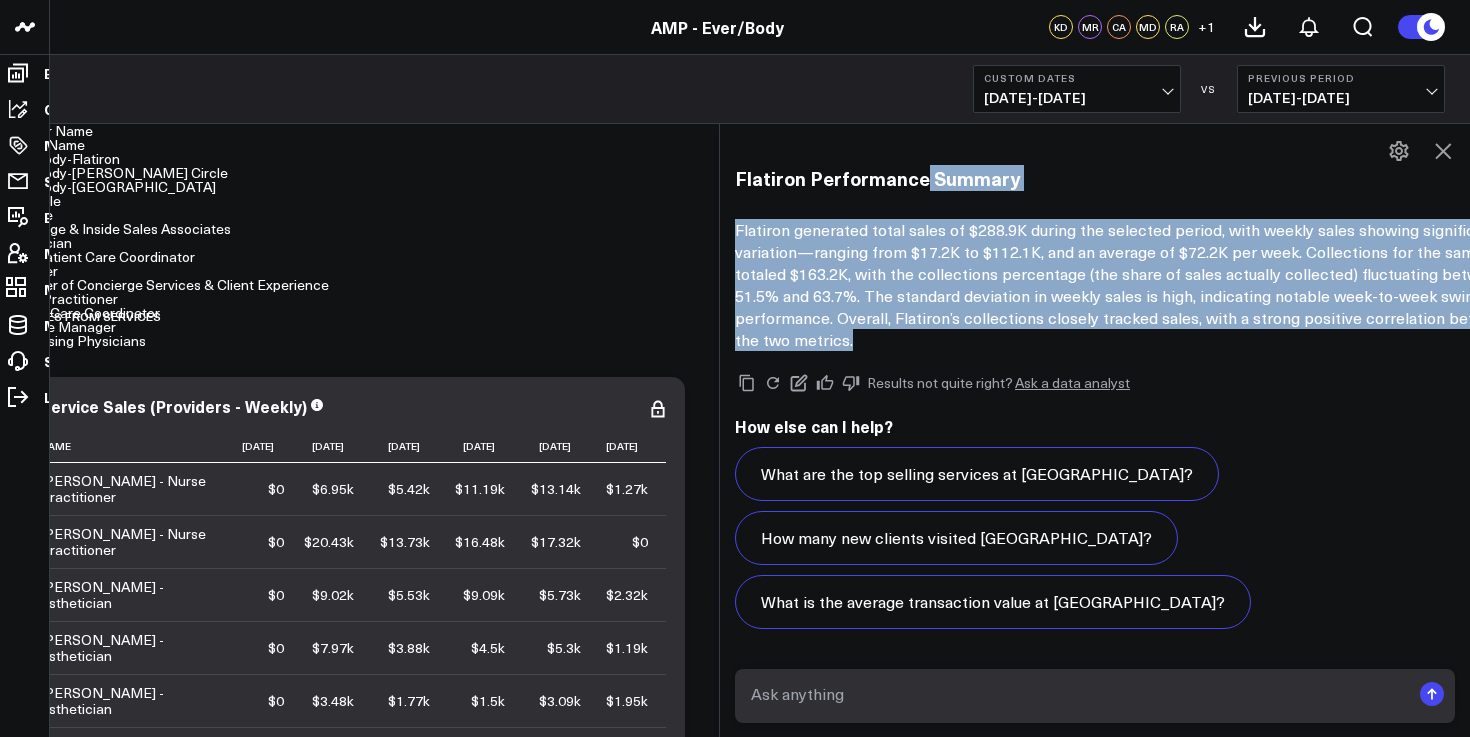 drag, startPoint x: 1421, startPoint y: 335, endPoint x: 937, endPoint y: 185, distance: 506.71097 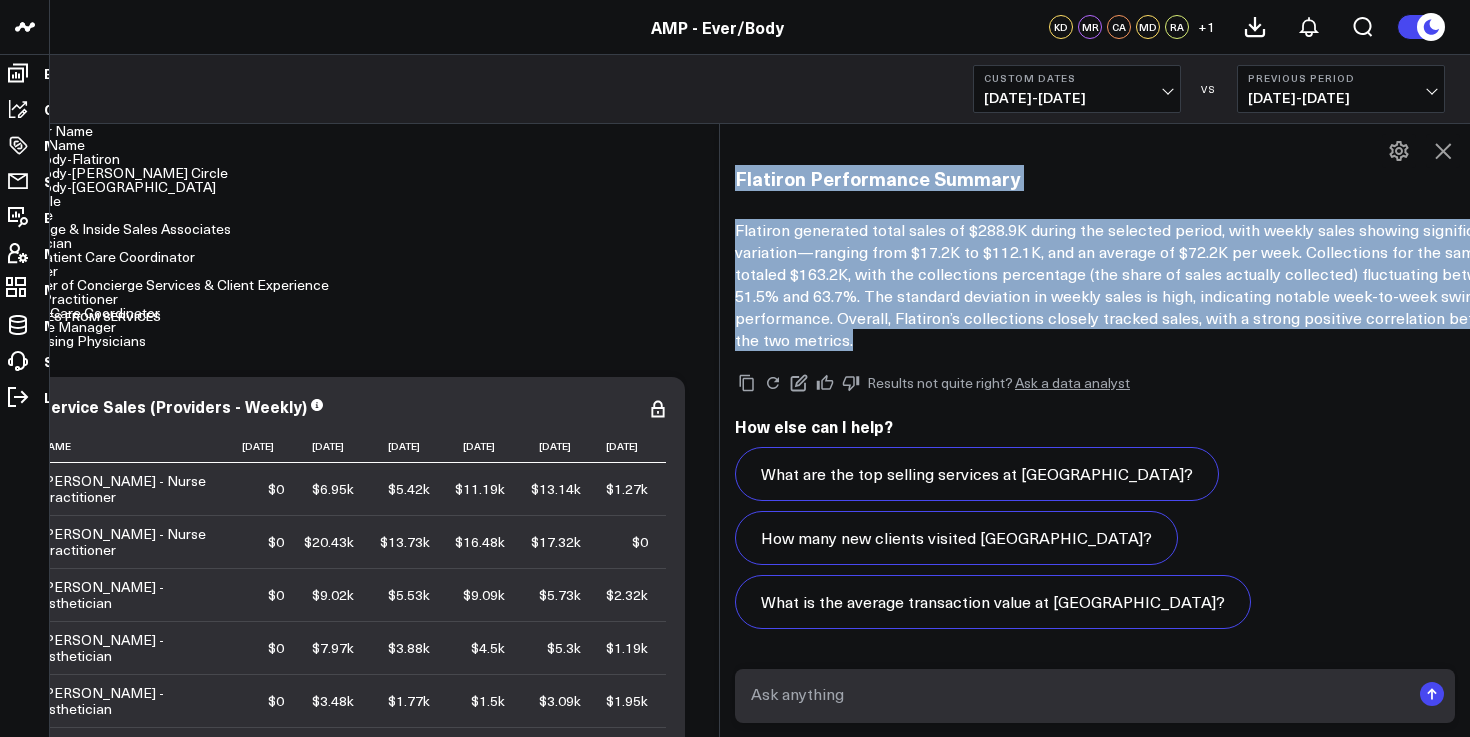 drag, startPoint x: 750, startPoint y: 178, endPoint x: 1419, endPoint y: 336, distance: 687.40454 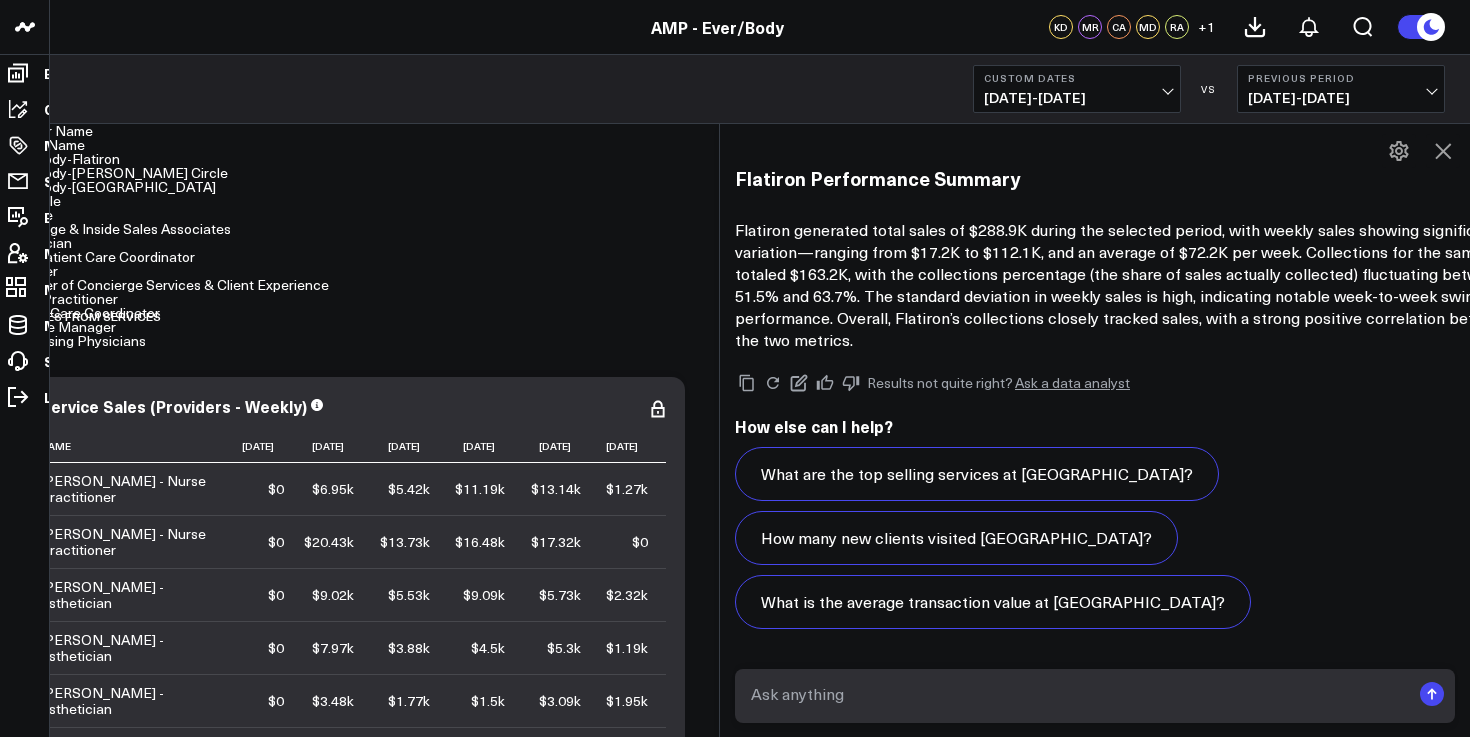 click on "Flatiron generated total sales of $288.9K during the selected period, with weekly sales showing significant variation—ranging from $17.2K to $112.1K, and an average of $72.2K per week. Collections for the same period totaled $163.2K, with the collections percentage (the share of sales actually collected) fluctuating between 51.5% and 63.7%. The standard deviation in weekly sales is high, indicating notable week-to-week swings in performance. Overall, Flatiron’s collections closely tracked sales, with a strong positive correlation between the two metrics." at bounding box center (1135, 285) 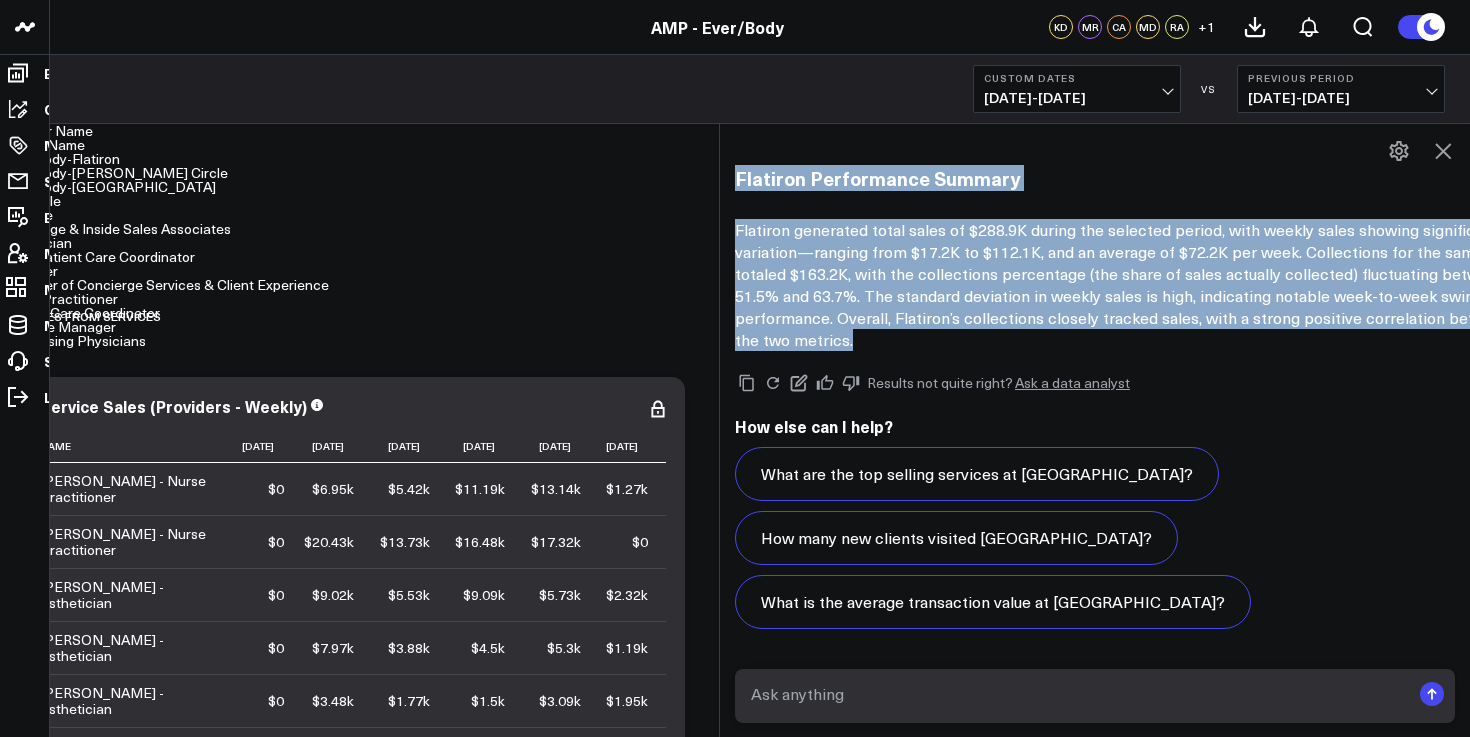 drag, startPoint x: 749, startPoint y: 176, endPoint x: 1410, endPoint y: 341, distance: 681.2826 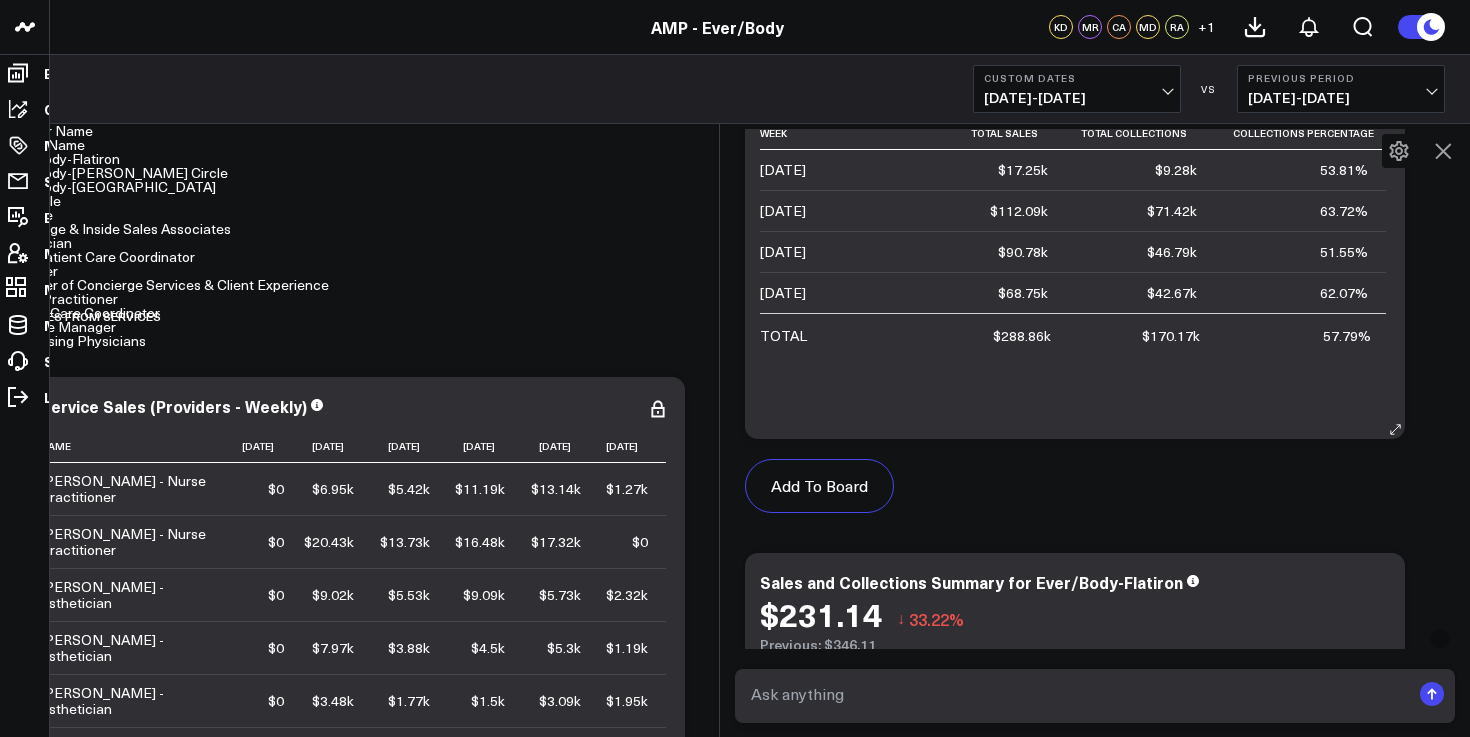 drag, startPoint x: 1421, startPoint y: 332, endPoint x: 825, endPoint y: 343, distance: 596.1015 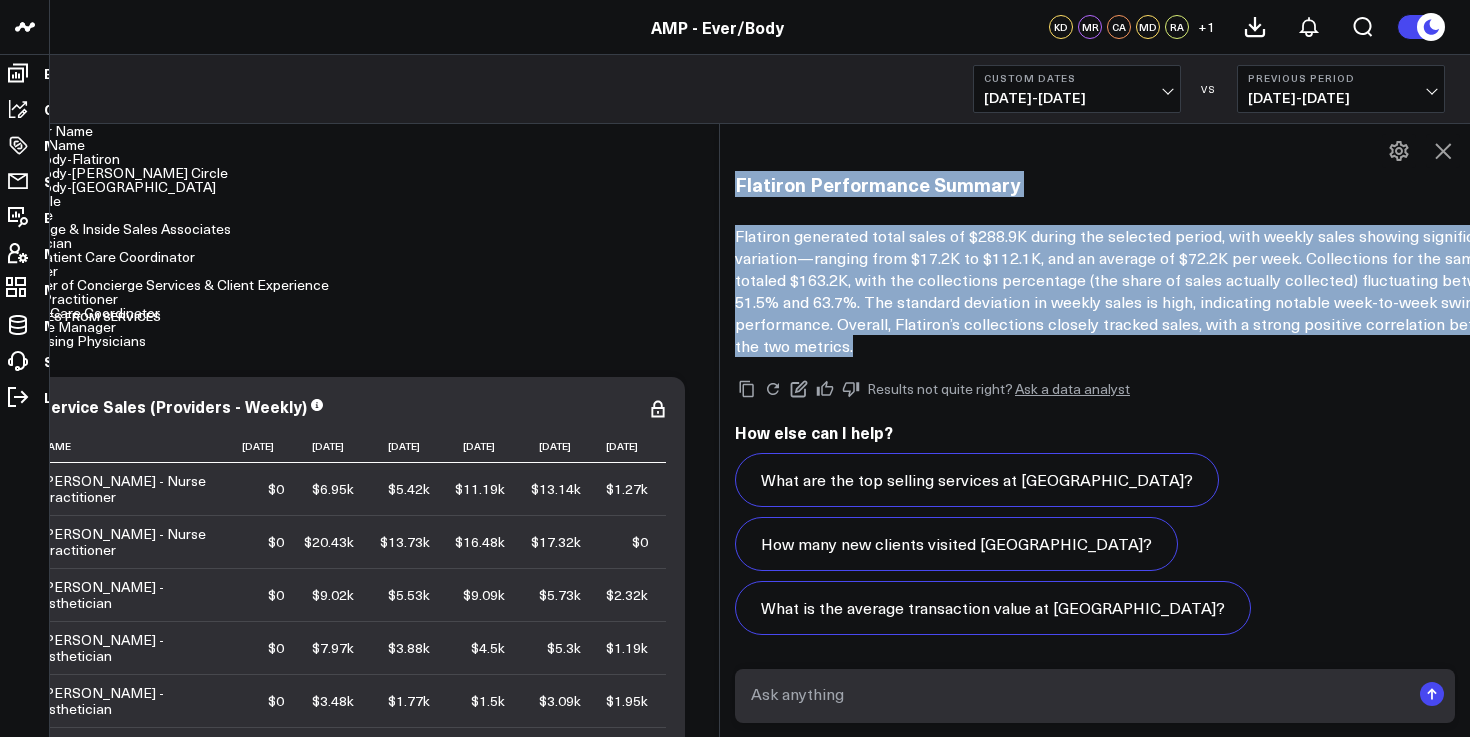 scroll, scrollTop: 1663, scrollLeft: 0, axis: vertical 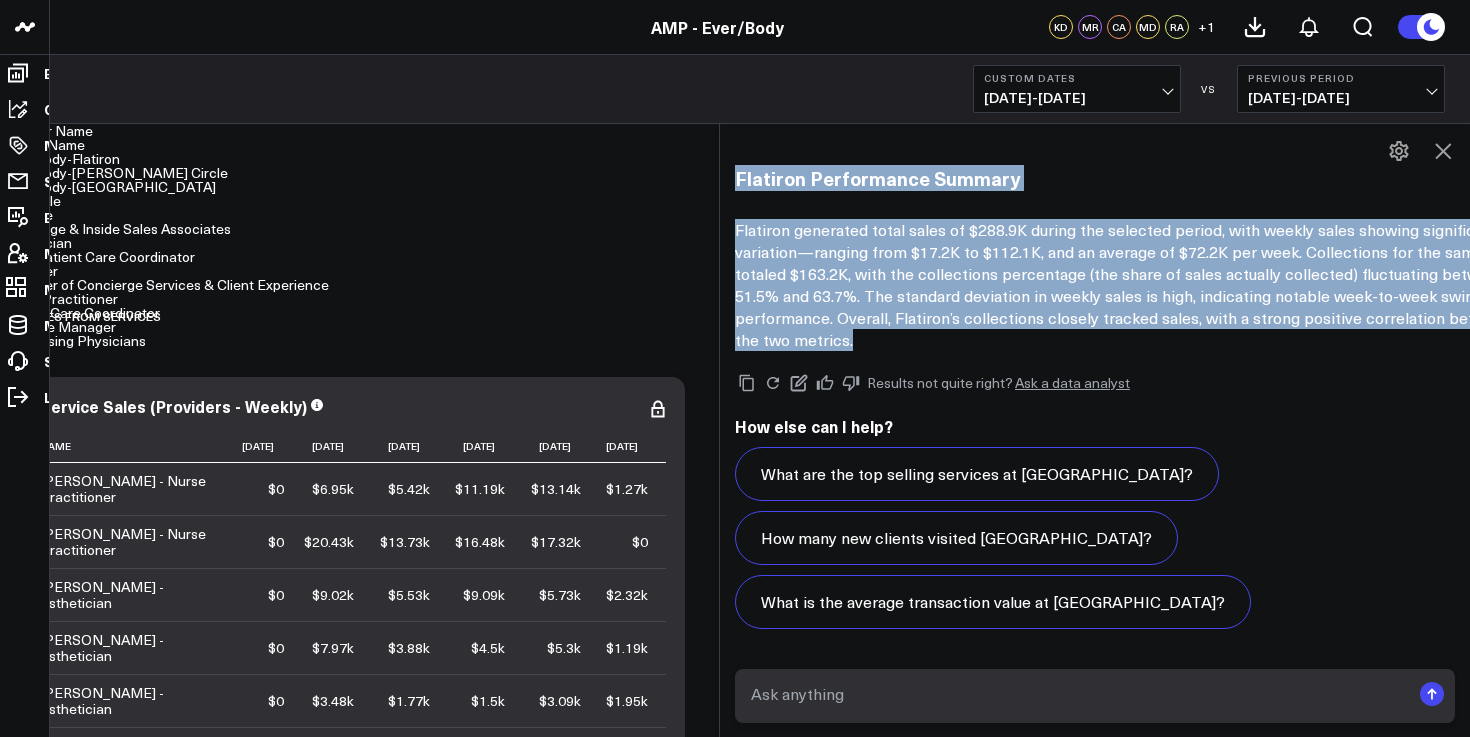 click on "Flatiron generated total sales of $288.9K during the selected period, with weekly sales showing significant variation—ranging from $17.2K to $112.1K, and an average of $72.2K per week. Collections for the same period totaled $163.2K, with the collections percentage (the share of sales actually collected) fluctuating between 51.5% and 63.7%. The standard deviation in weekly sales is high, indicating notable week-to-week swings in performance. Overall, Flatiron’s collections closely tracked sales, with a strong positive correlation between the two metrics." at bounding box center (1135, 285) 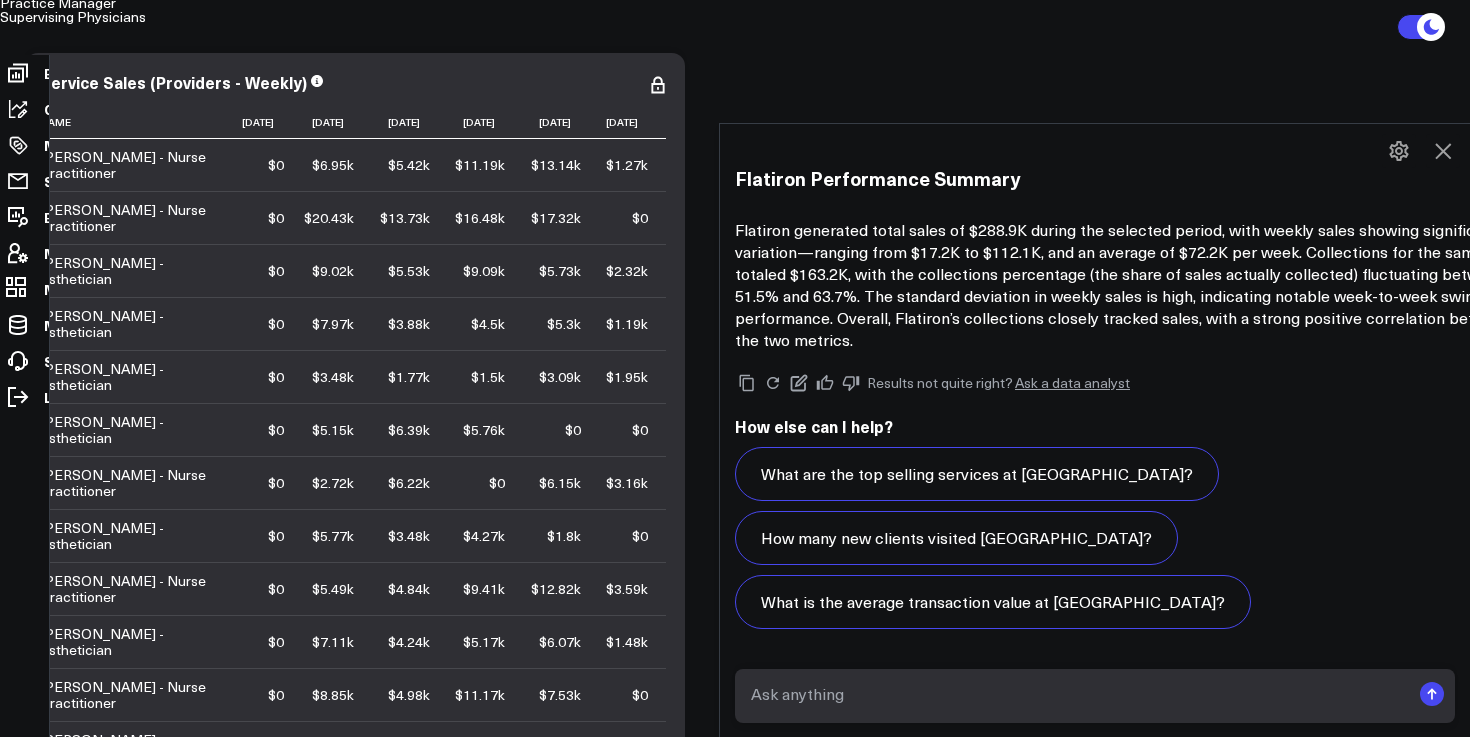 scroll, scrollTop: 363, scrollLeft: 0, axis: vertical 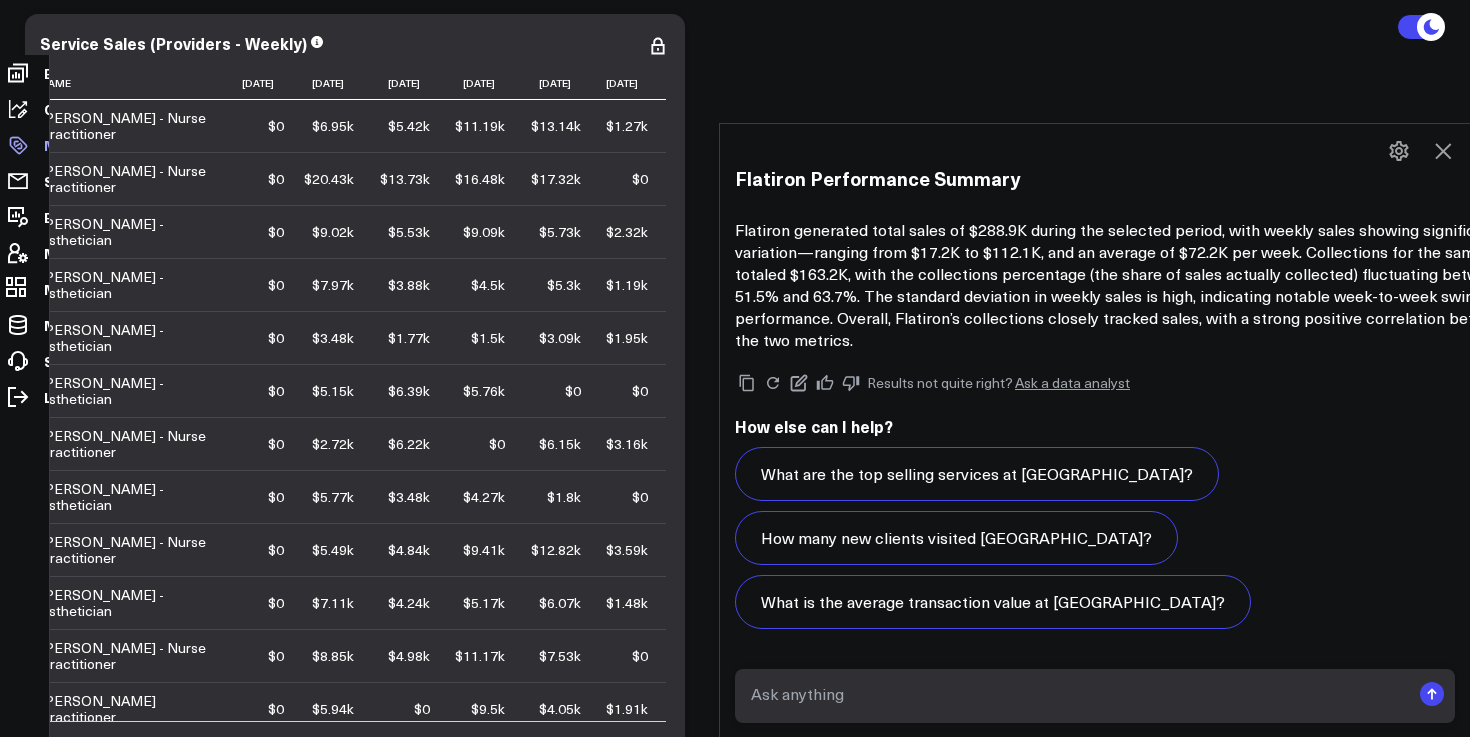 click on "Manage AI Metadata" at bounding box center (24, 145) 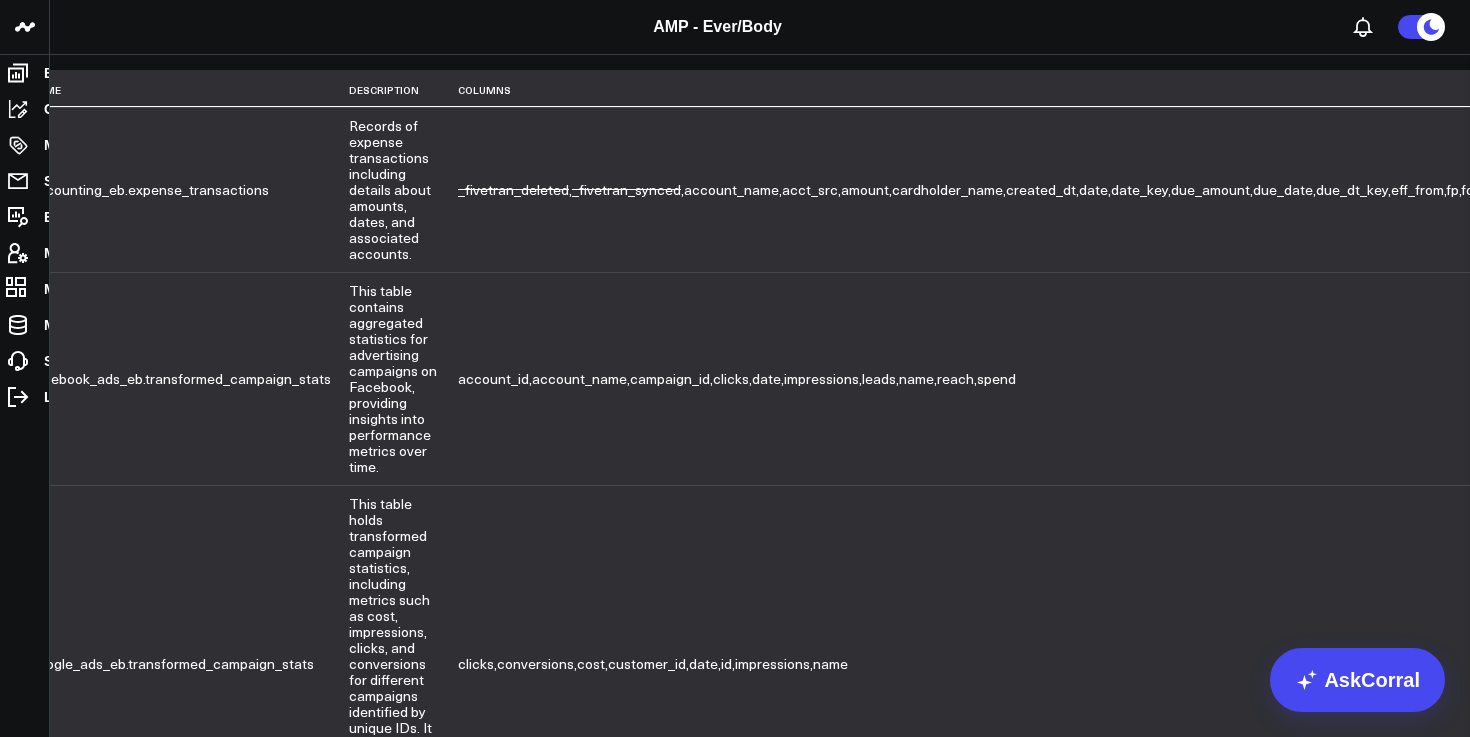 scroll, scrollTop: 0, scrollLeft: 0, axis: both 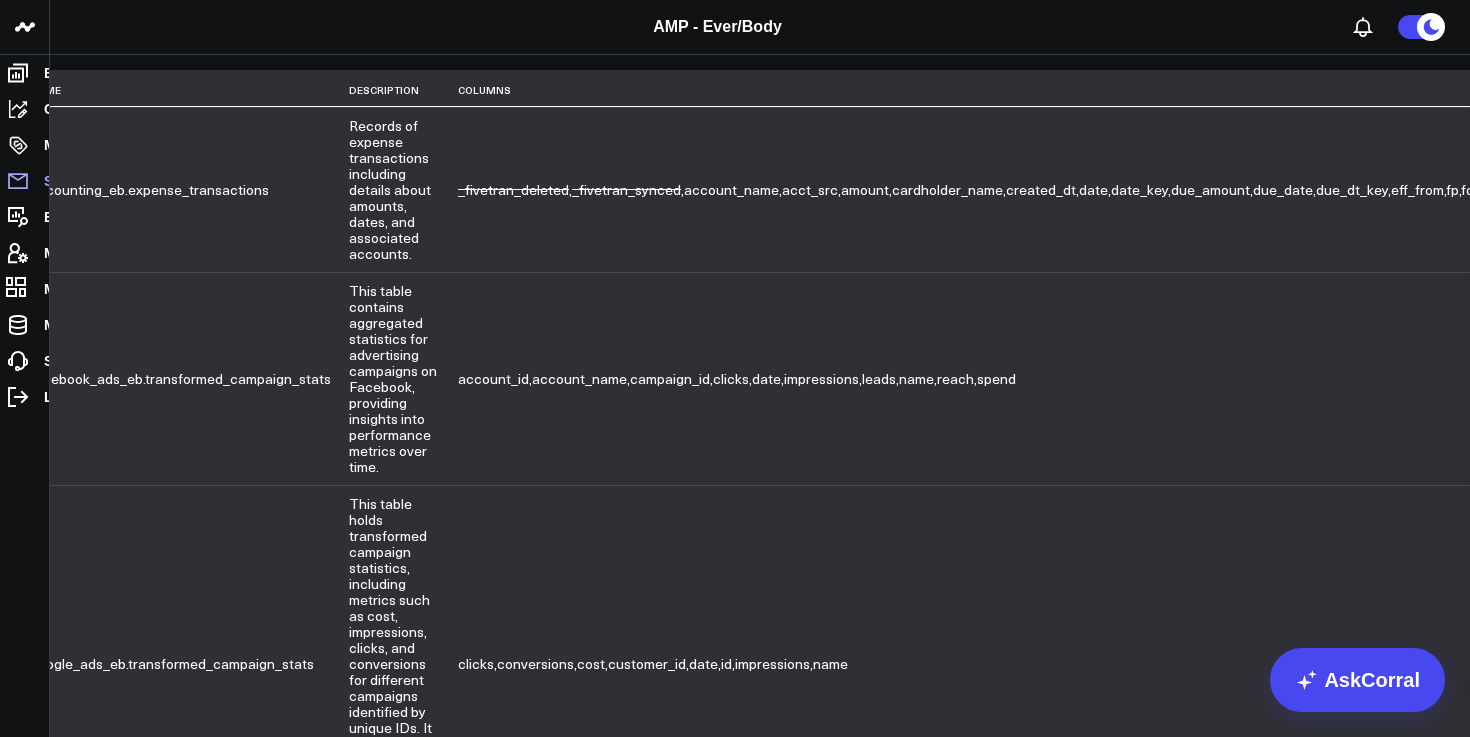 click 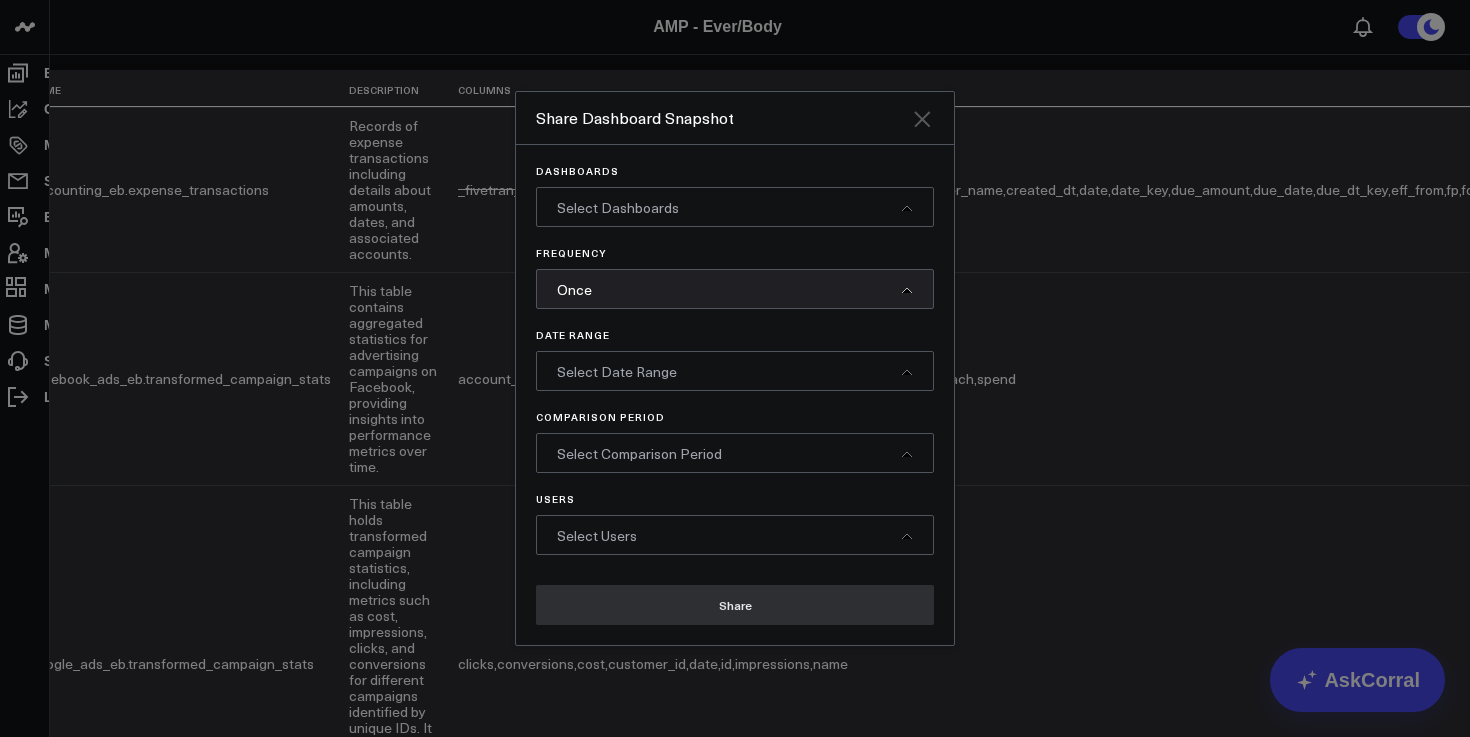 click 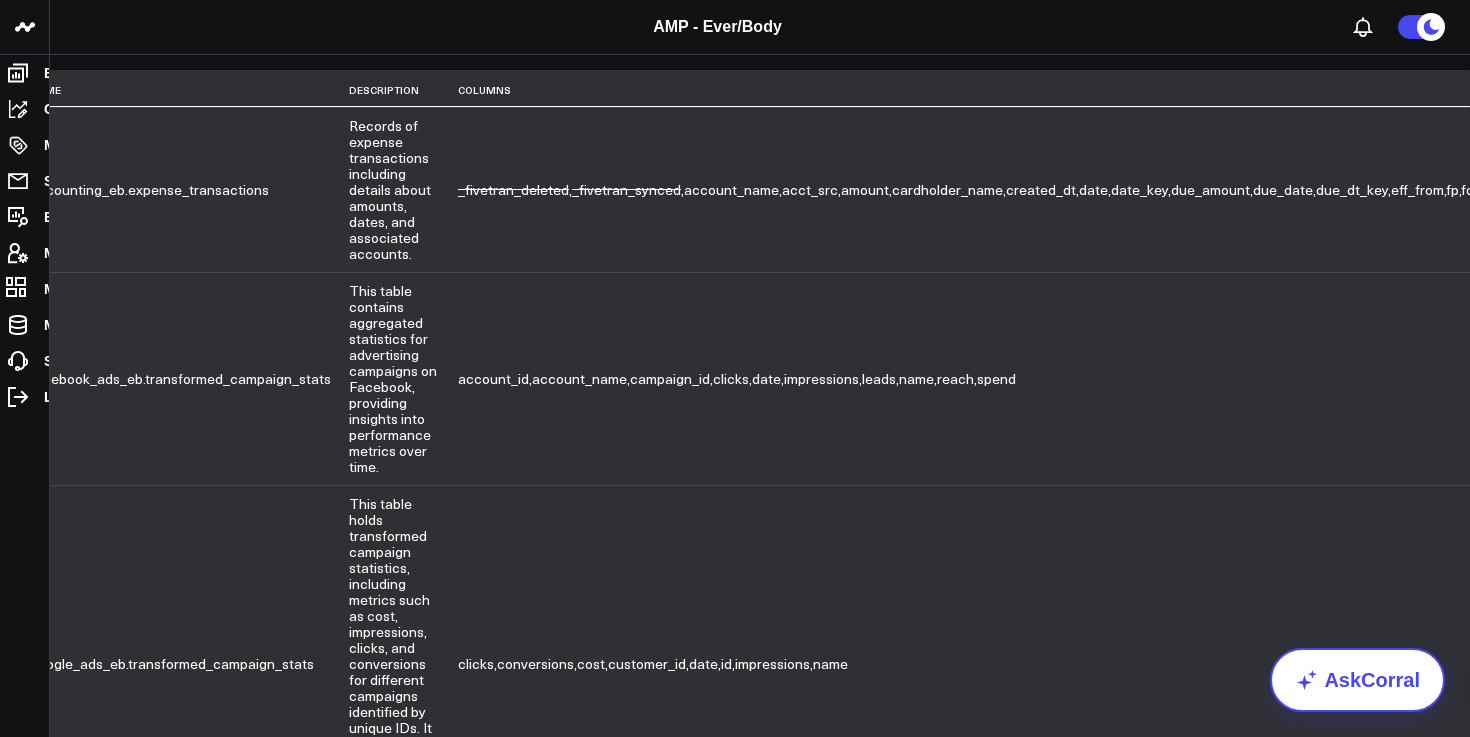 click on "AskCorral" at bounding box center [1357, 680] 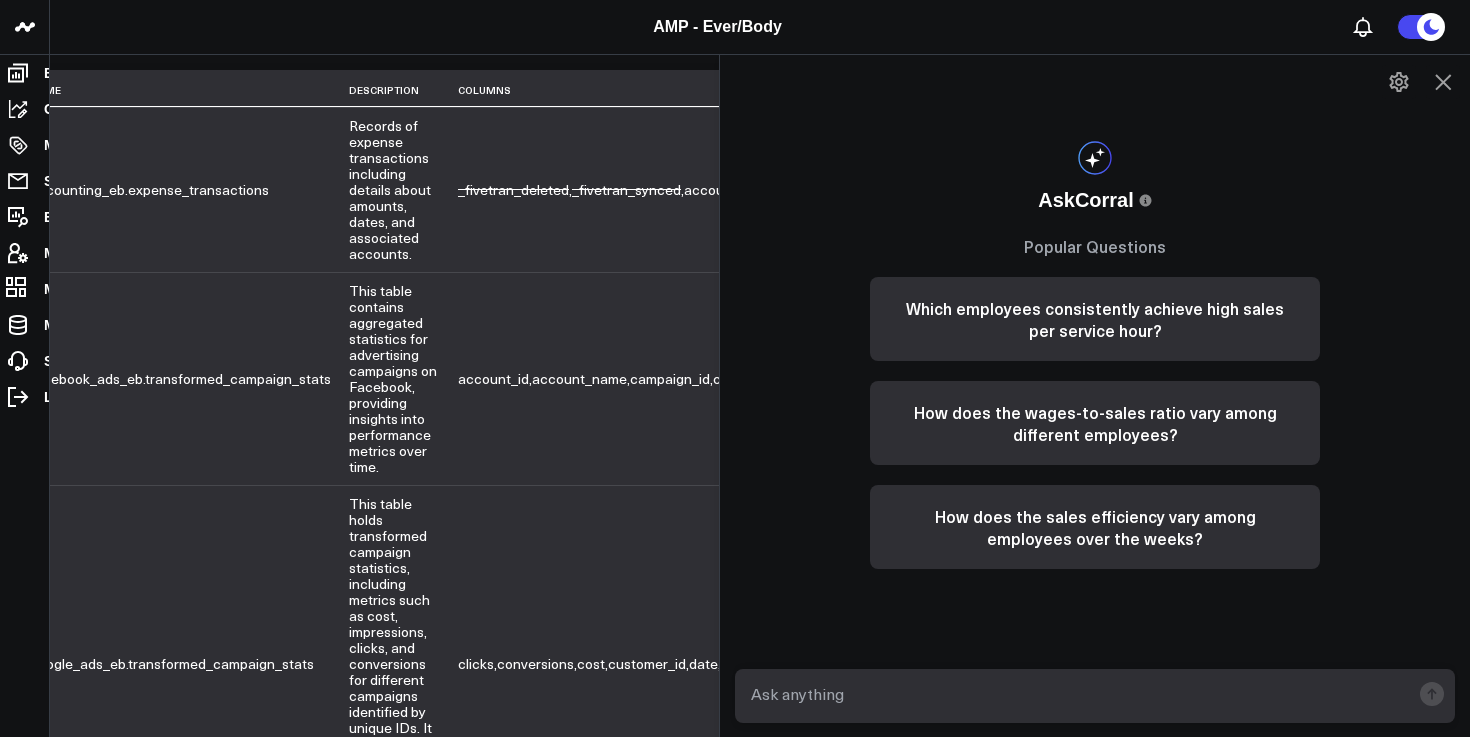 click at bounding box center [1078, 694] 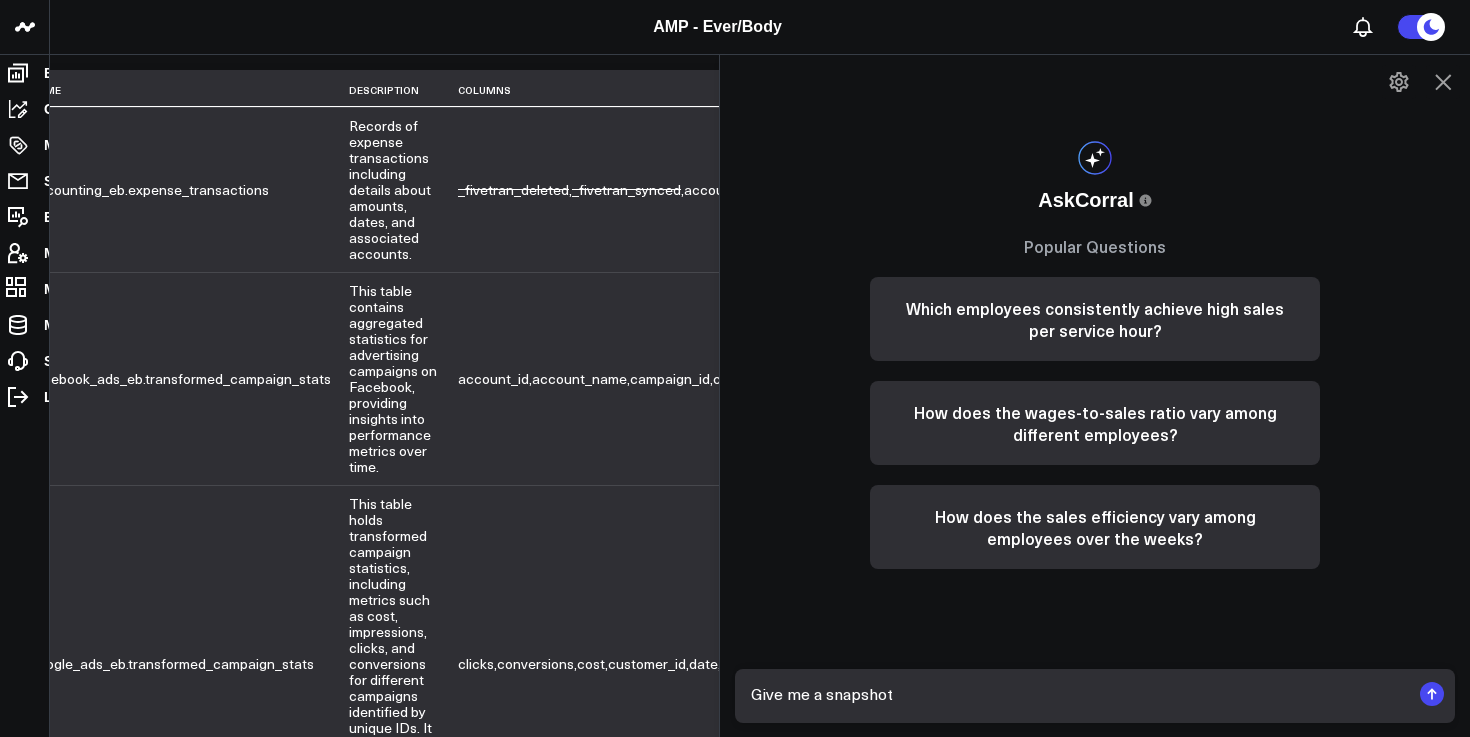 click on "Give me a snapshot" at bounding box center (1078, 694) 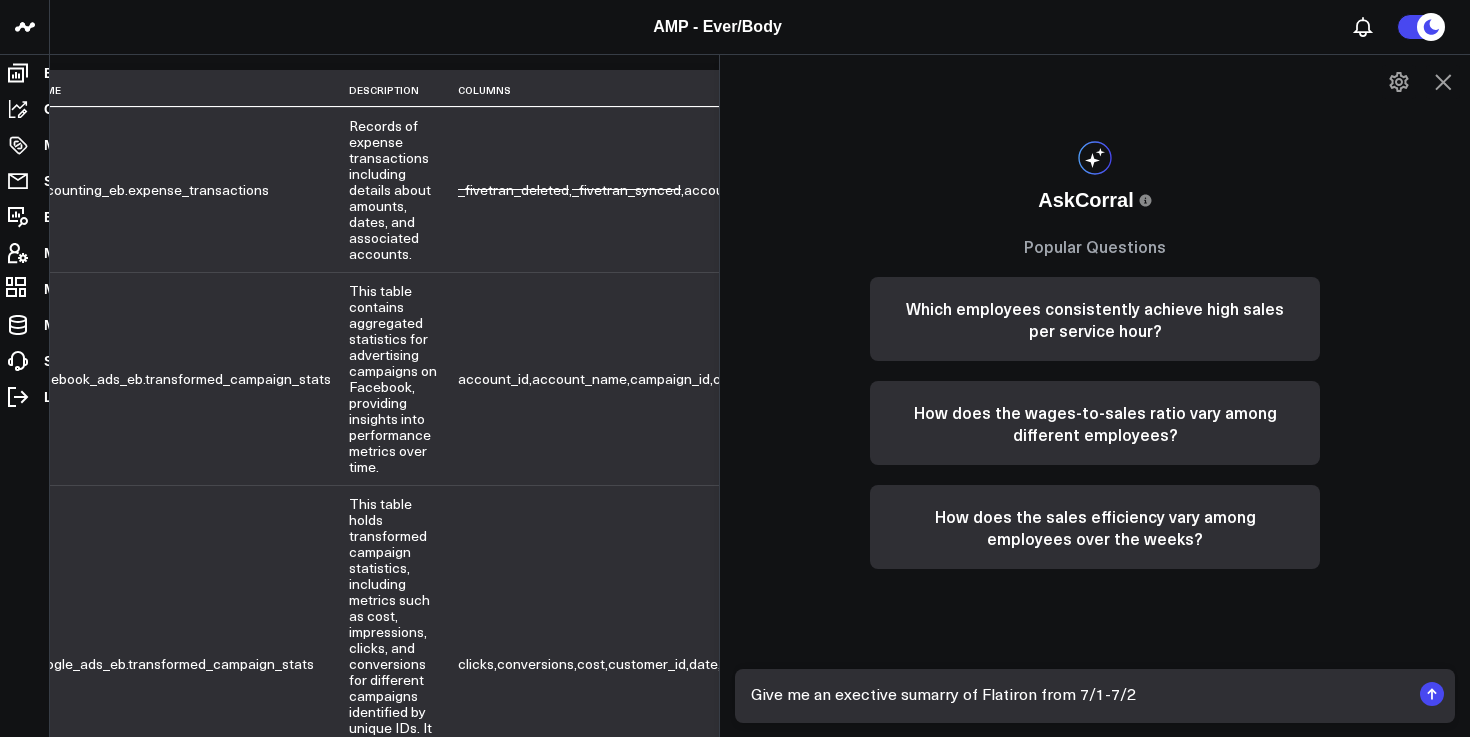 type on "Give me an exective sumarry of Flatiron from 7/1-7/21" 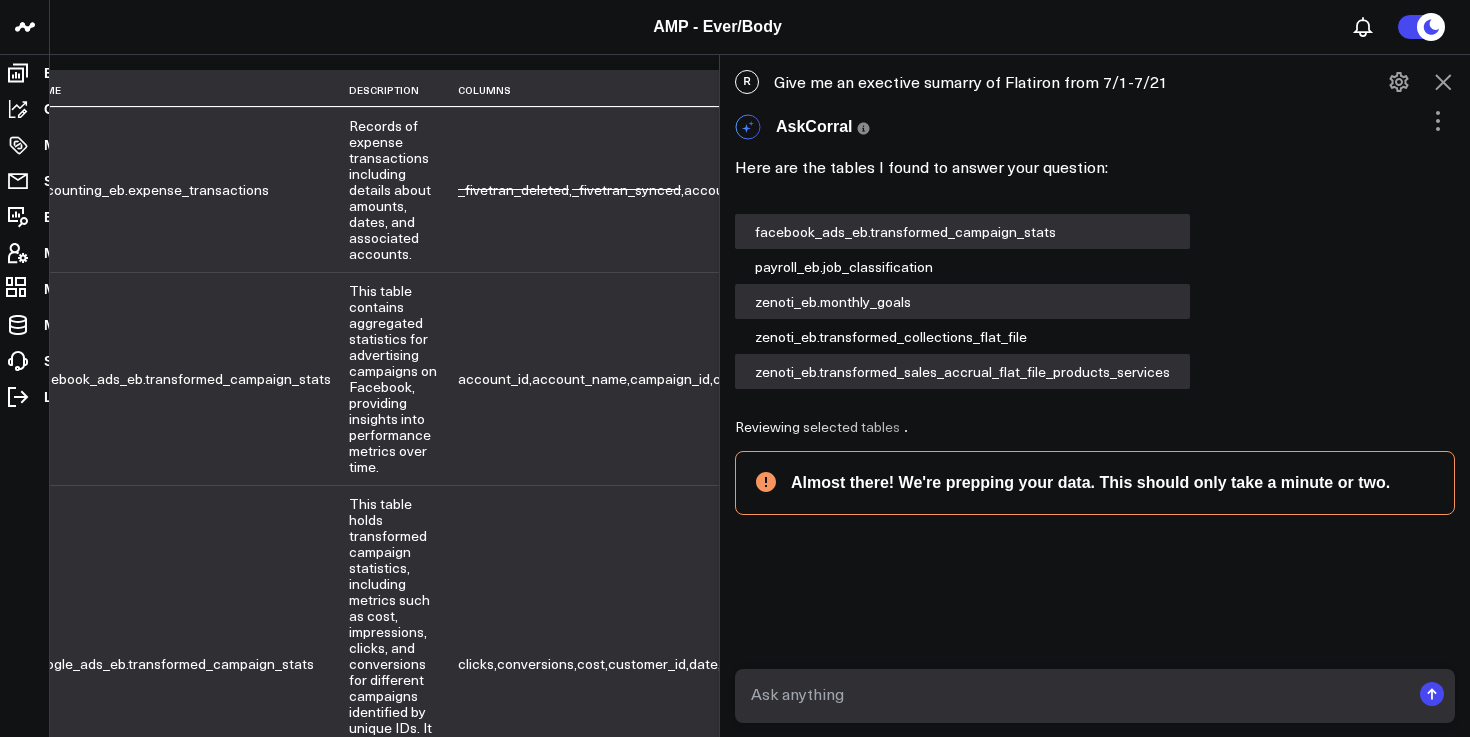 scroll, scrollTop: 107, scrollLeft: 0, axis: vertical 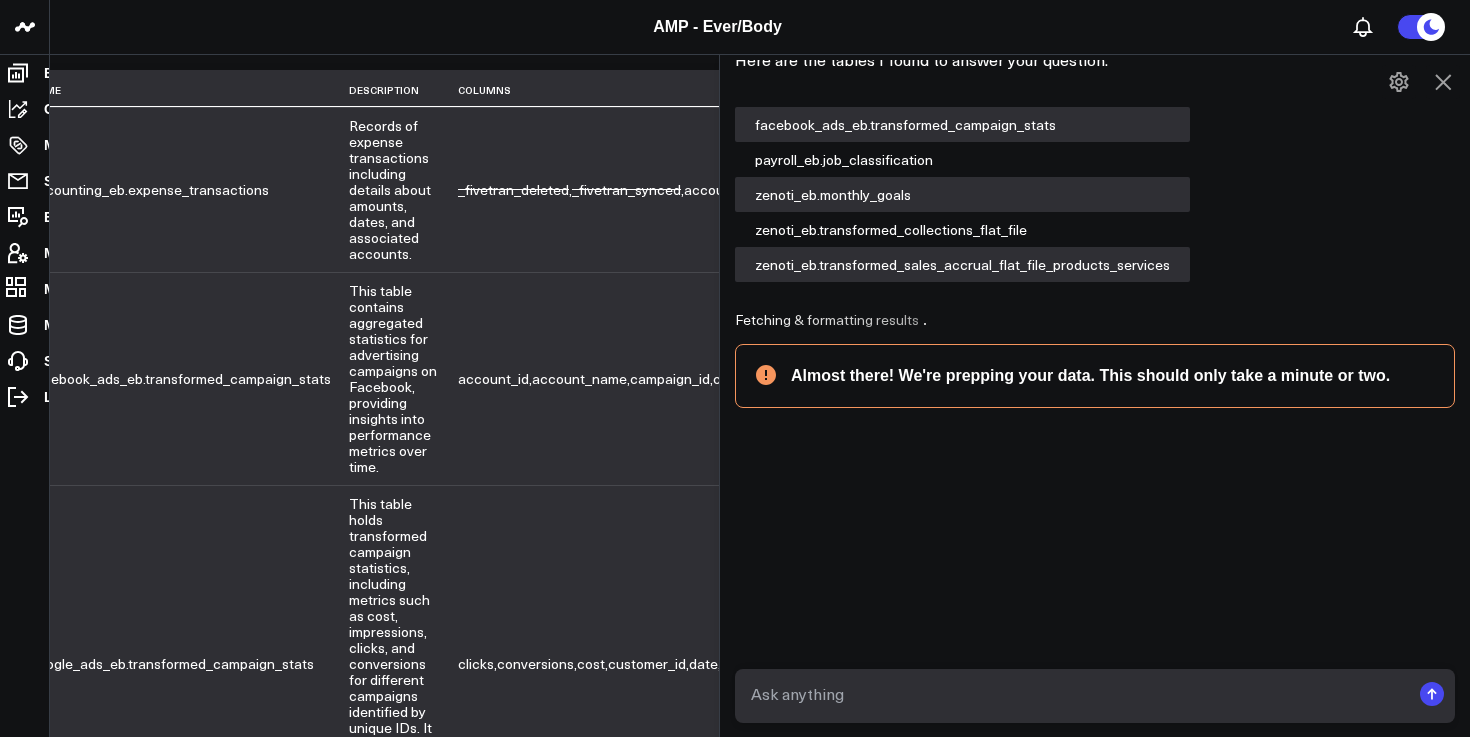 type 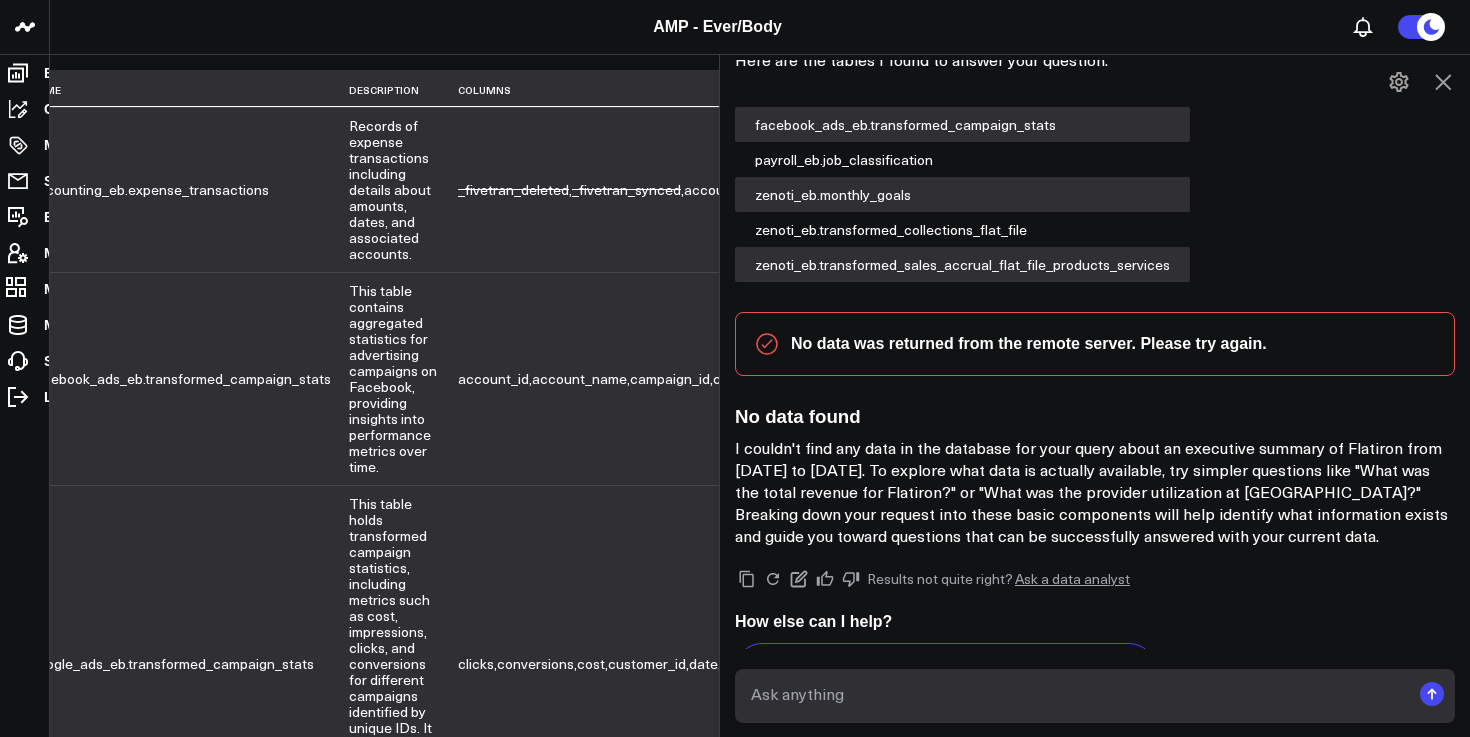 scroll, scrollTop: 243, scrollLeft: 0, axis: vertical 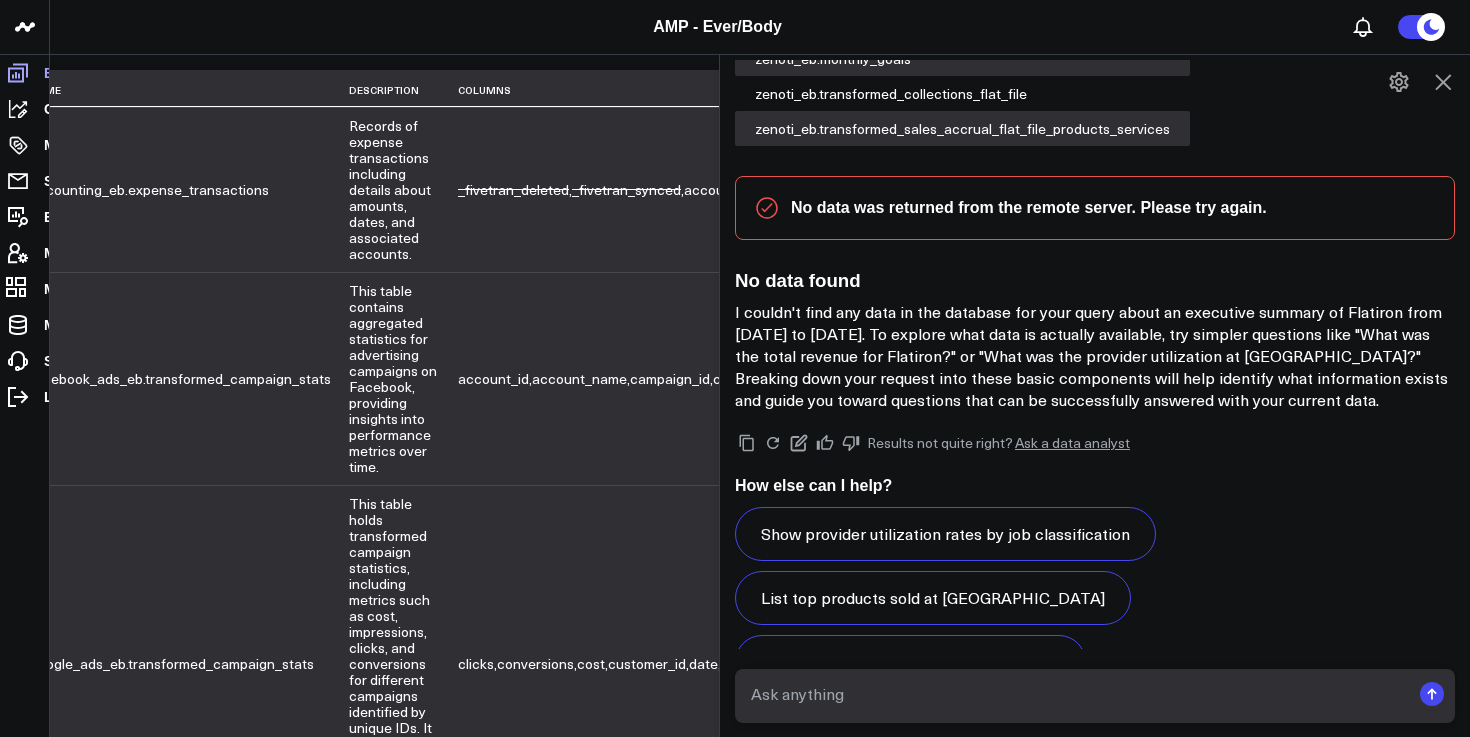 click 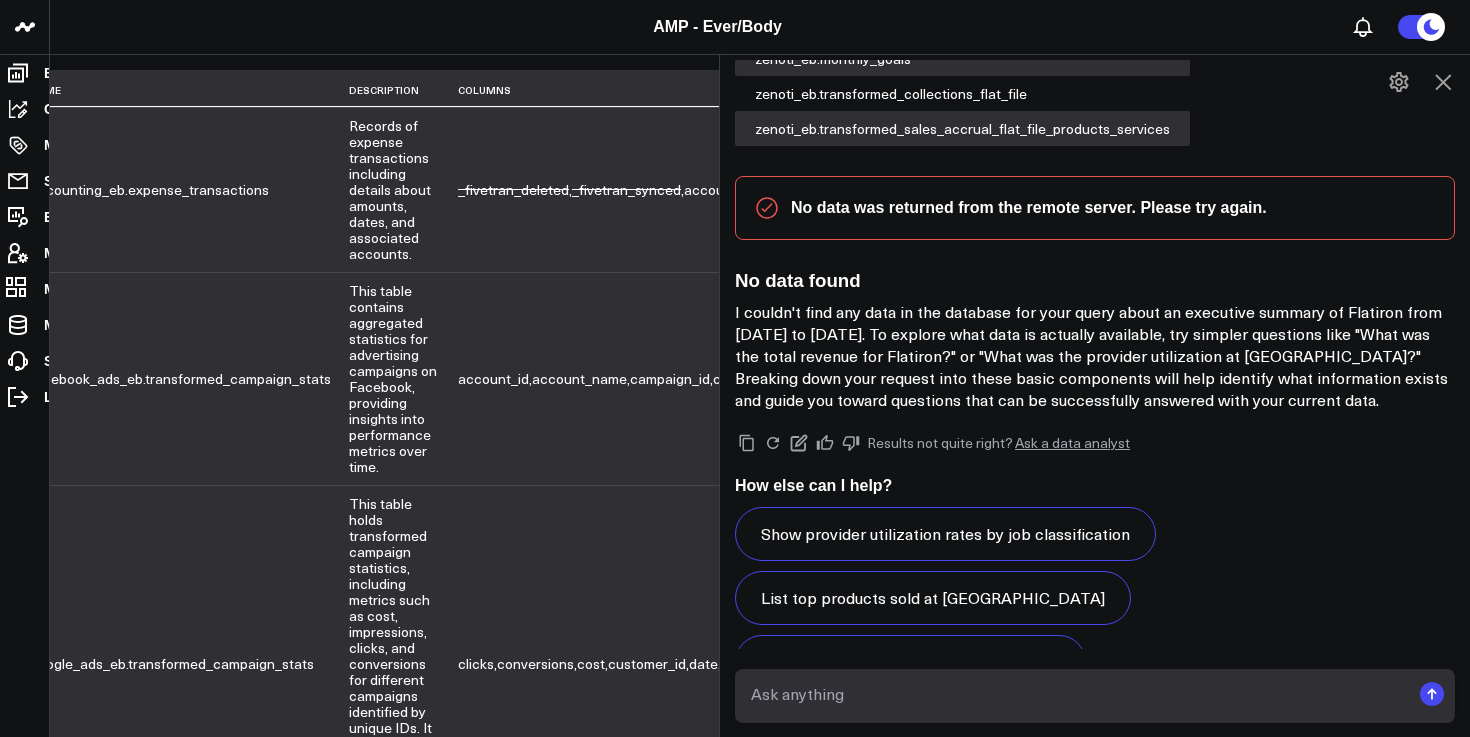 click on "Executive Summary Managers" at bounding box center [0, 0] 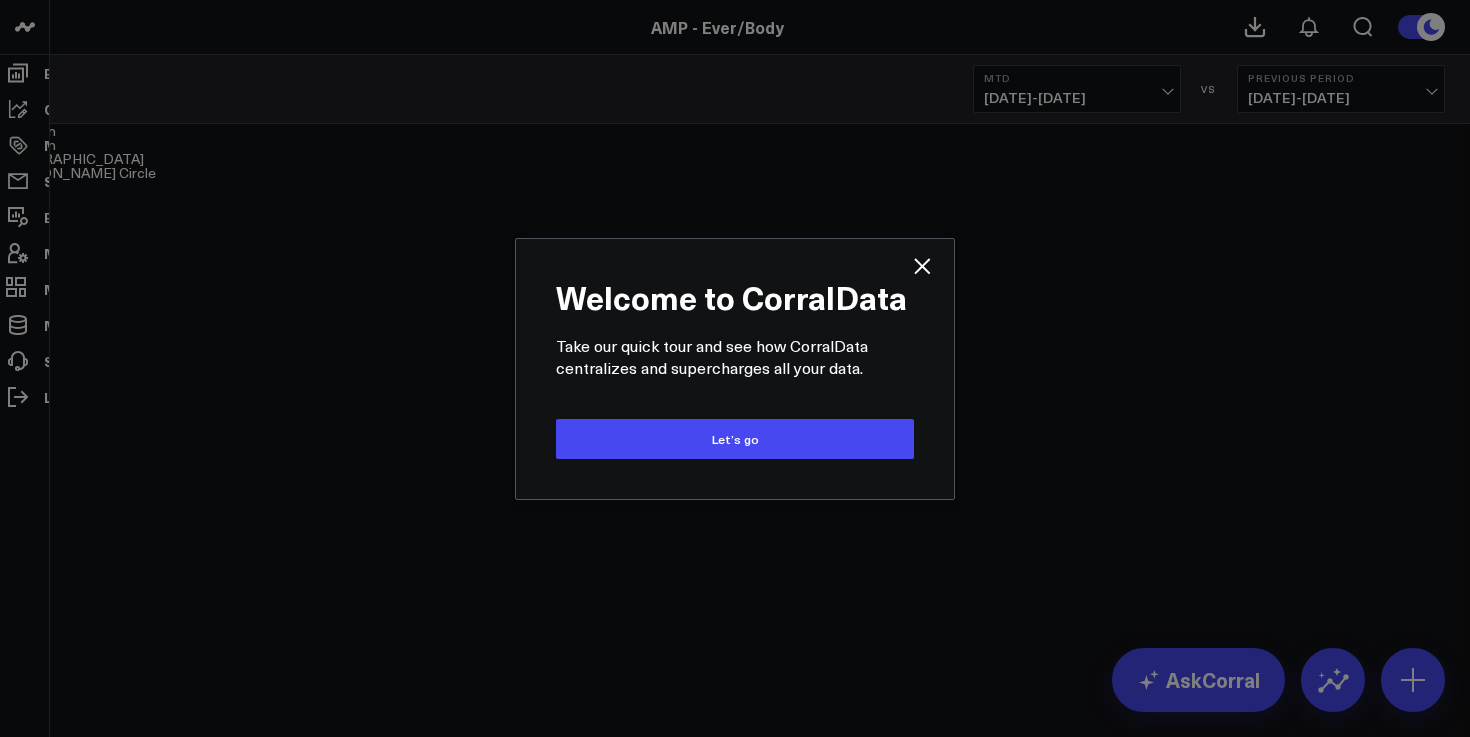 scroll, scrollTop: 0, scrollLeft: 0, axis: both 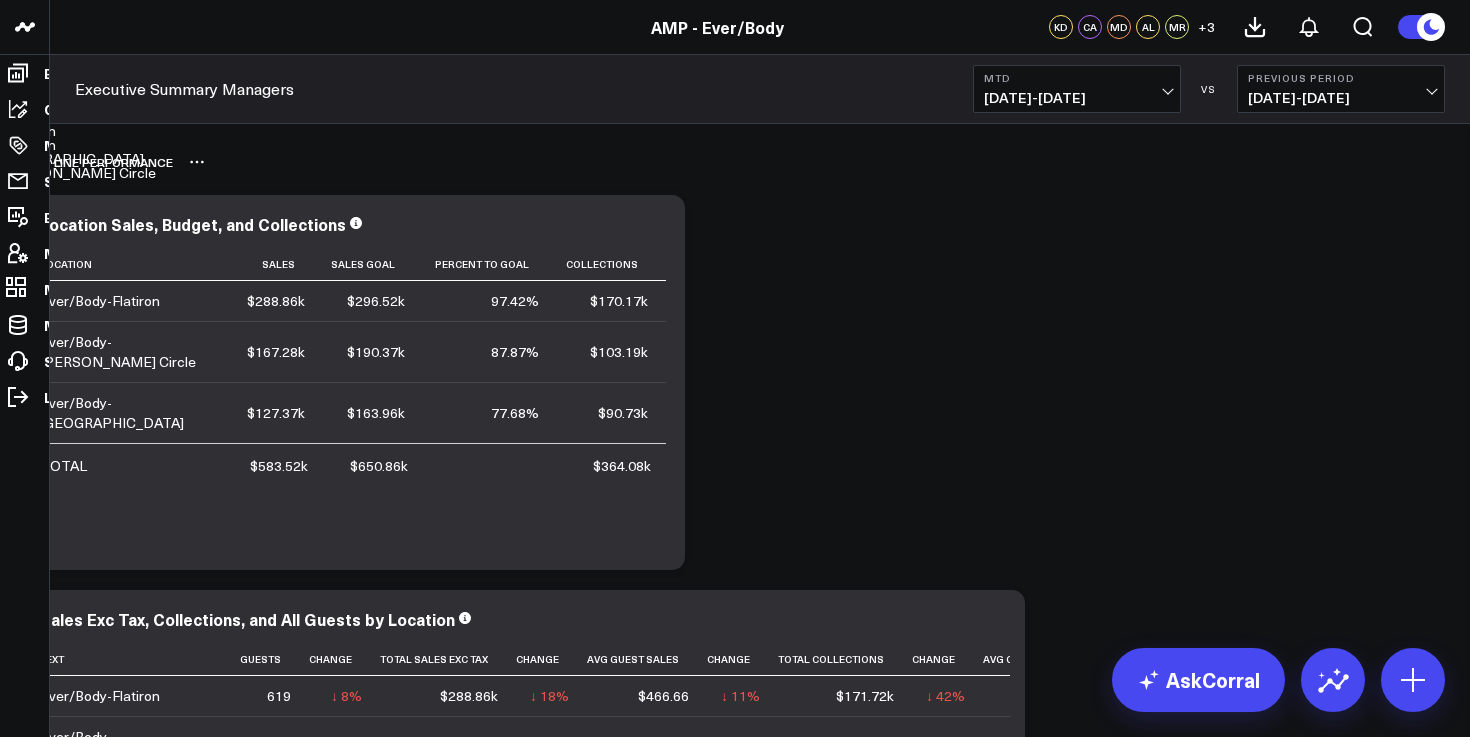 click 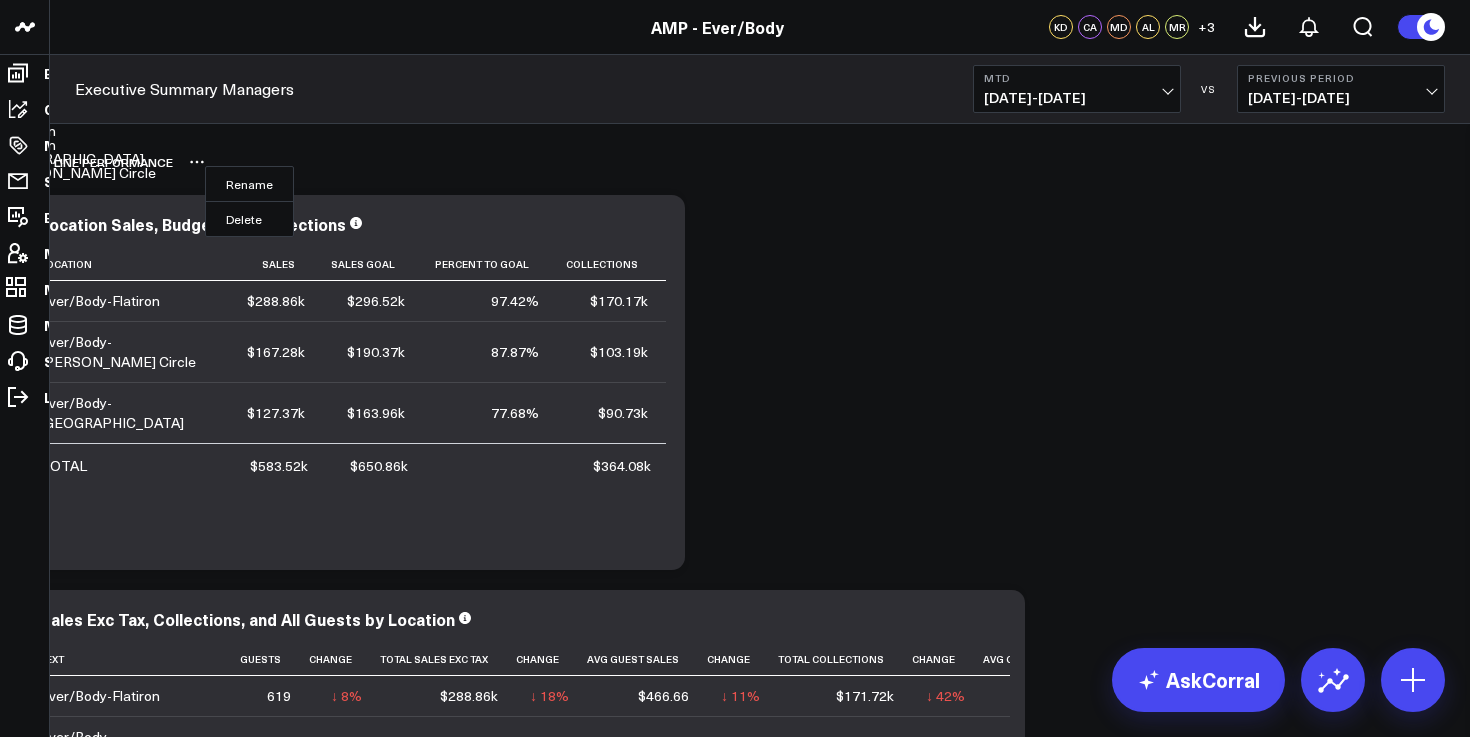 click on "Top line Performance Rename Delete" at bounding box center (620, 162) 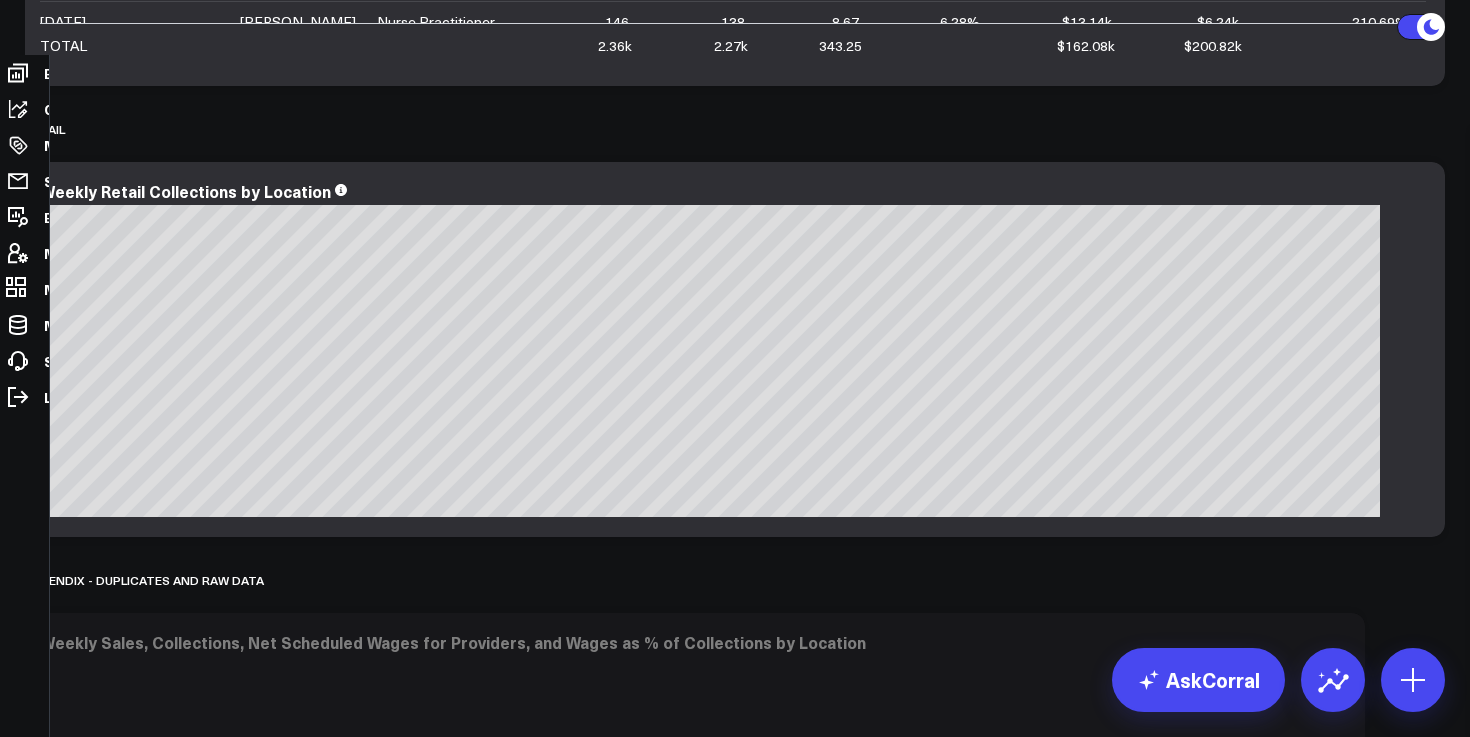 scroll, scrollTop: 6562, scrollLeft: 0, axis: vertical 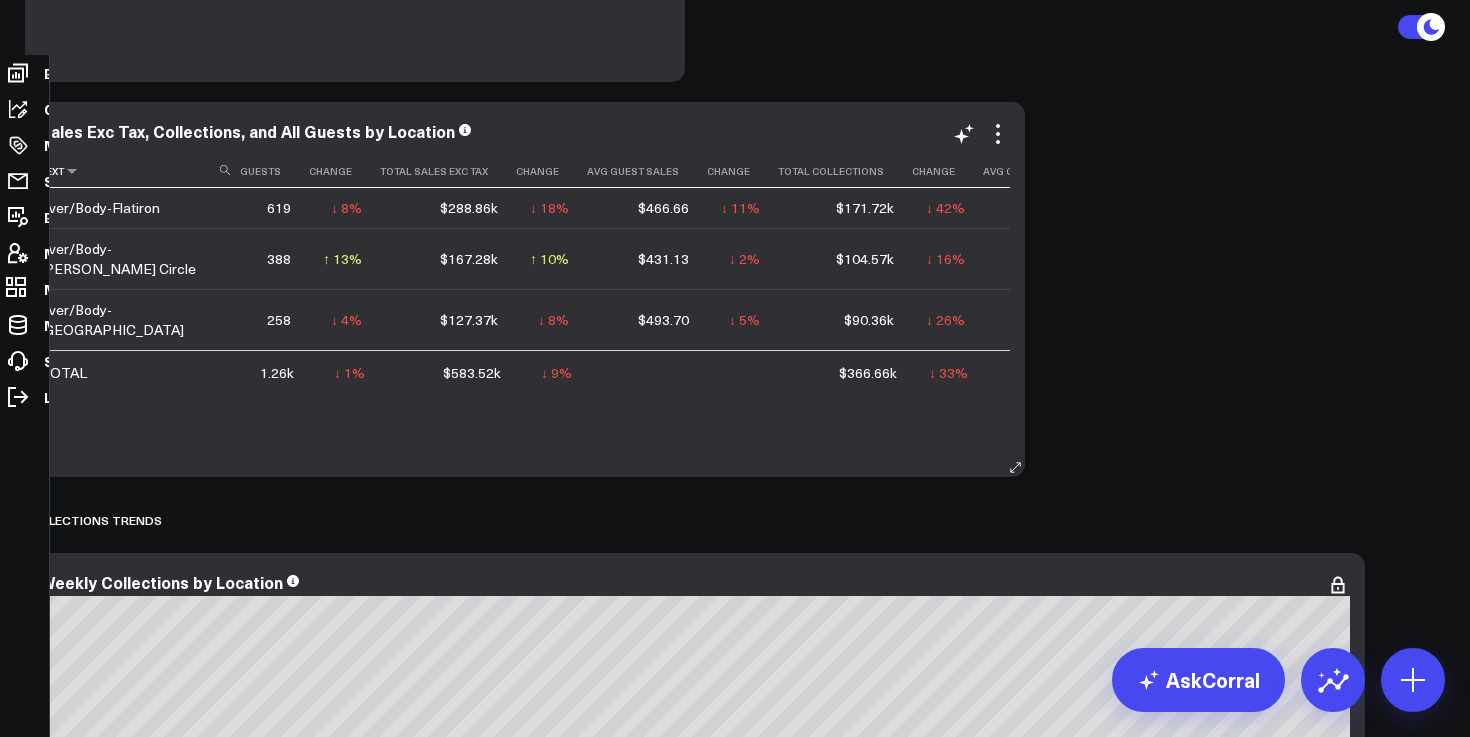 click 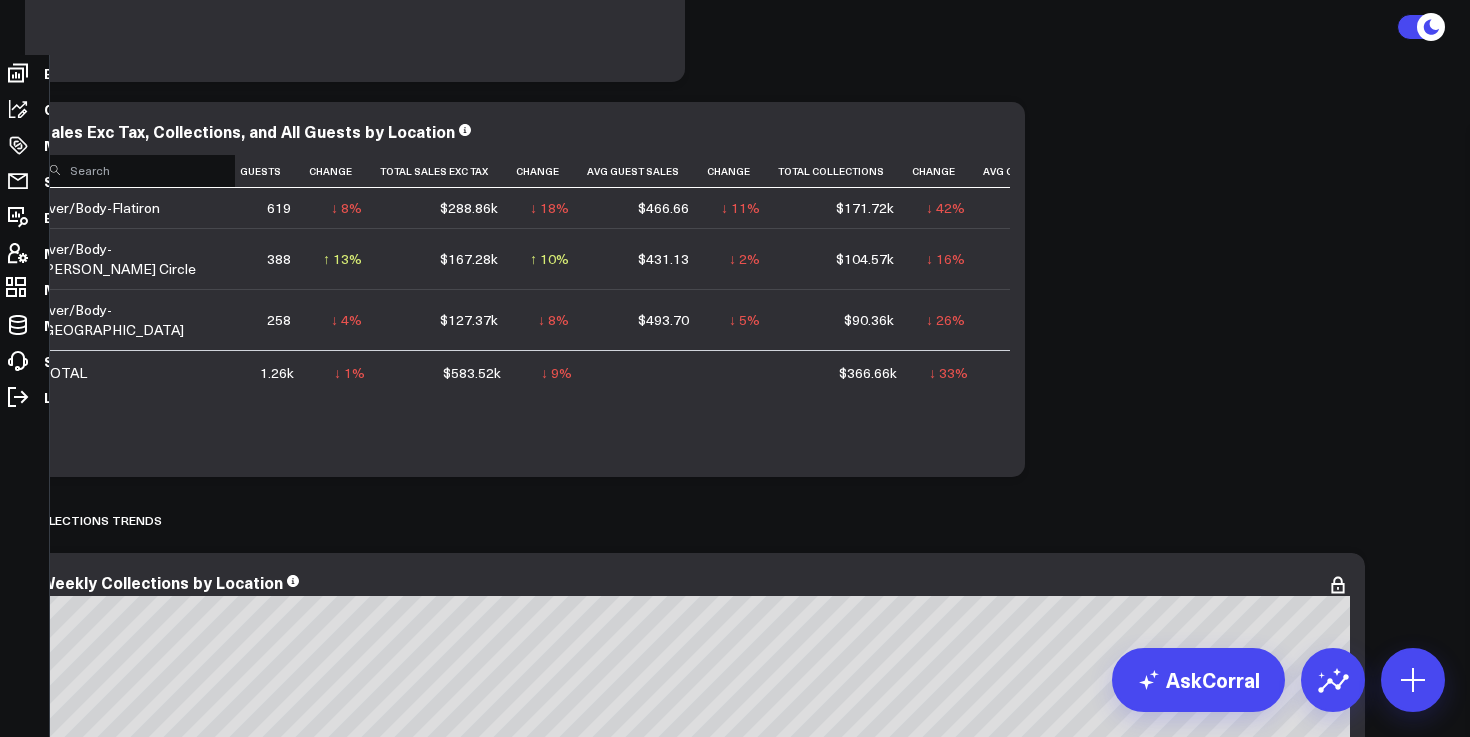 click on "Executive Summary Managers MTD 07/01/25  -  07/21/25 VS Previous Period 06/10/25  -  06/30/25" at bounding box center [760, -399] 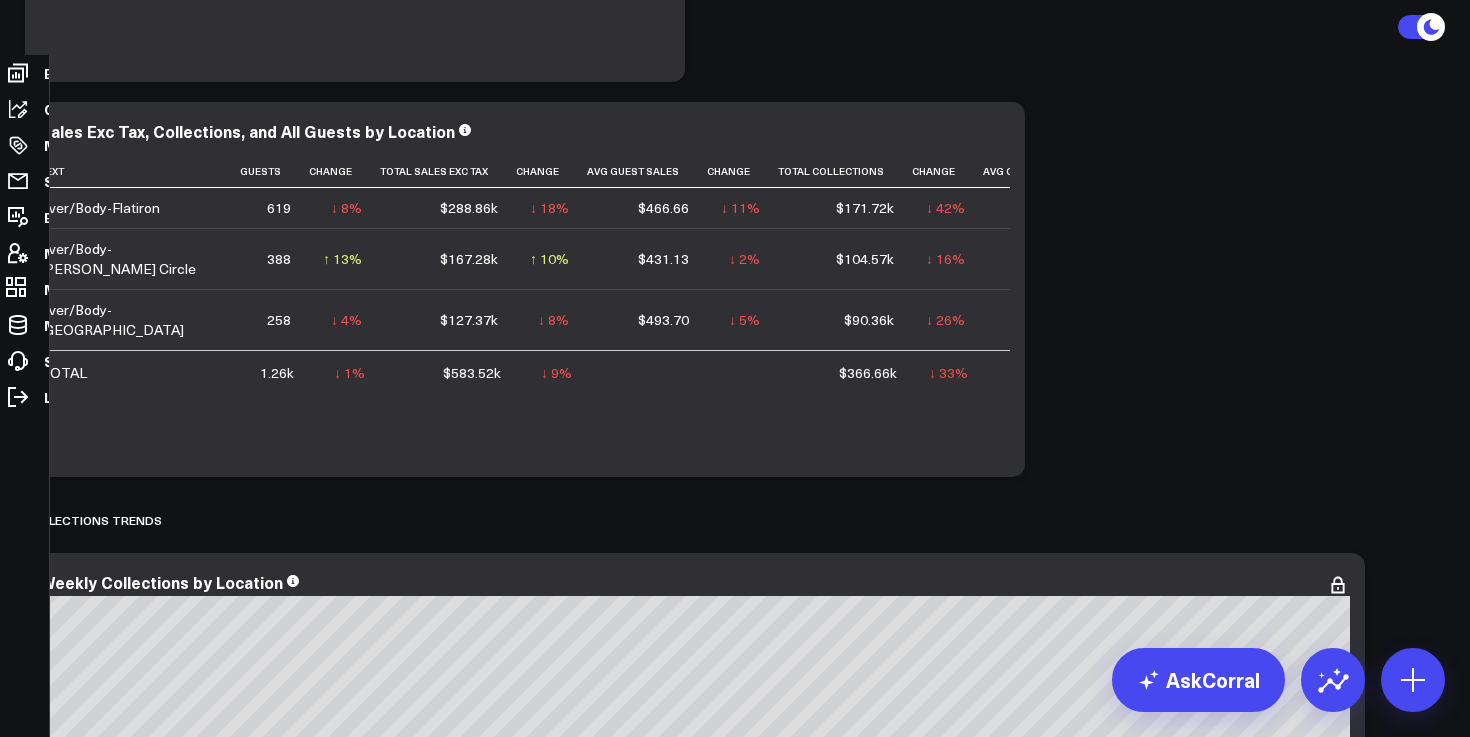click 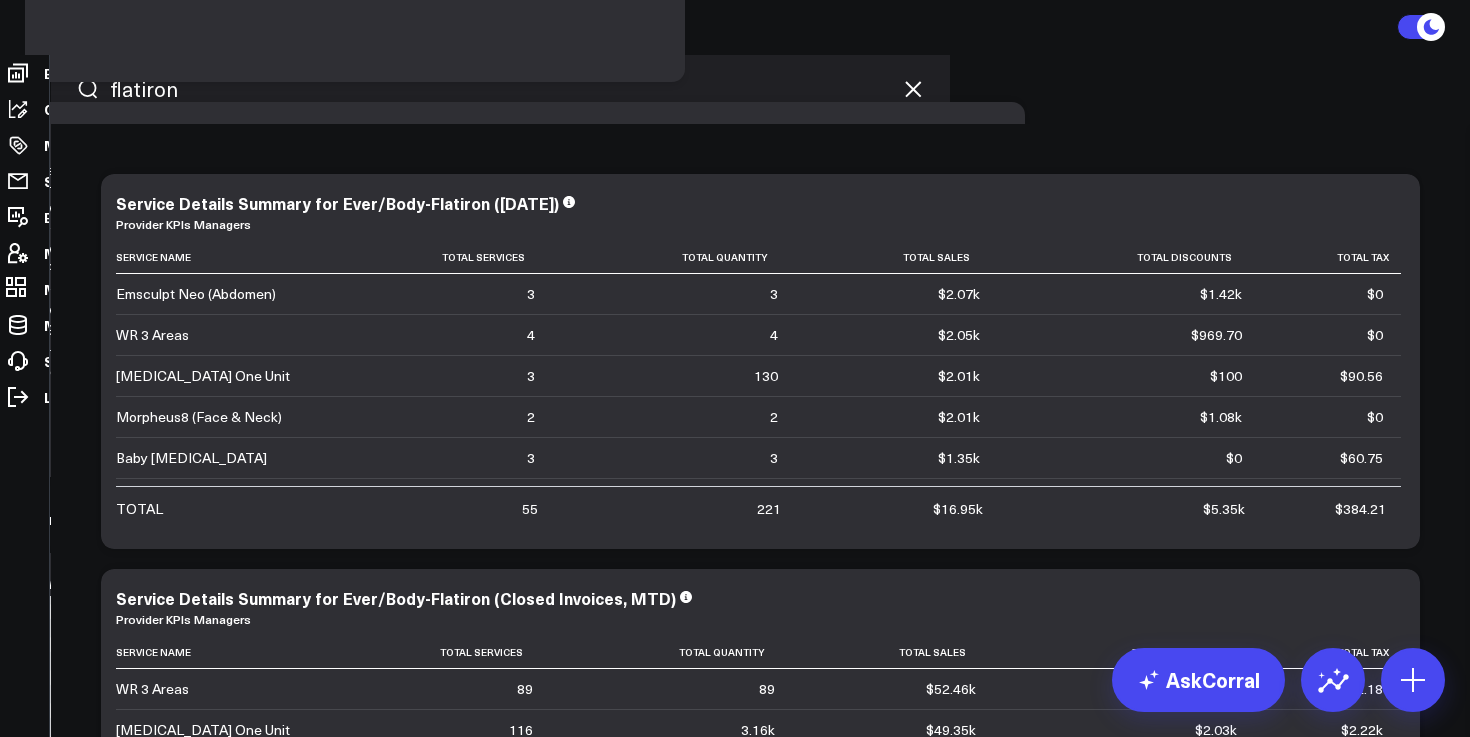 type on "flatiron" 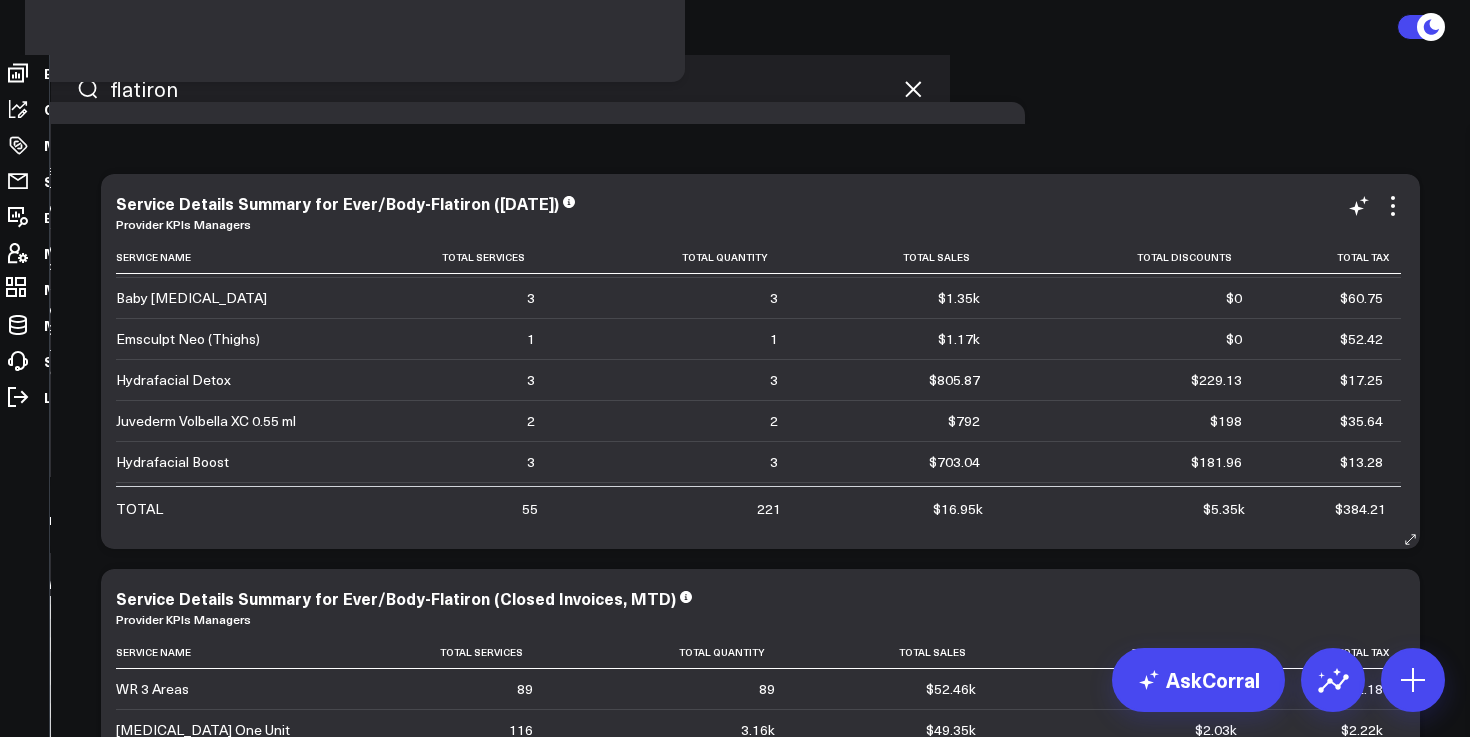 scroll, scrollTop: 171, scrollLeft: 0, axis: vertical 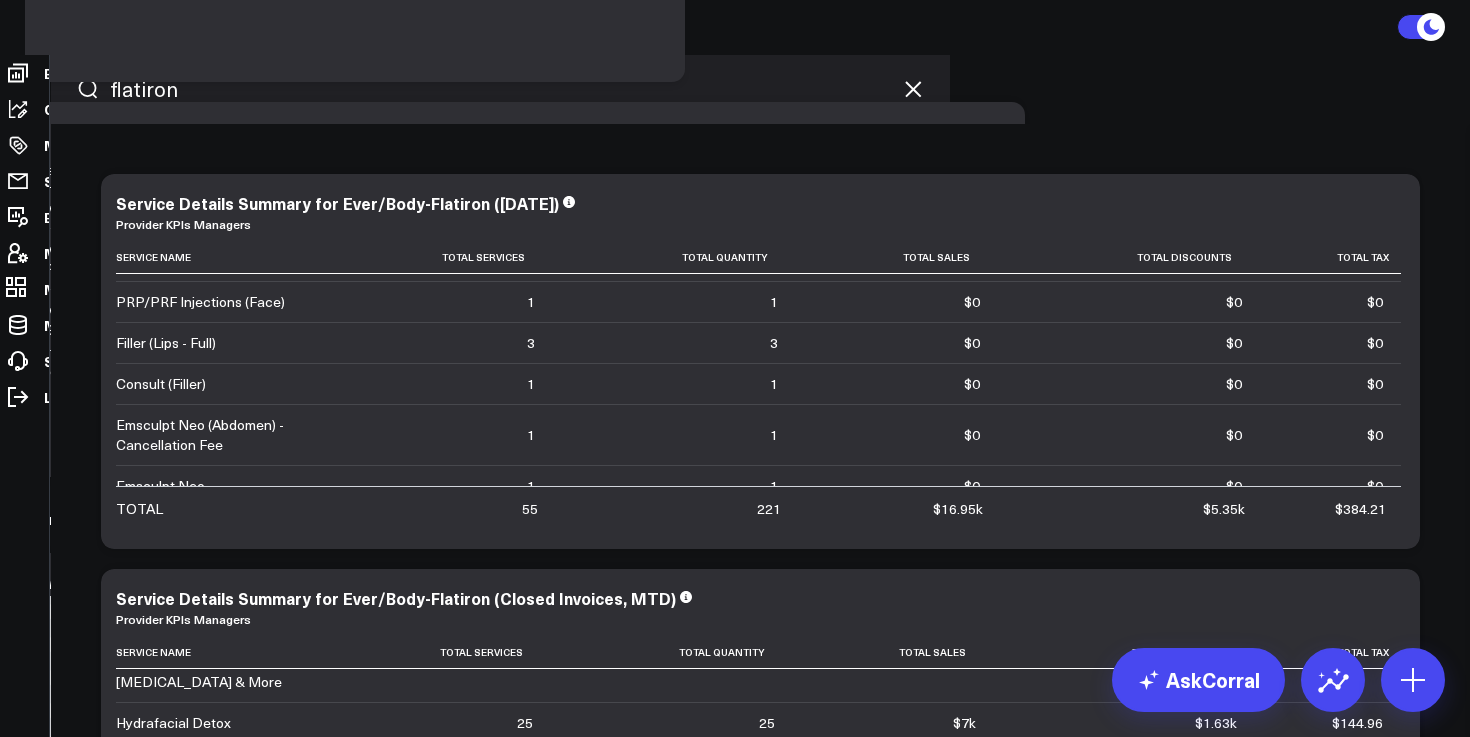 click 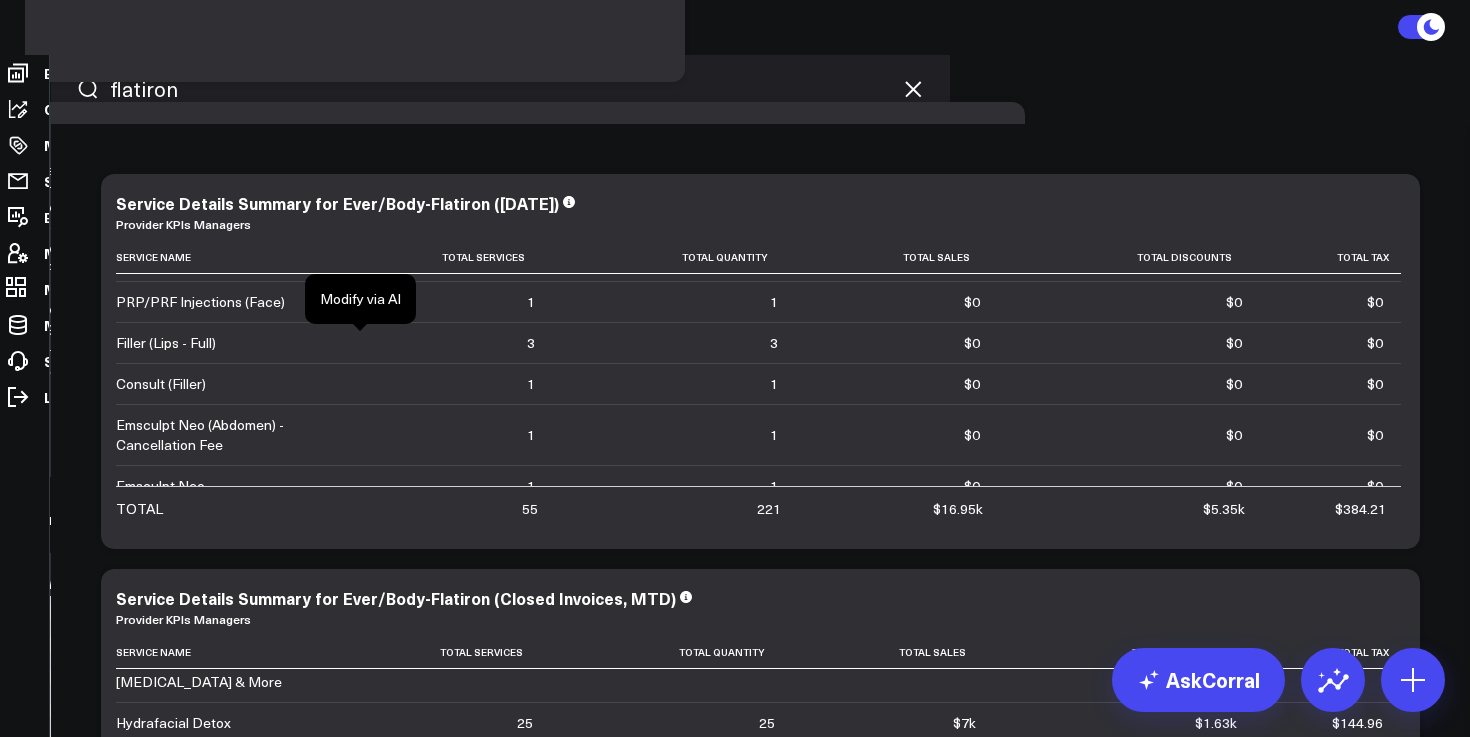 click 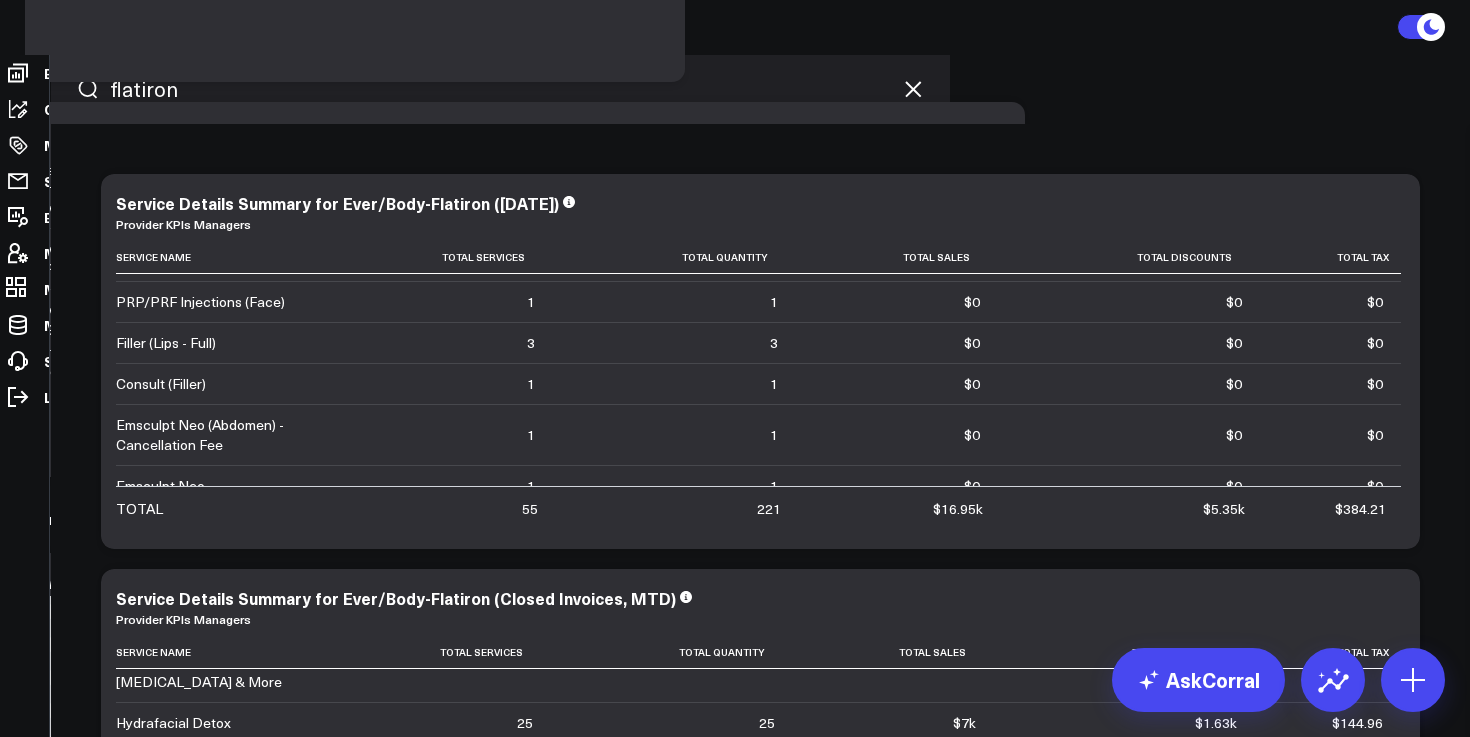 click 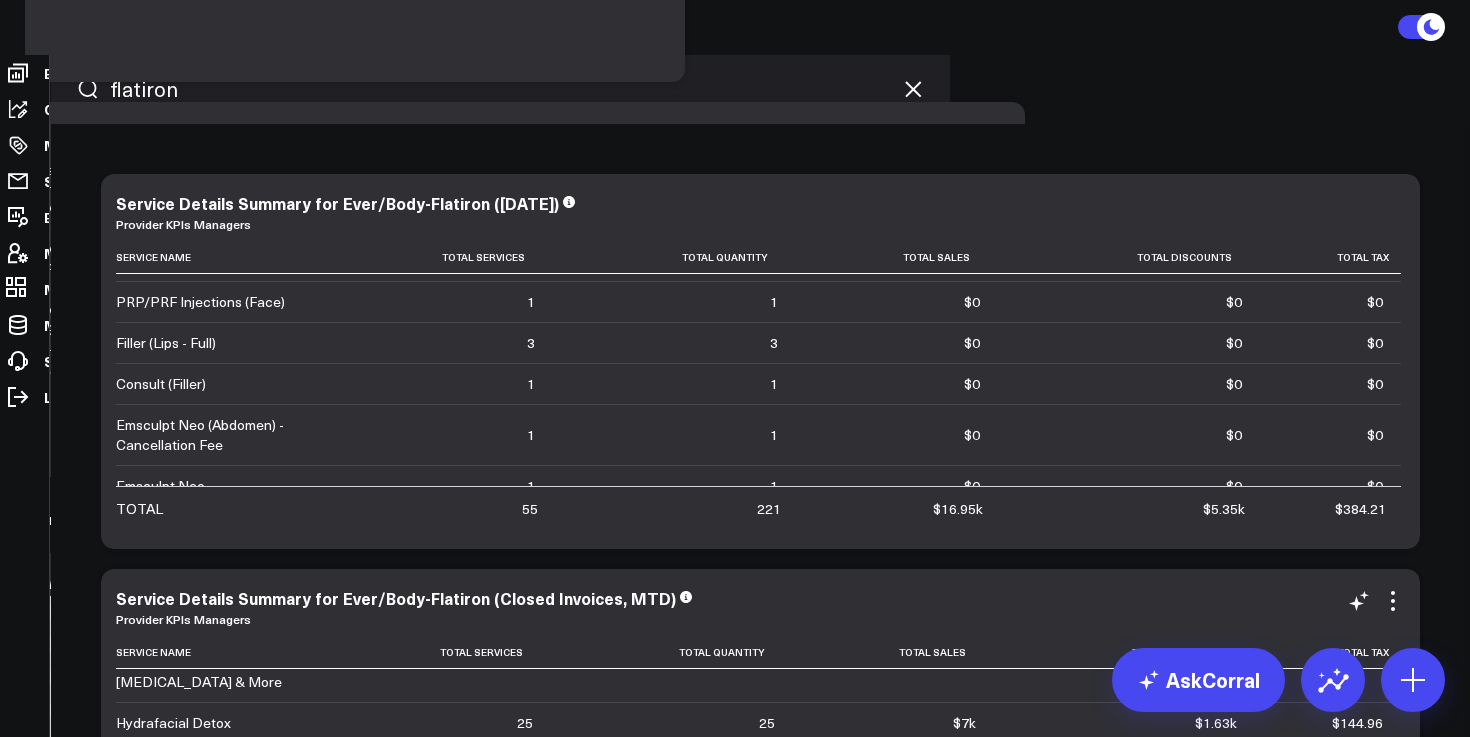 scroll, scrollTop: 472, scrollLeft: 0, axis: vertical 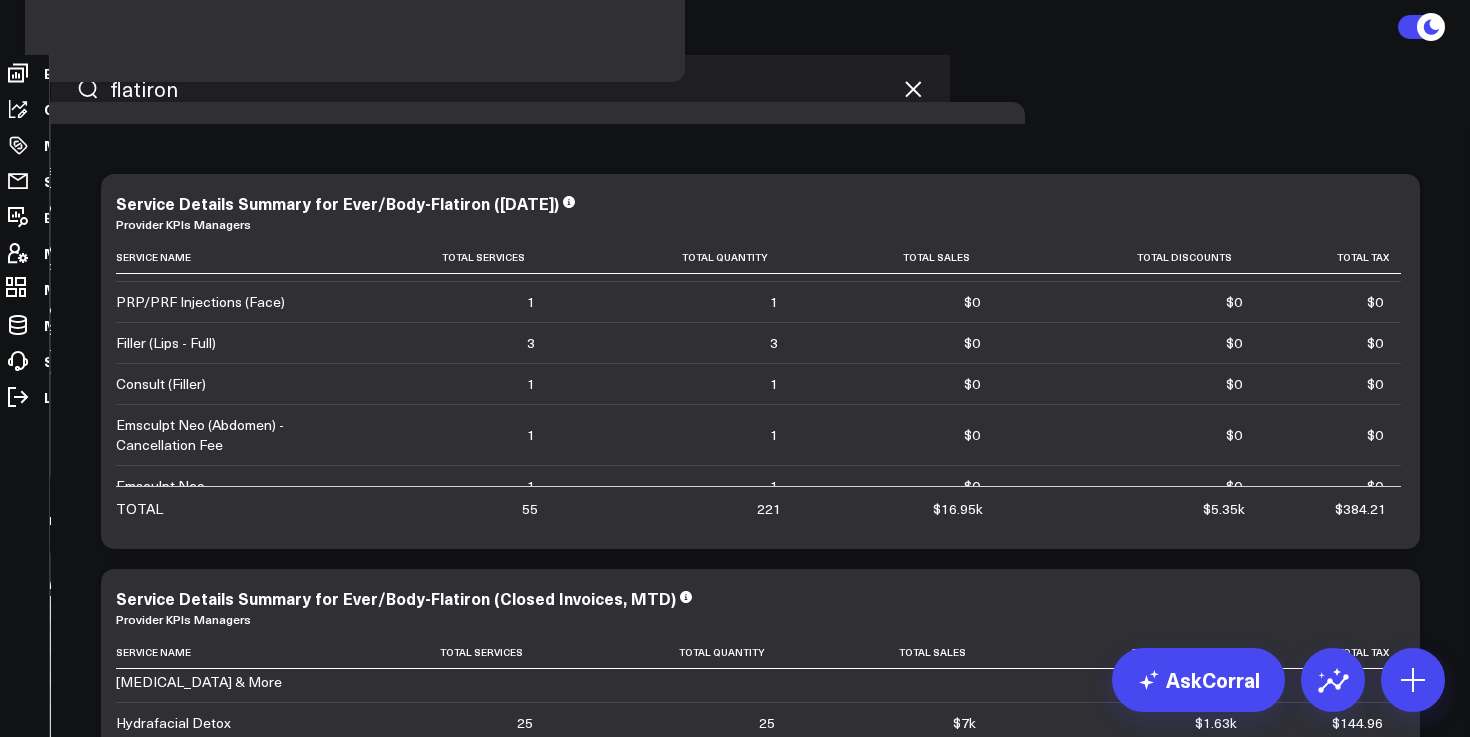 click on "$19.06k" at bounding box center (886, 2269) 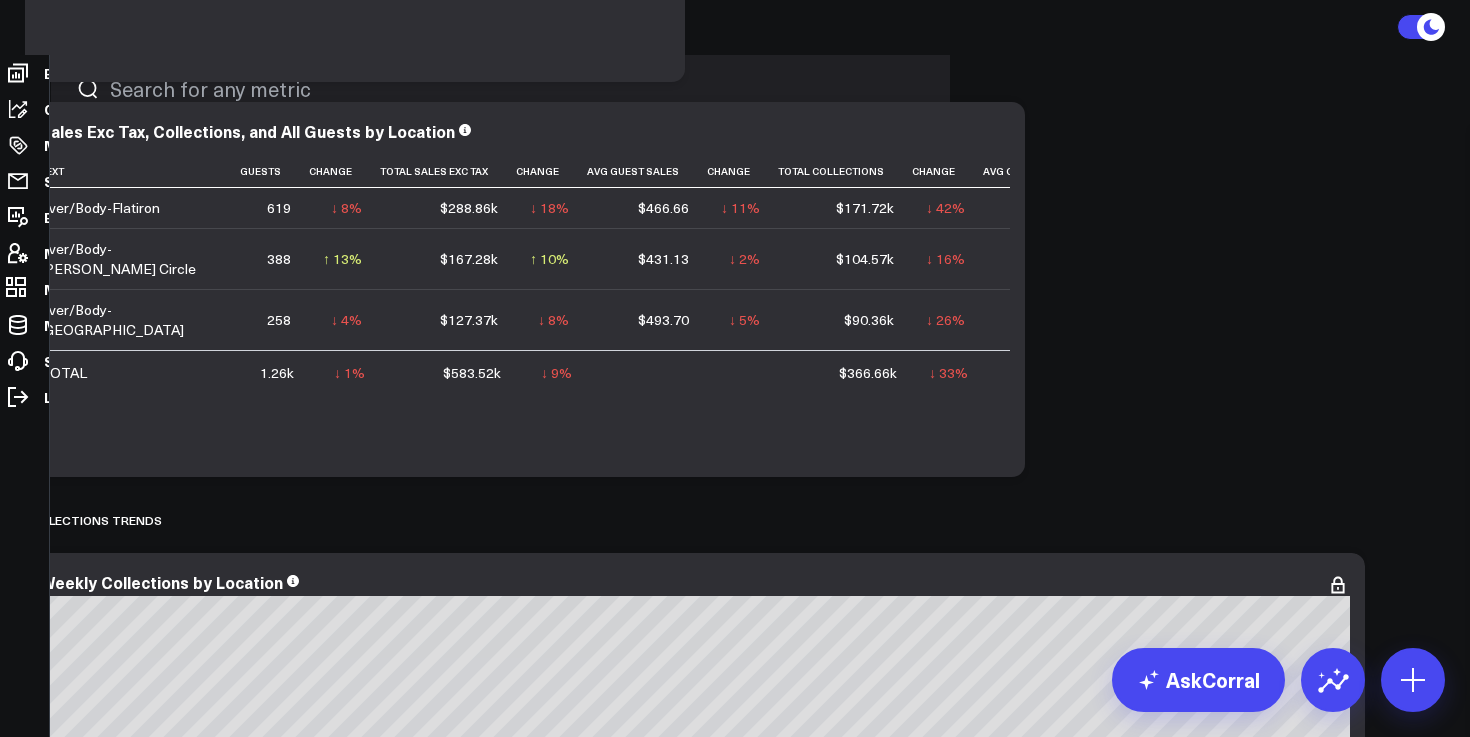 click on "Top line Performance Modify via AI Copy link to widget Ask support Remove Create linked copy Operational Dashboards for Managing Partners KPI - Average Patient Ticket KPI - Sales per Service Hour KPI - % New Patients KPI - Utilization Rate KPI - % Retail Revenue Sales Data - Total Sales Data - Services Sales Data - Product Guest Data - Total Guest Data - New Time Data - Service Hours Time Data - Net Scheduled Hours Provider KPIs Managers Executive Summary Managers Duplicate to Operational Dashboards for Managing Partners KPI - Average Patient Ticket KPI - Sales per Service Hour KPI - % New Patients KPI - Utilization Rate KPI - % Retail Revenue Sales Data - Total Sales Data - Services Sales Data - Product Guest Data - Total Guest Data - New Time Data - Service Hours Time Data - Net Scheduled Hours Provider KPIs Managers Executive Summary Managers Move to Operational Dashboards for Managing Partners KPI - Average Patient Ticket KPI - Sales per Service Hour KPI - % New Patients KPI - Utilization Rate Fuel Gauge" at bounding box center (735, 4266) 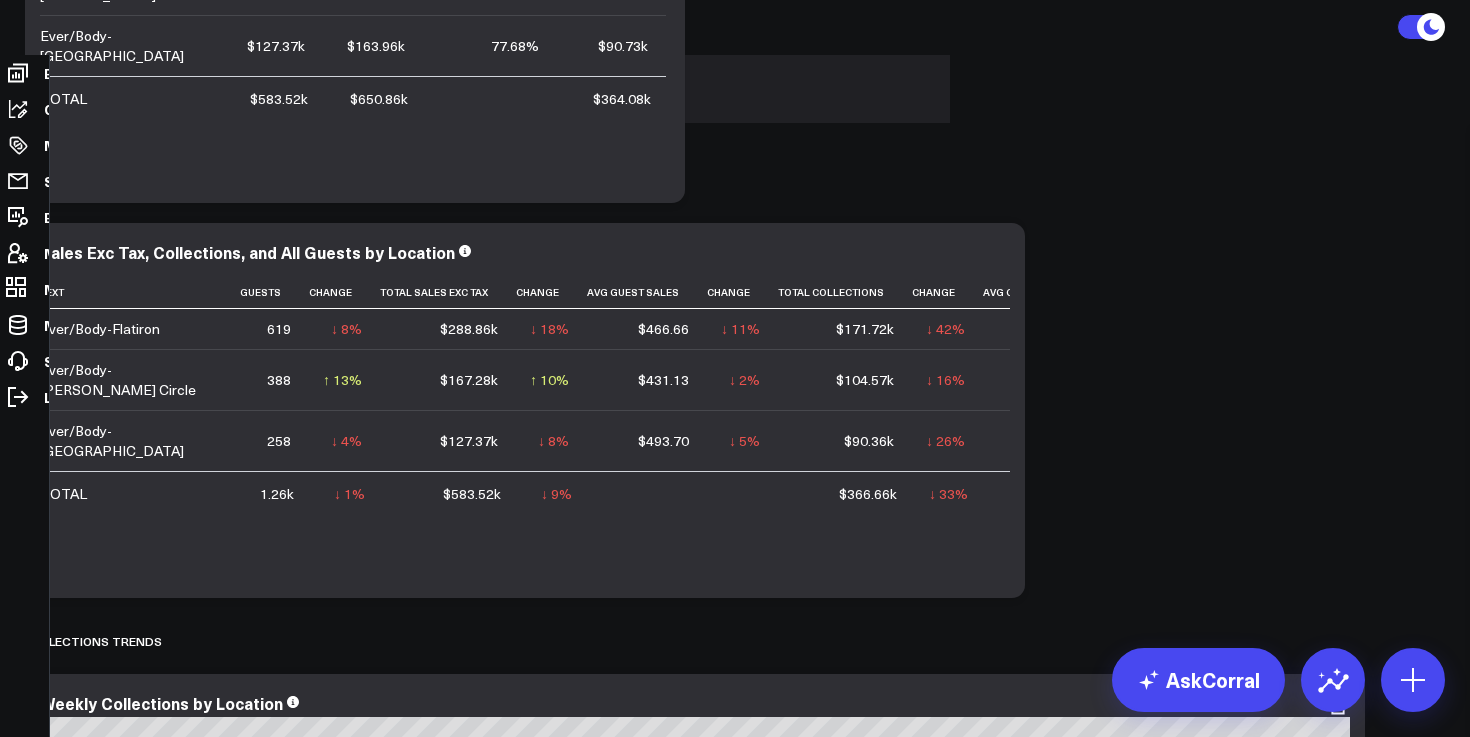 scroll, scrollTop: 366, scrollLeft: 0, axis: vertical 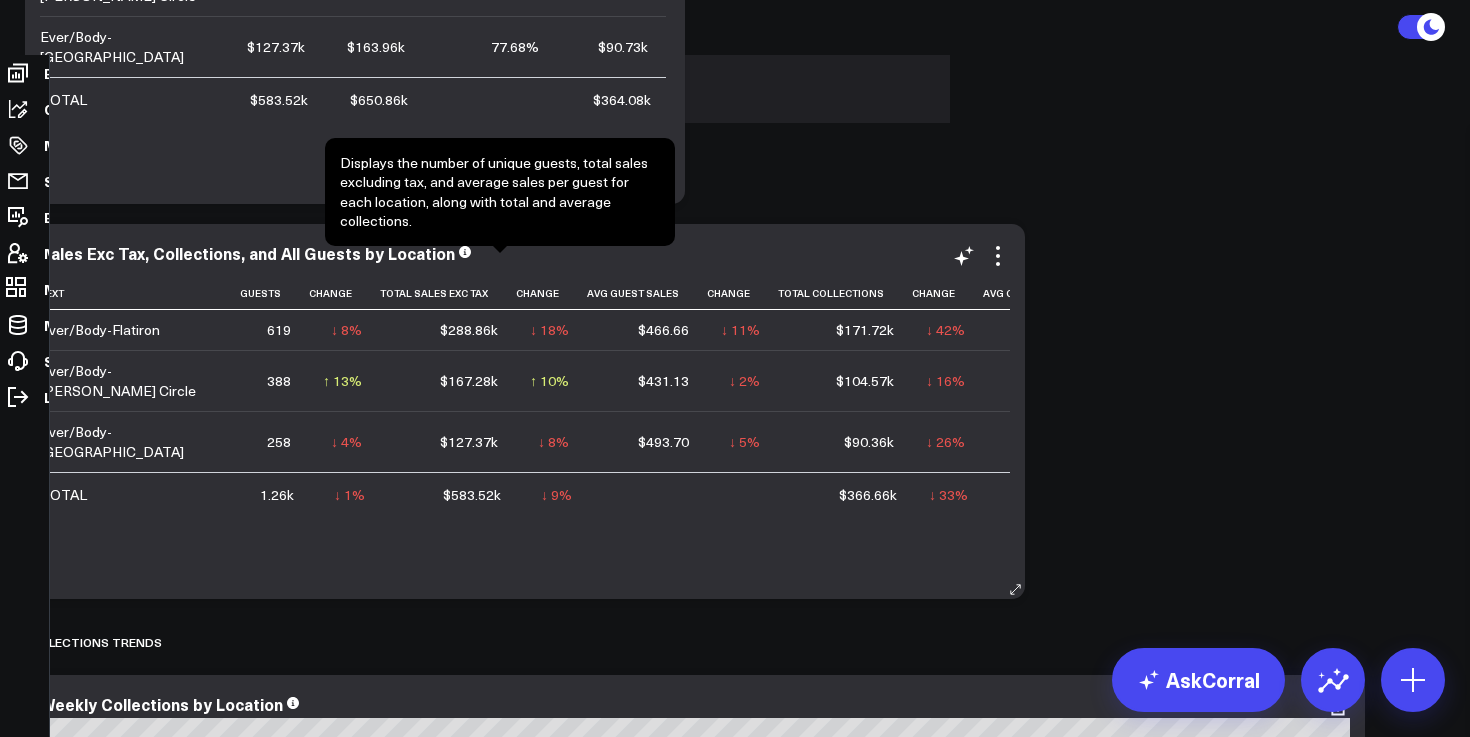 click at bounding box center [465, 250] 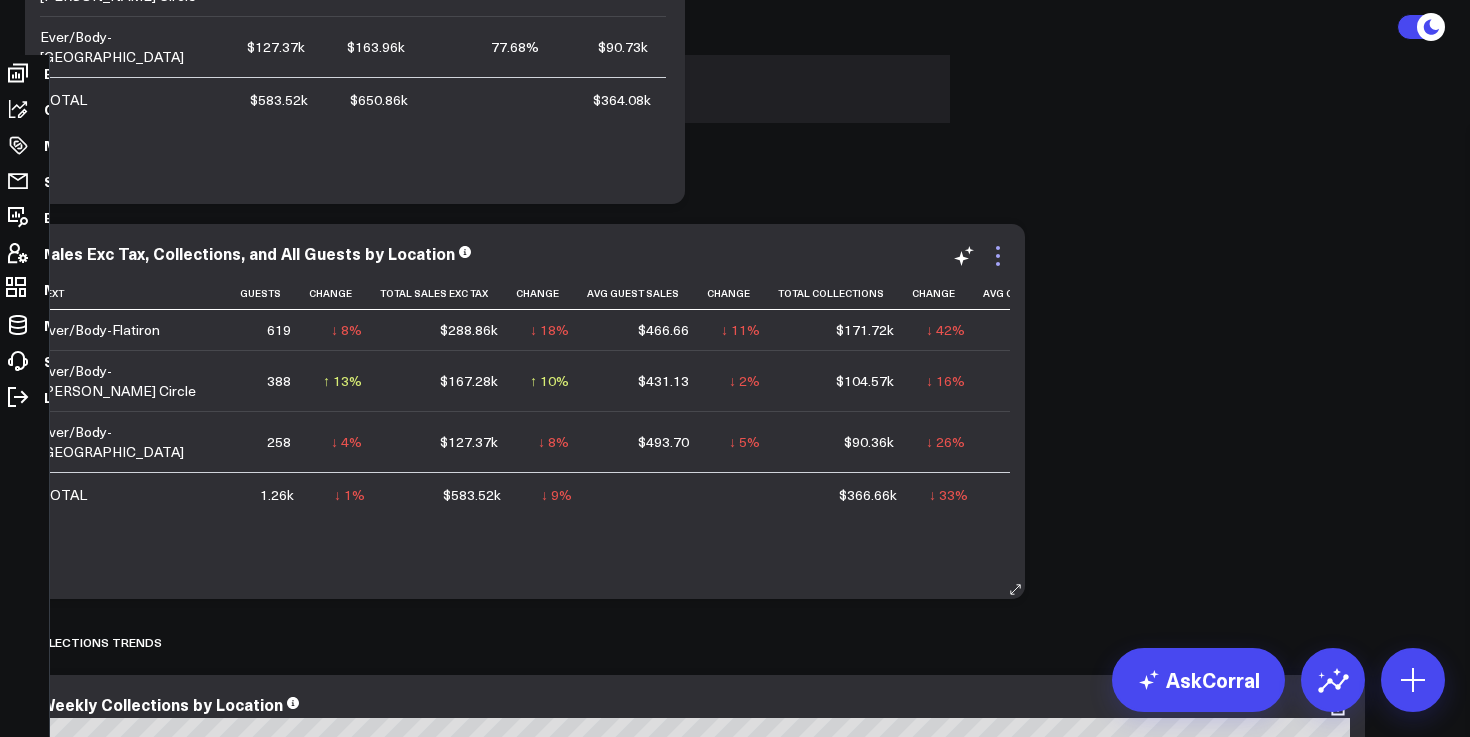 click 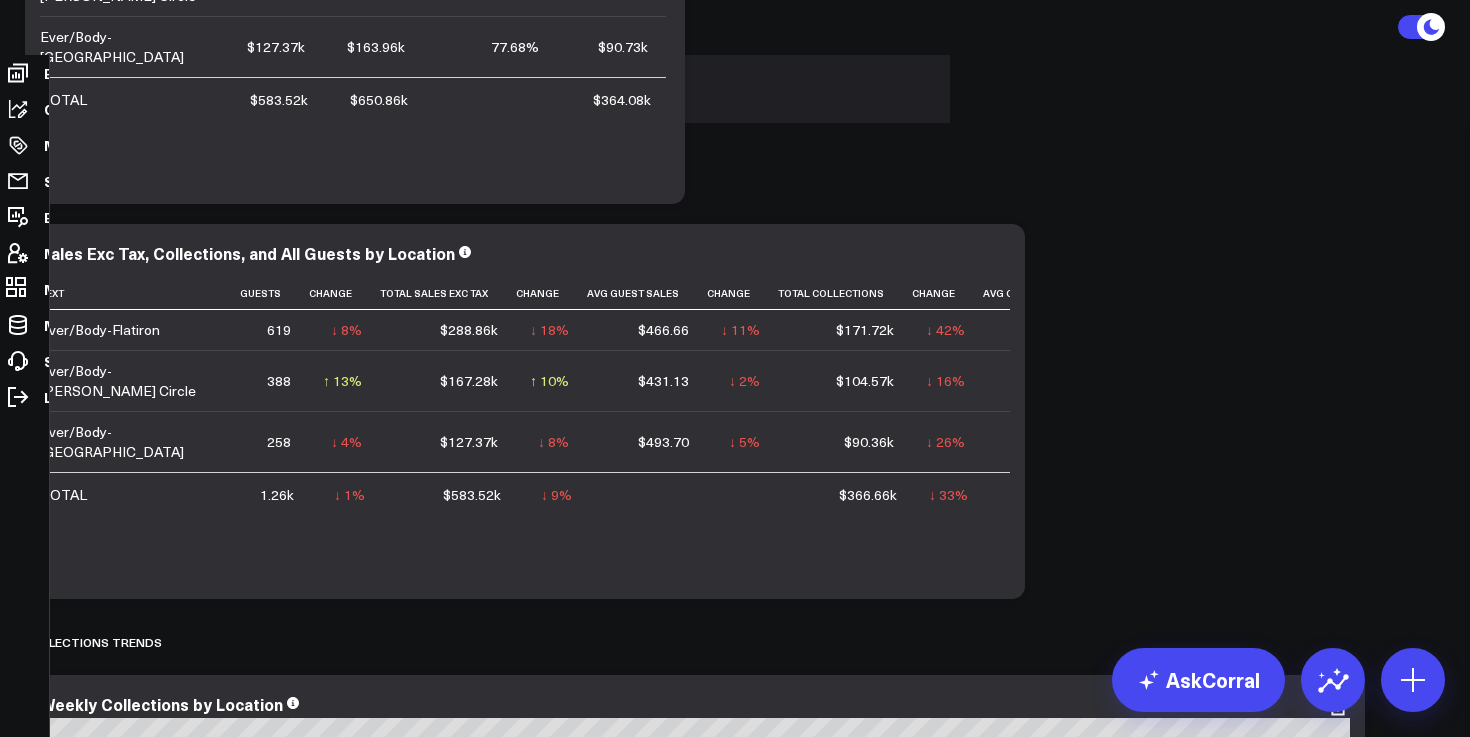 click on "Top line Performance Modify via AI Copy link to widget Ask support Remove Create linked copy Operational Dashboards for Managing Partners KPI - Average Patient Ticket KPI - Sales per Service Hour KPI - % New Patients KPI - Utilization Rate KPI - % Retail Revenue Sales Data - Total Sales Data - Services Sales Data - Product Guest Data - Total Guest Data - New Time Data - Service Hours Time Data - Net Scheduled Hours Provider KPIs Managers Executive Summary Managers Duplicate to Operational Dashboards for Managing Partners KPI - Average Patient Ticket KPI - Sales per Service Hour KPI - % New Patients KPI - Utilization Rate KPI - % Retail Revenue Sales Data - Total Sales Data - Services Sales Data - Product Guest Data - Total Guest Data - New Time Data - Service Hours Time Data - Net Scheduled Hours Provider KPIs Managers Executive Summary Managers Move to Operational Dashboards for Managing Partners KPI - Average Patient Ticket KPI - Sales per Service Hour KPI - % New Patients KPI - Utilization Rate Fuel Gauge" at bounding box center [735, 4388] 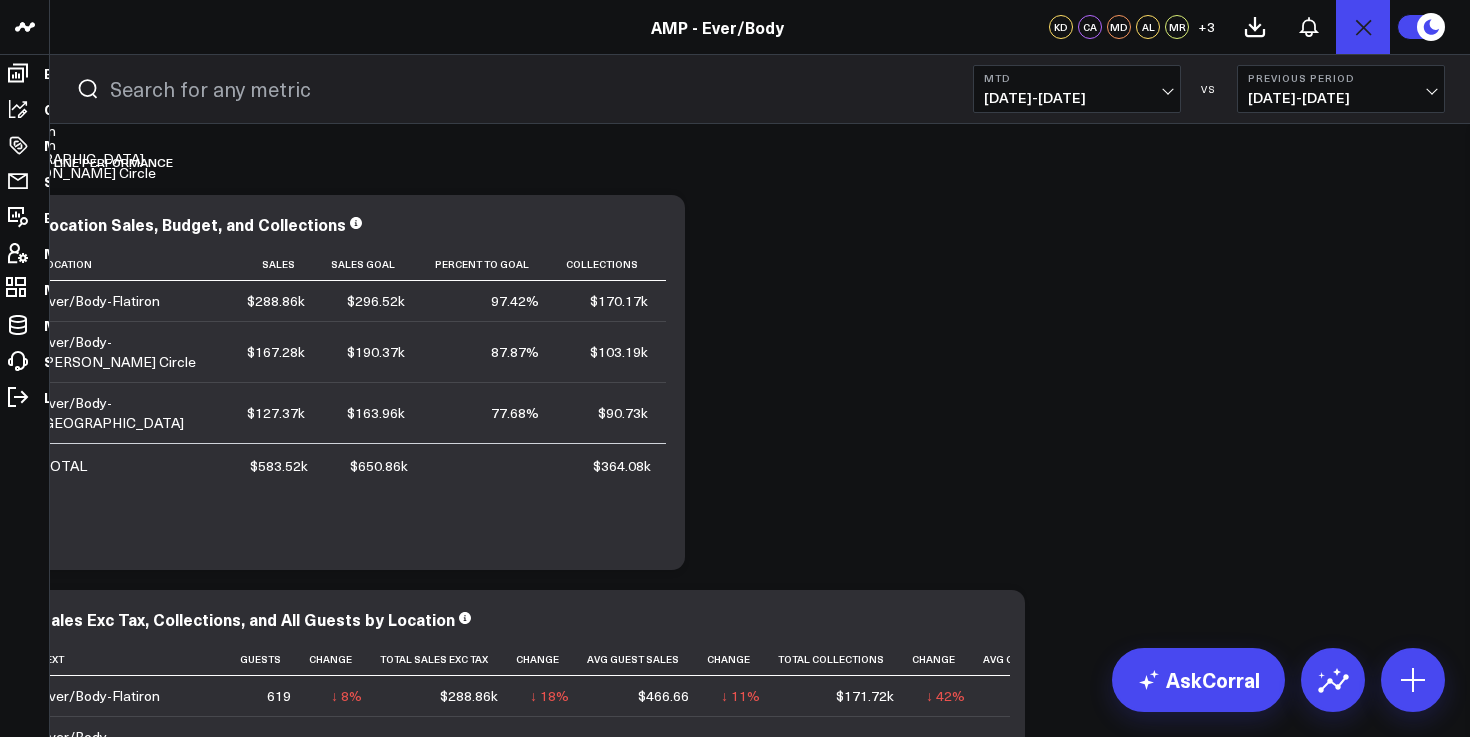 click on "Location" at bounding box center (735, 131) 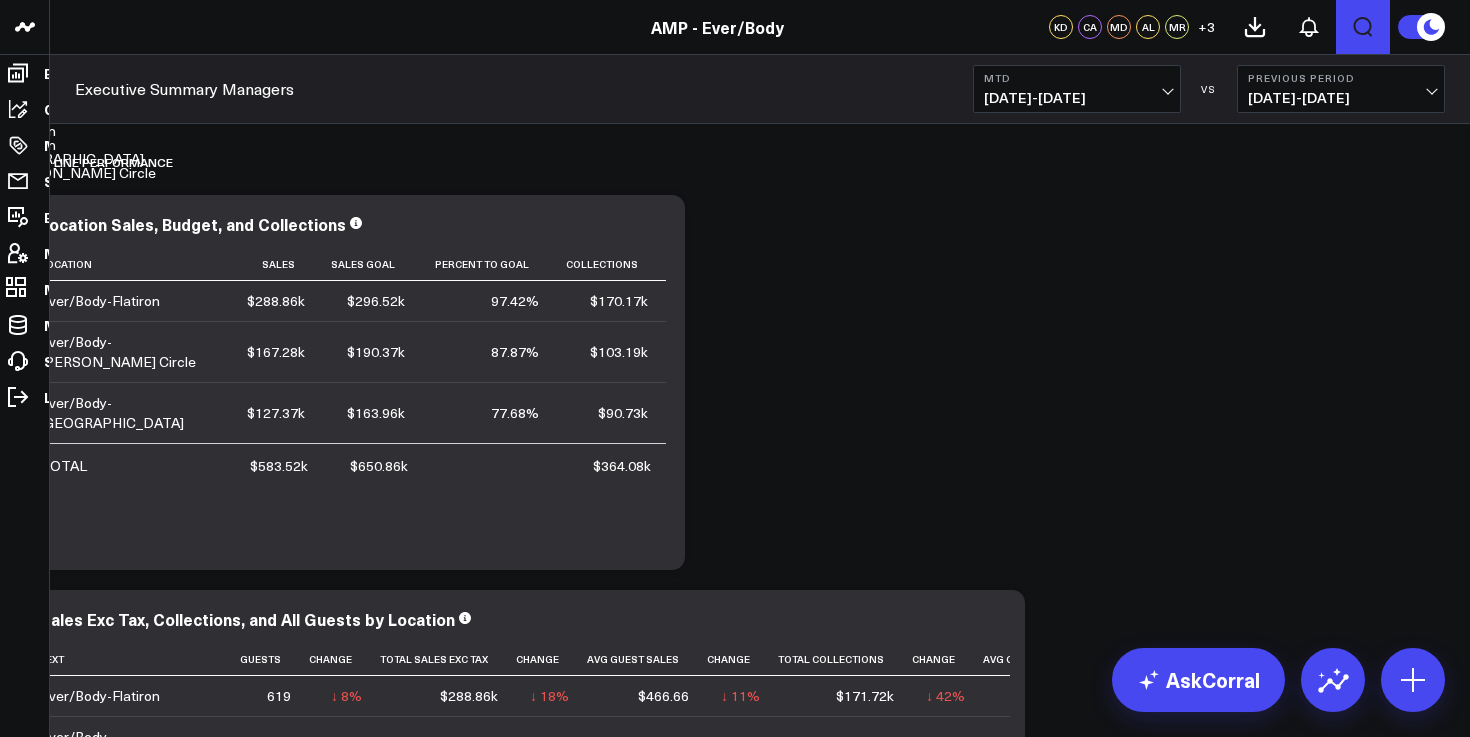 click on "Flatiron" at bounding box center (735, 187) 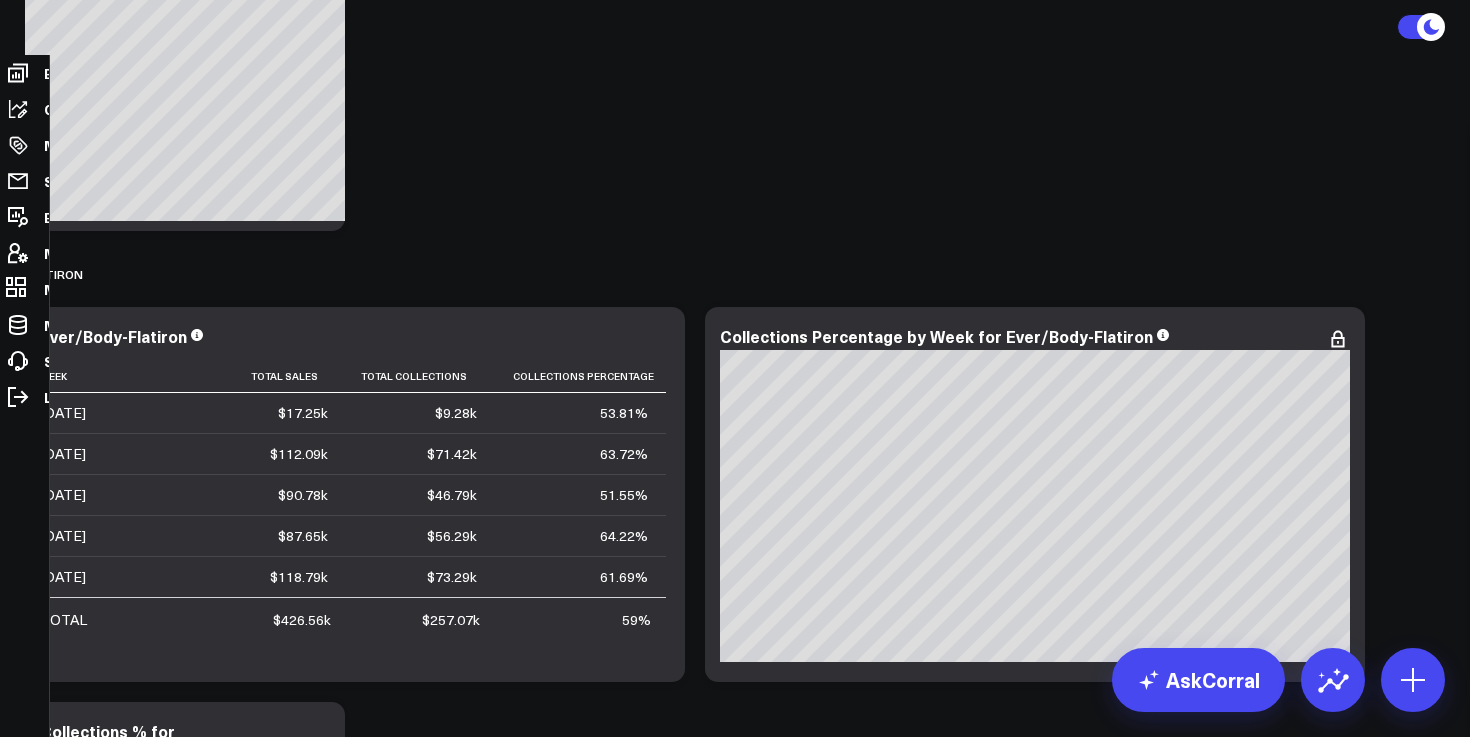 scroll, scrollTop: 1675, scrollLeft: 0, axis: vertical 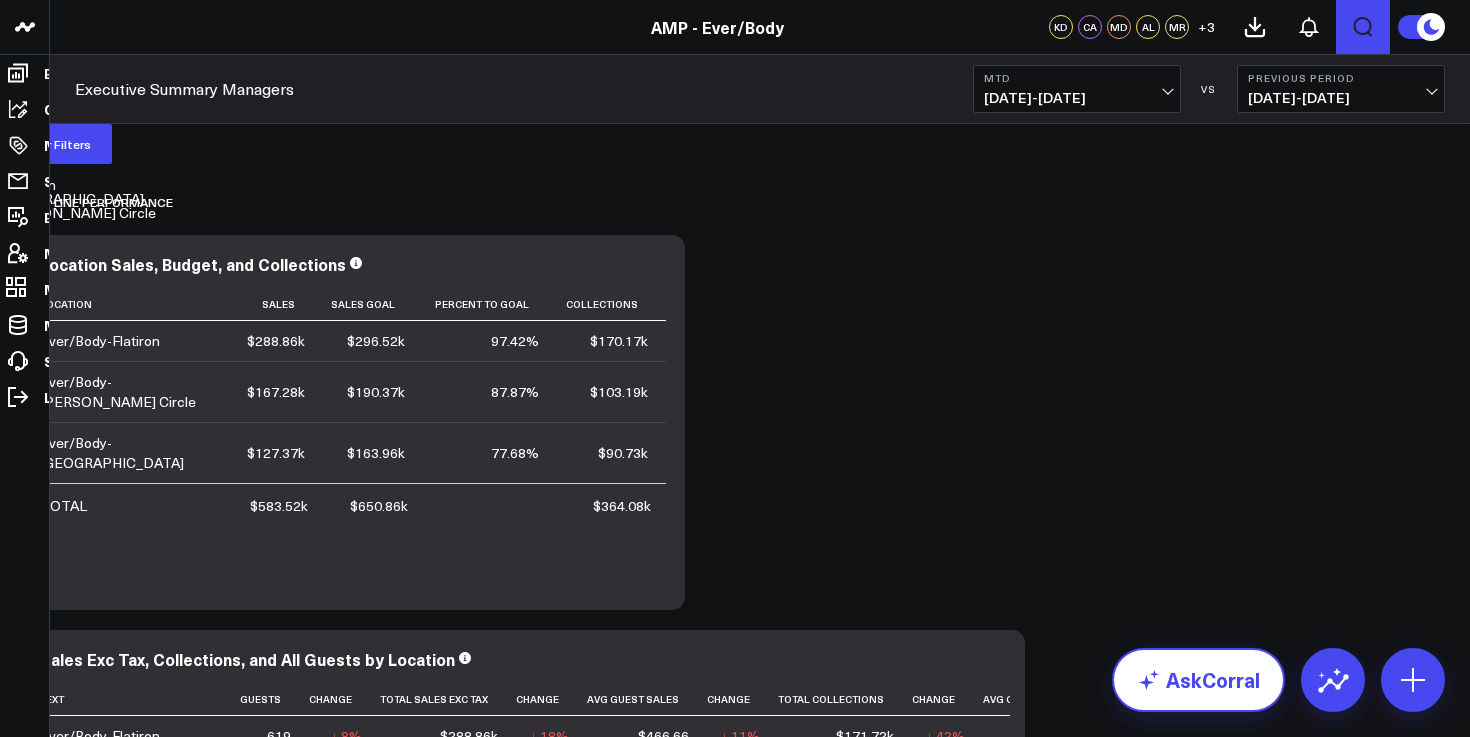 click on "AskCorral" at bounding box center [1198, 680] 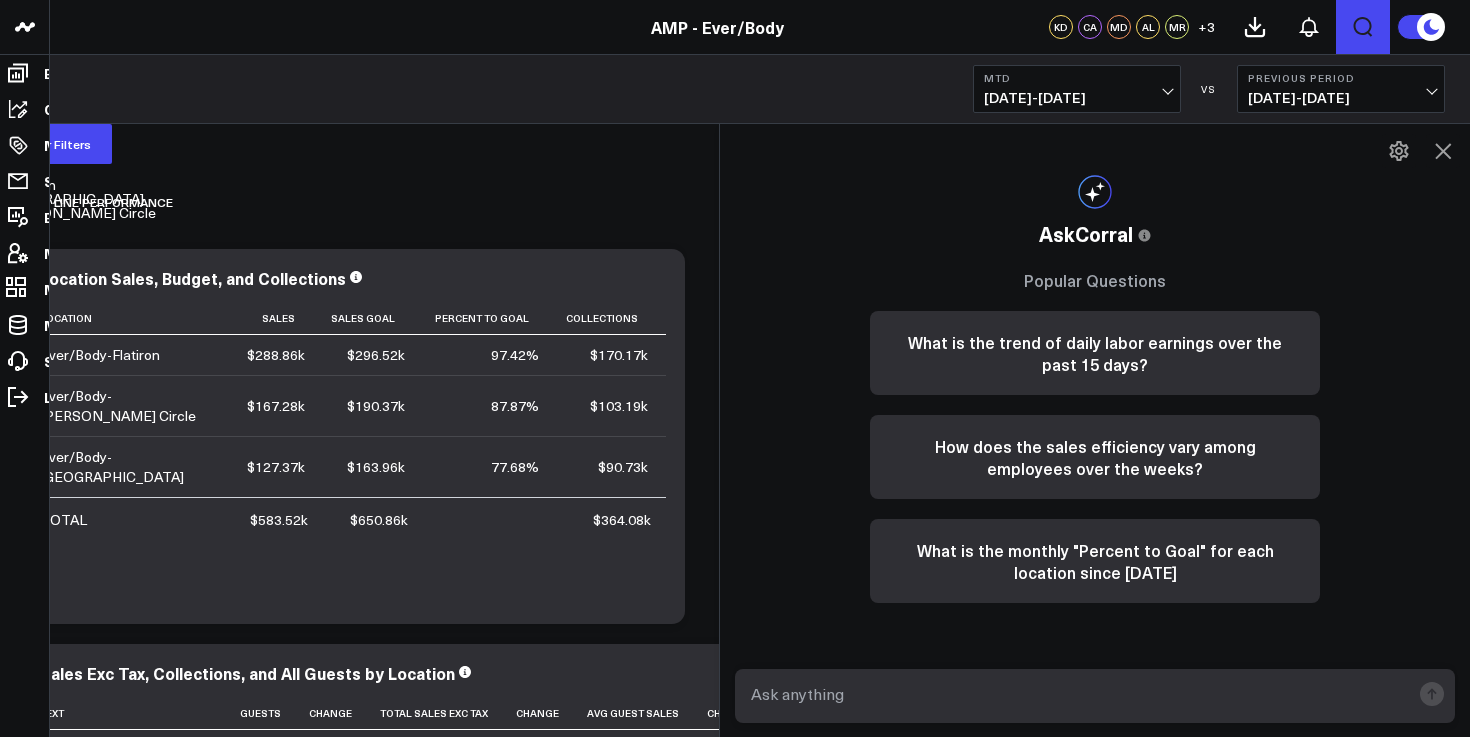 click at bounding box center [1095, 696] 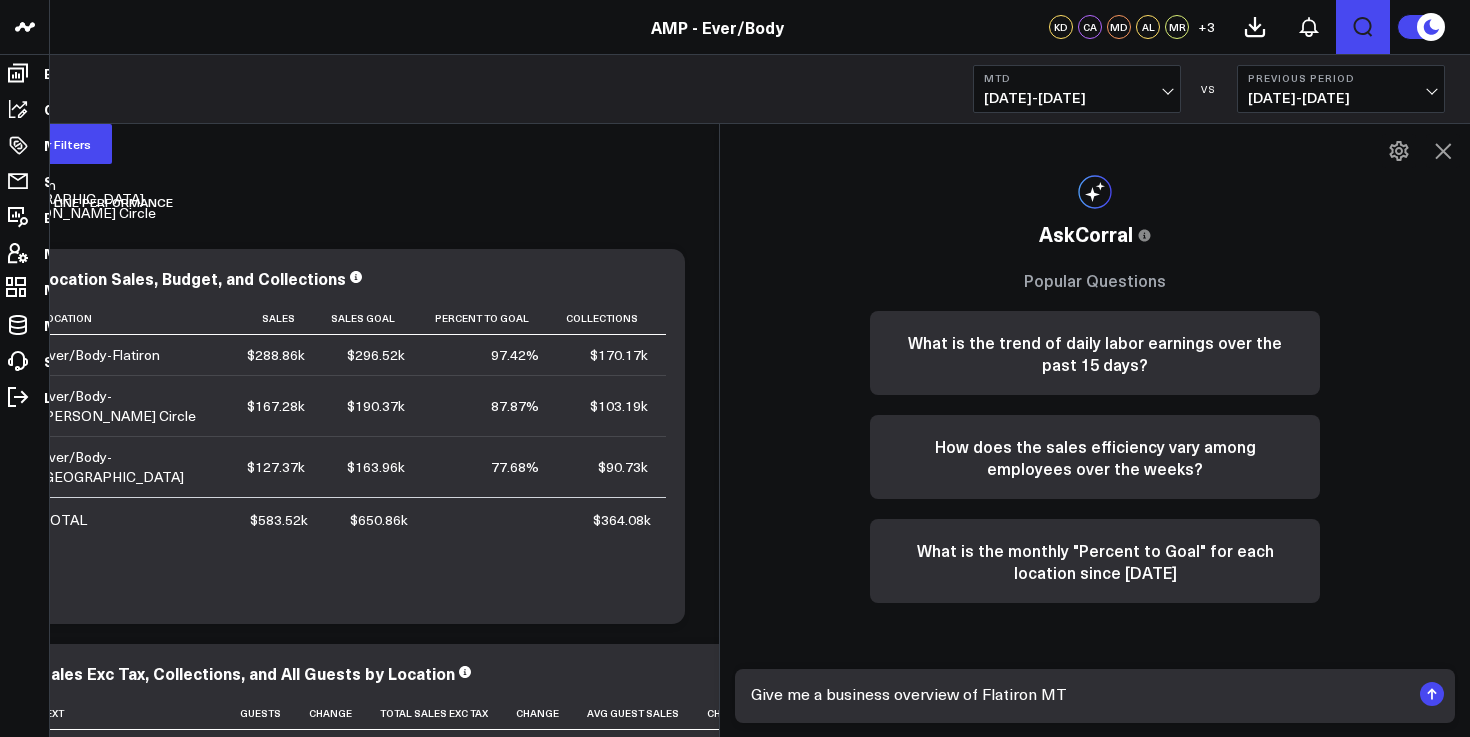 type on "Give me a business overview of Flatiron MTD" 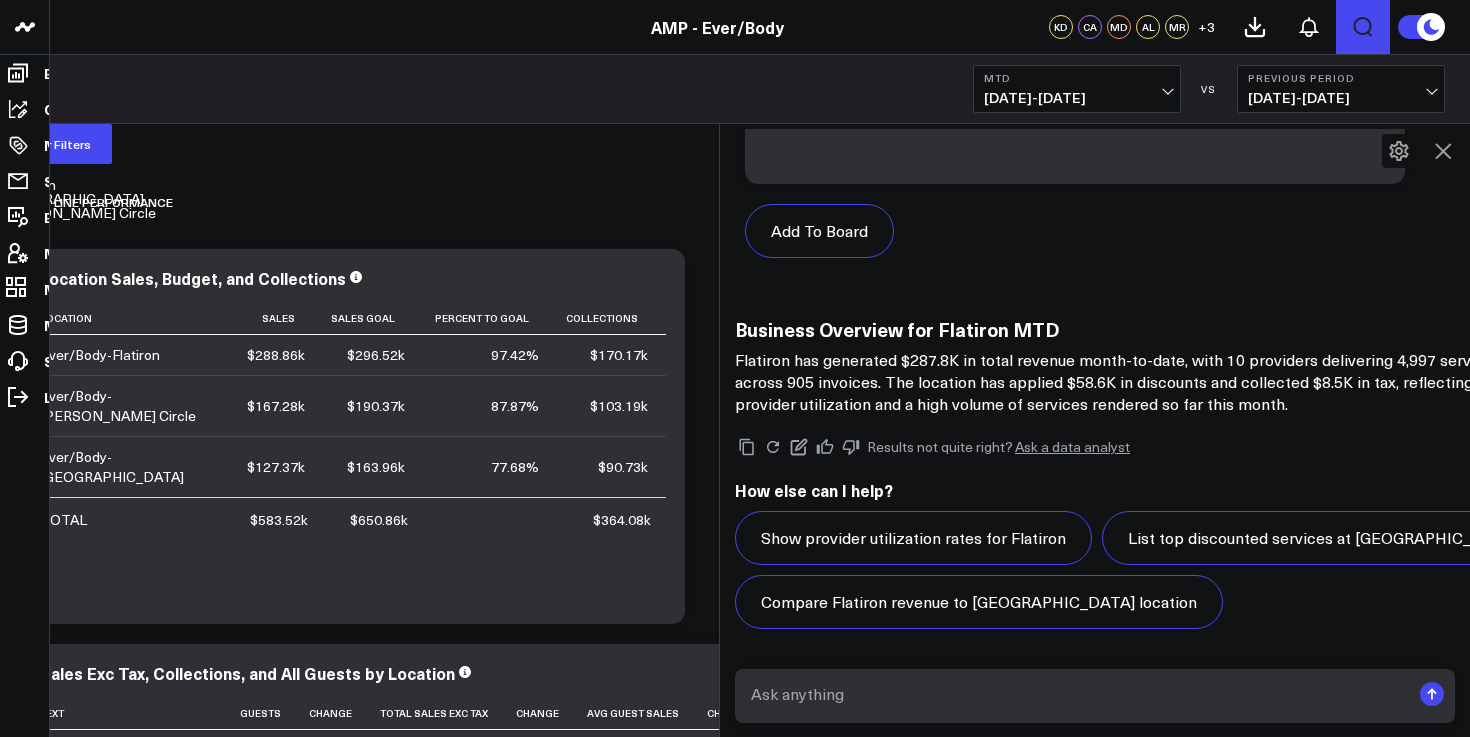 scroll, scrollTop: 1023, scrollLeft: 0, axis: vertical 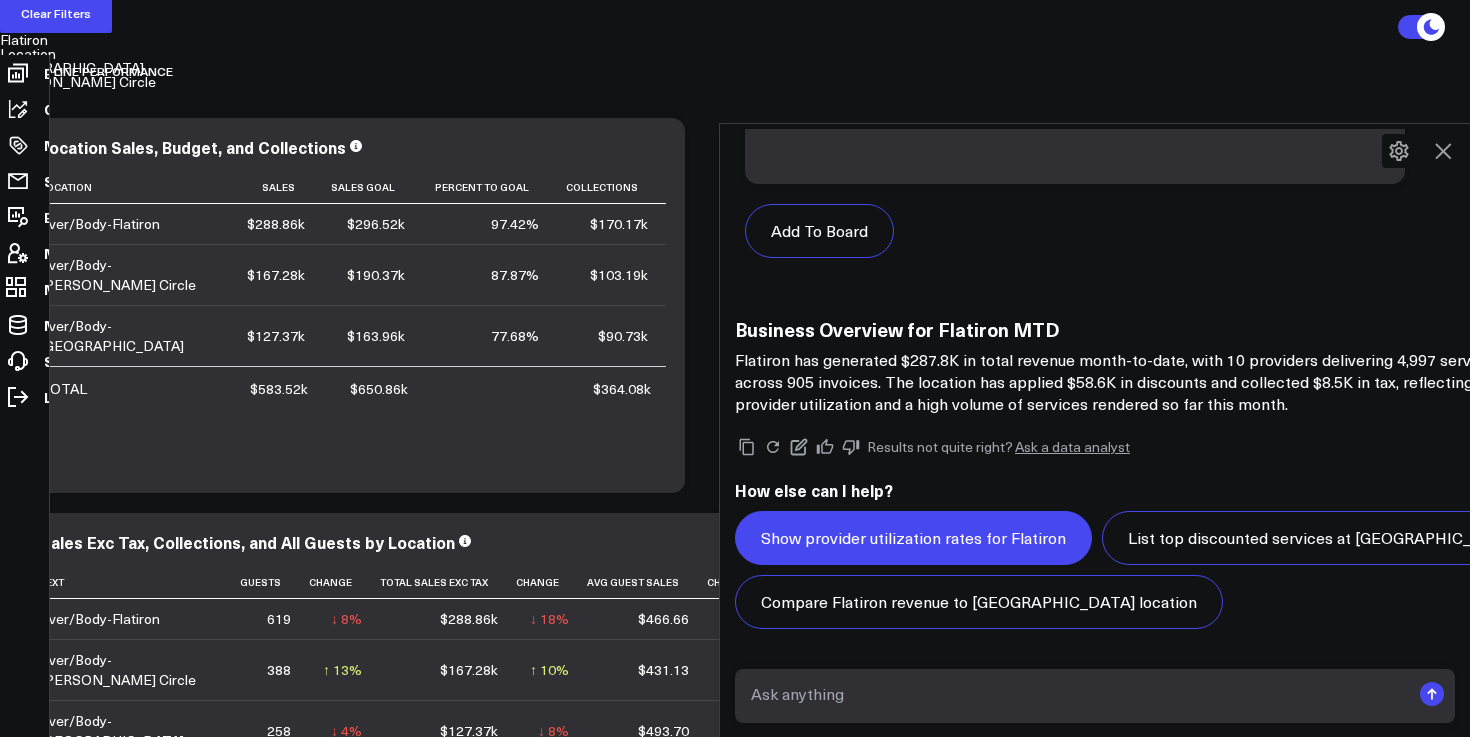 click on "Show provider utilization rates for Flatiron" at bounding box center (913, 538) 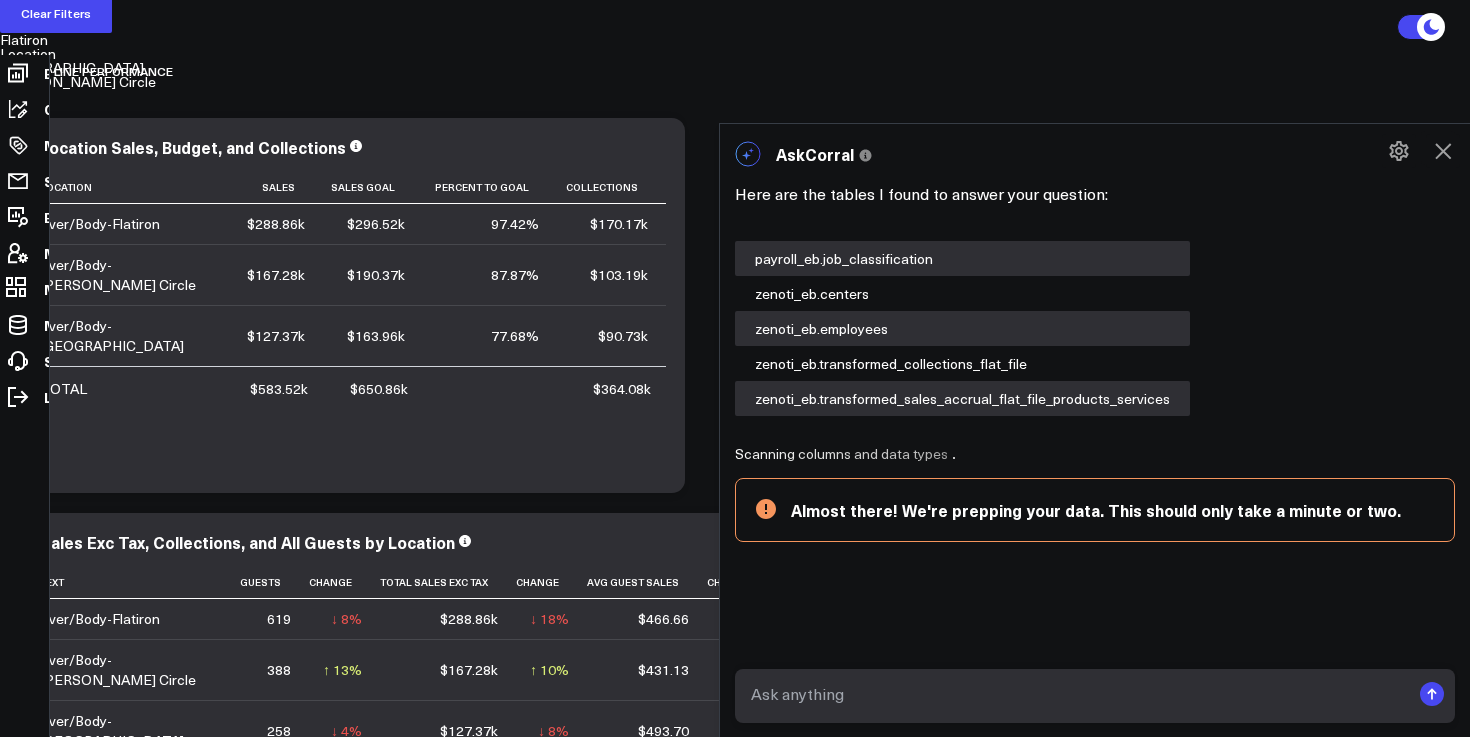 scroll, scrollTop: 1381, scrollLeft: 0, axis: vertical 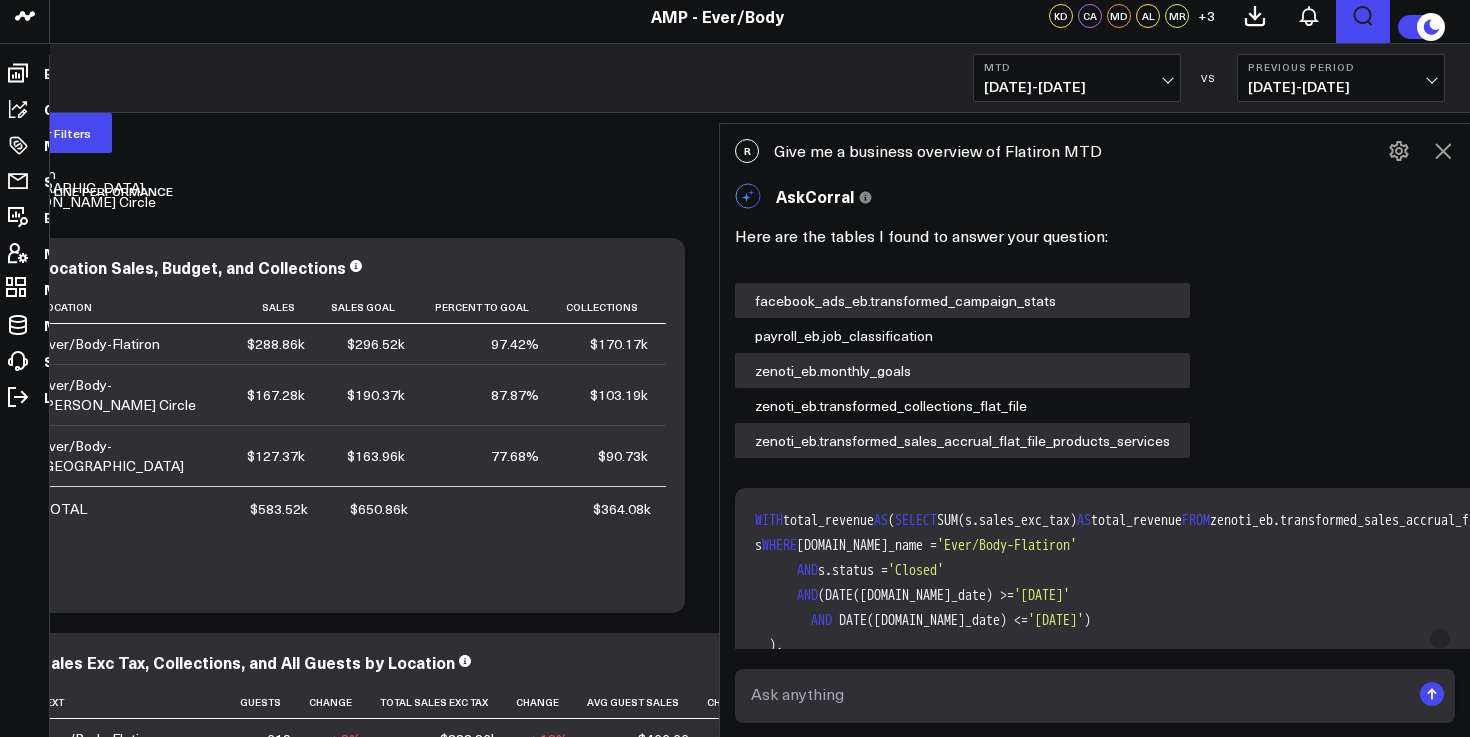 click on "R Give me a business overview of Flatiron MTD" at bounding box center (1095, 151) 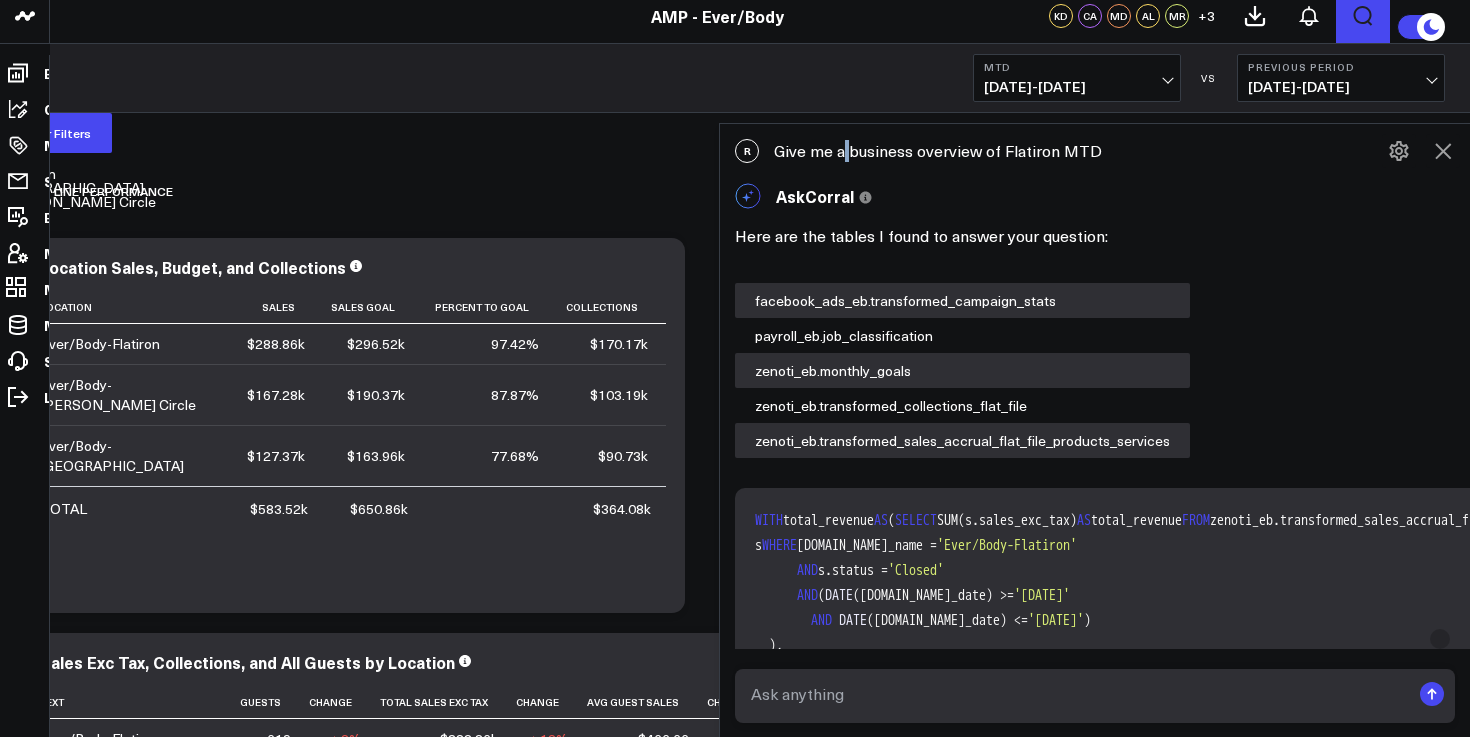 click on "R Give me a business overview of Flatiron MTD" at bounding box center (1095, 151) 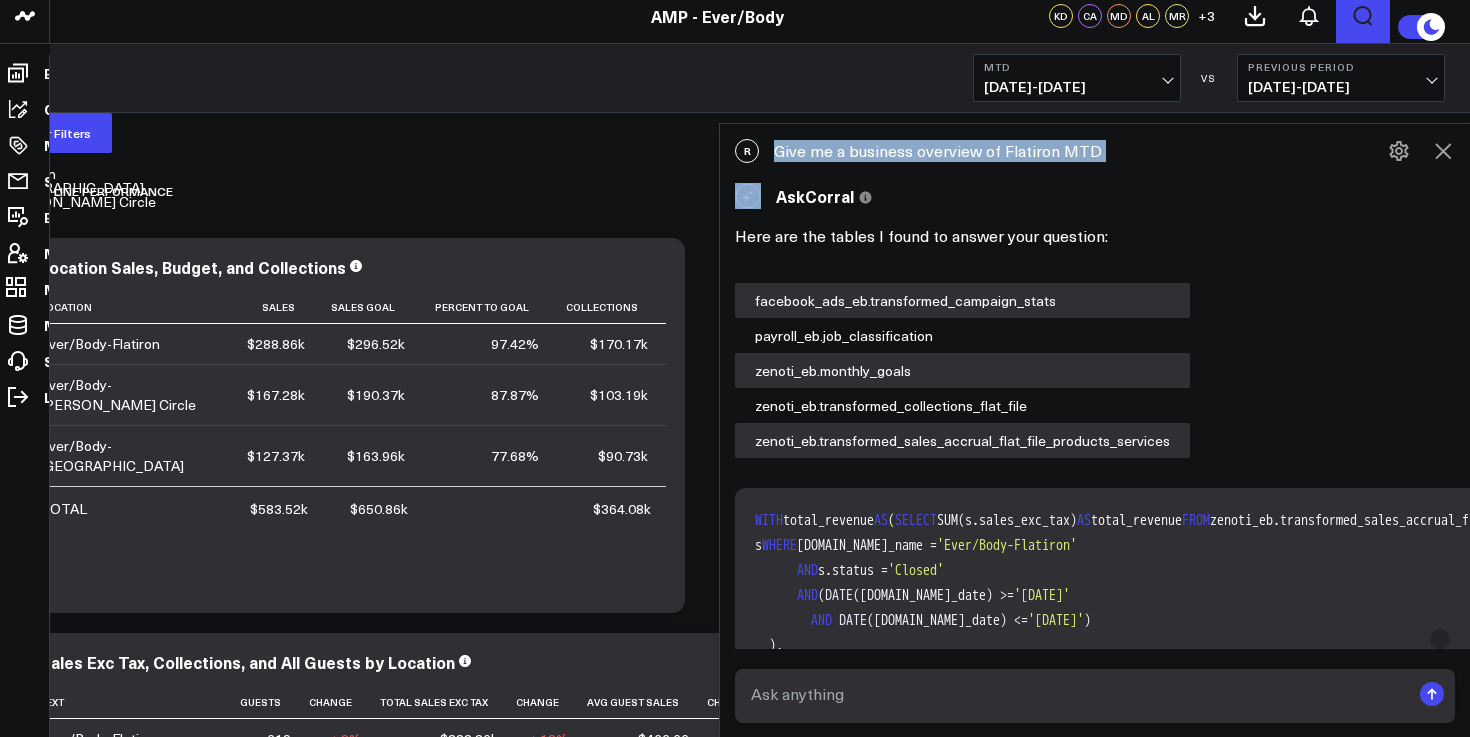 click on "R Give me a business overview of Flatiron MTD" at bounding box center [1095, 151] 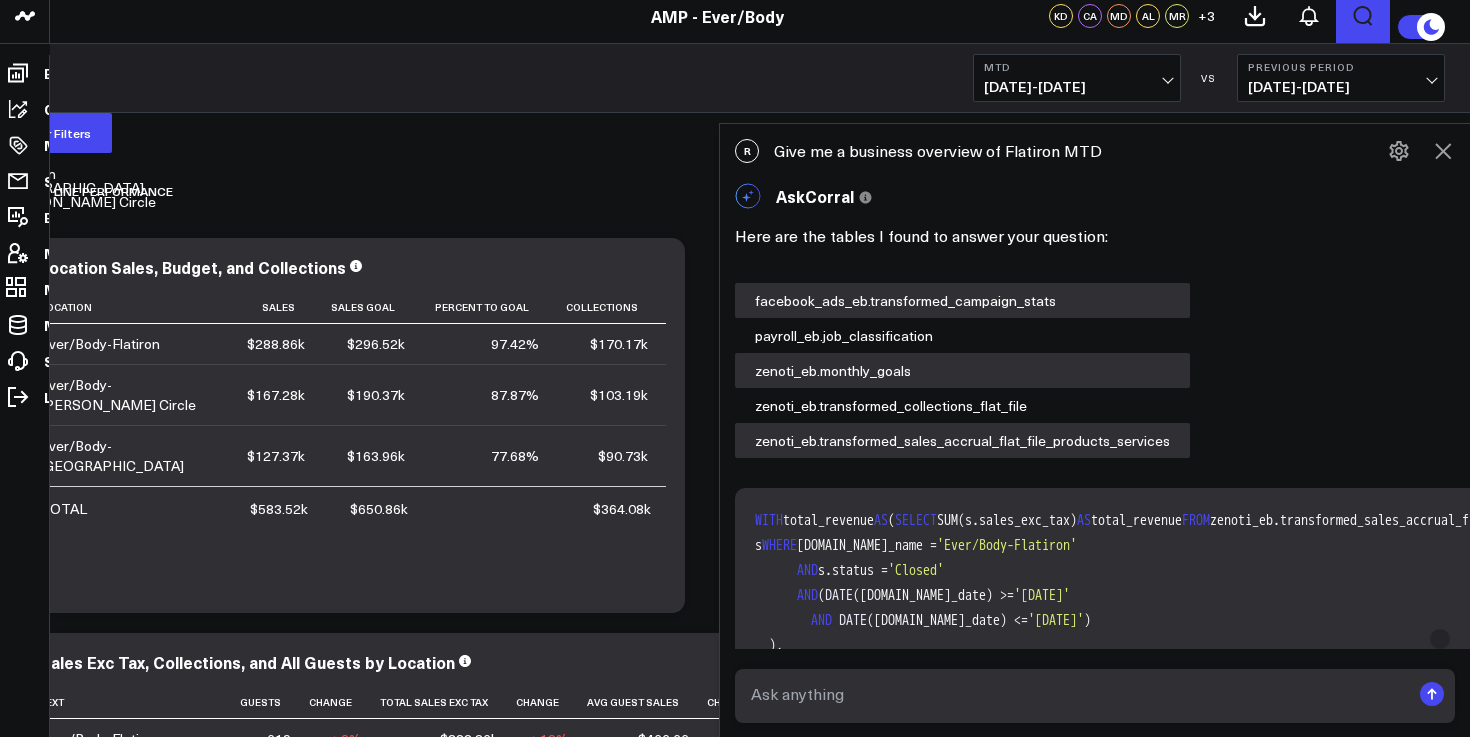 click at bounding box center (1078, 694) 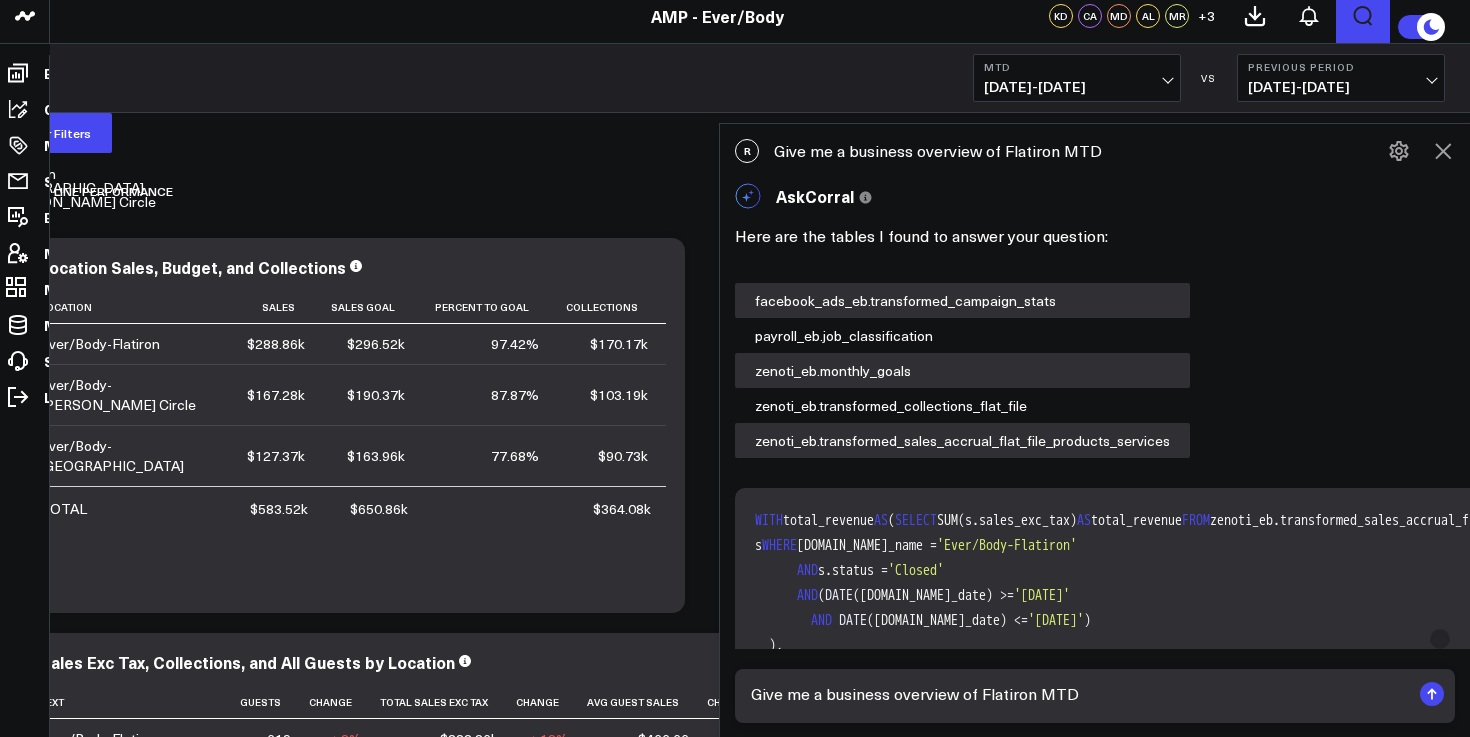 click on "Give me a business overview of Flatiron MTD" at bounding box center [1078, 694] 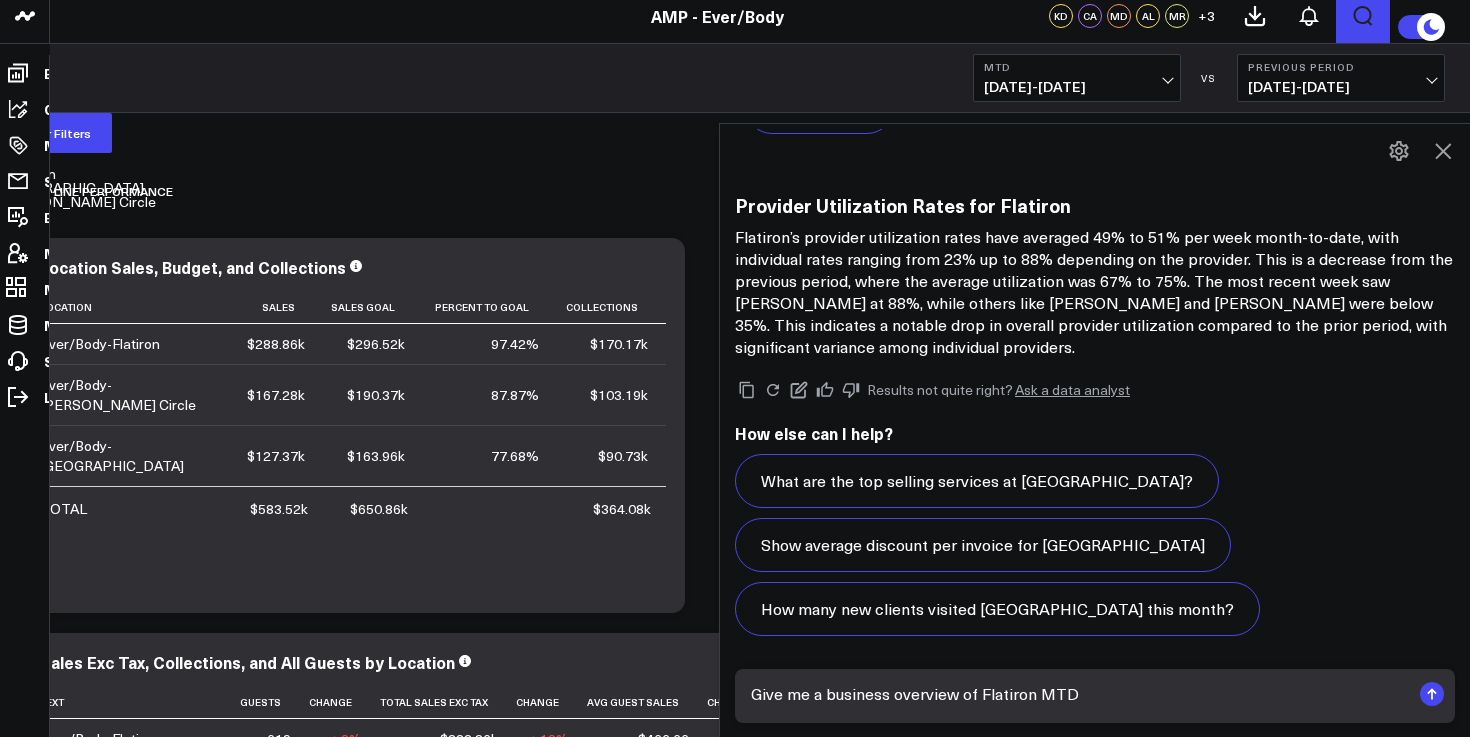 scroll, scrollTop: 3466, scrollLeft: 0, axis: vertical 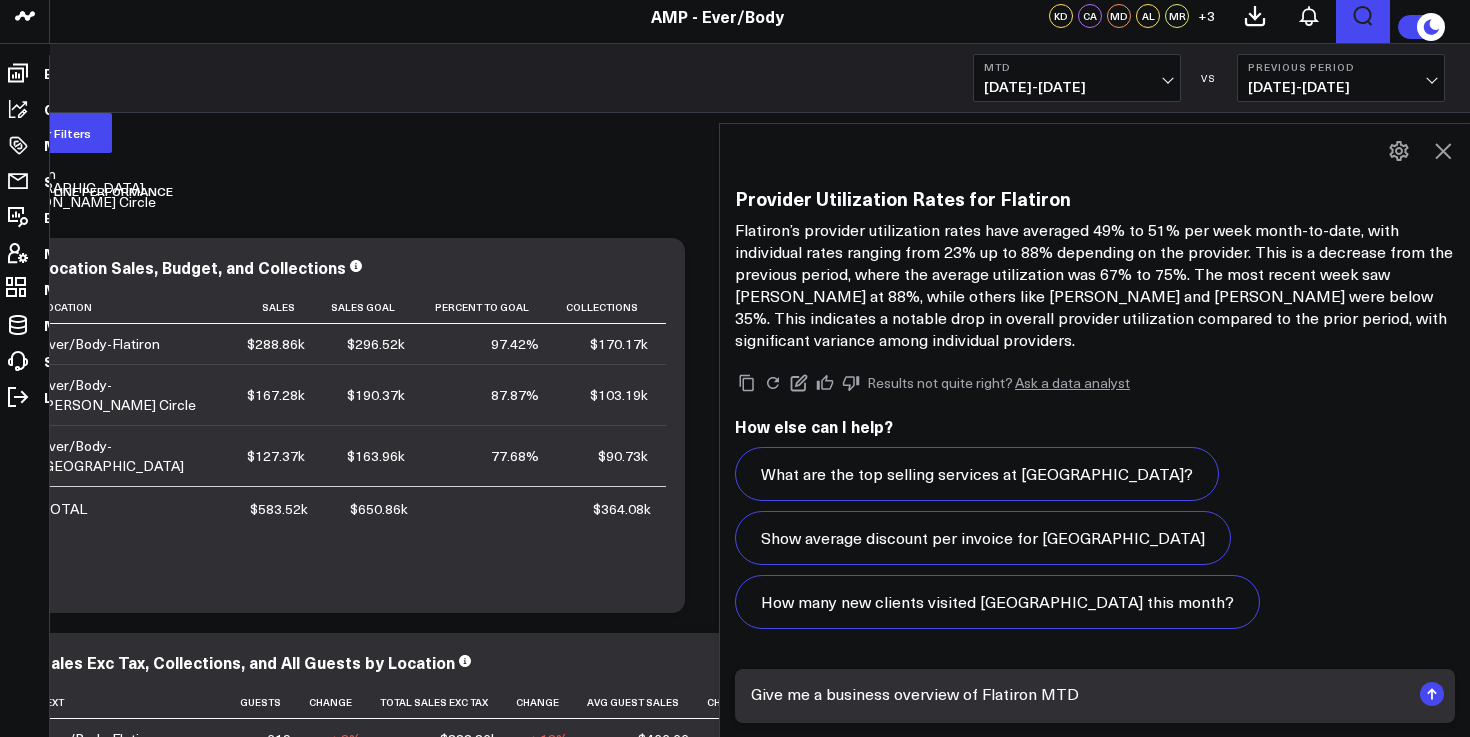 type on "Give me a business overview of Flatiron MTD" 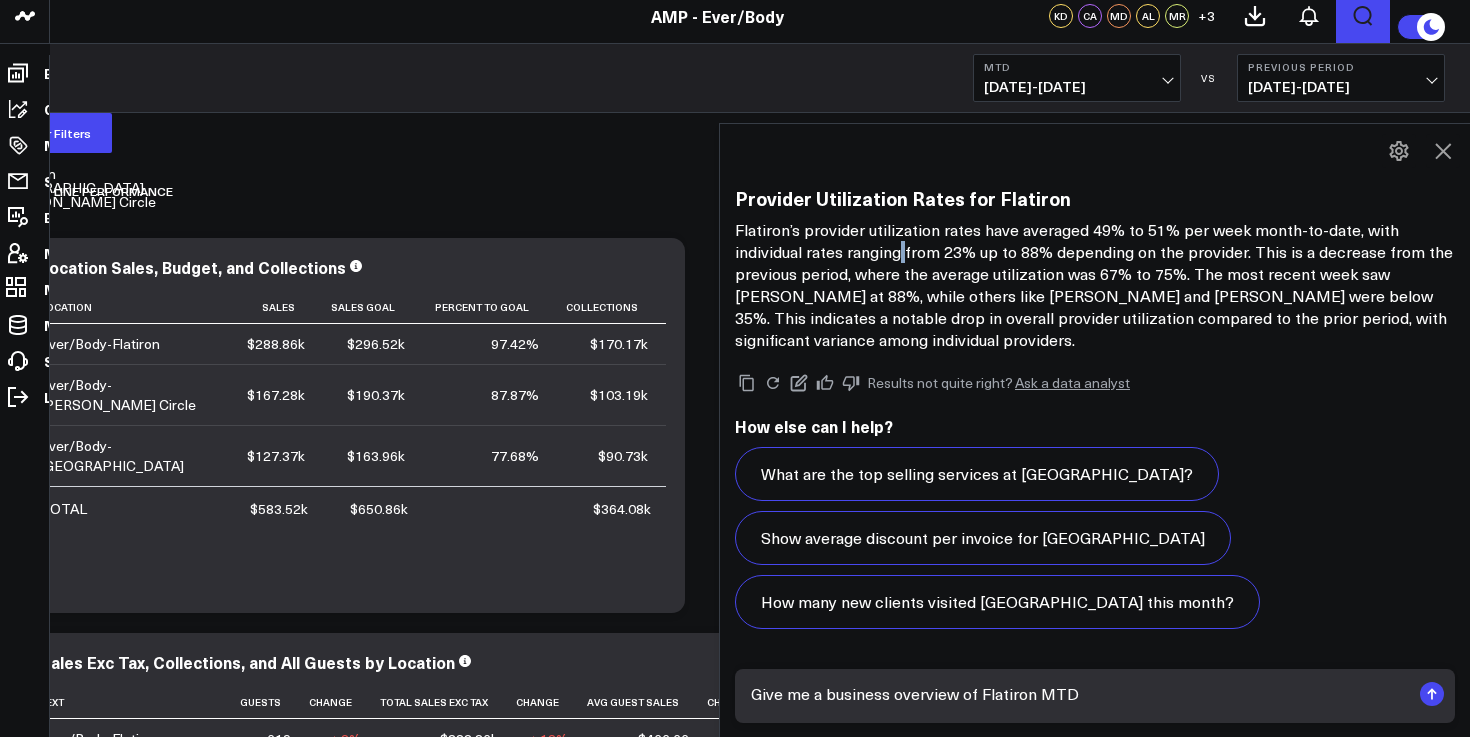 click on "Flatiron’s provider utilization rates have averaged 49% to 51% per week month-to-date, with individual rates ranging from 23% up to 88% depending on the provider. This is a decrease from the previous period, where the average utilization was 67% to 75%. The most recent week saw Andrea Hesler at 88%, while others like Rosangela Fontana and Tracy Carrella were below 35%. This indicates a notable drop in overall provider utilization compared to the prior period, with significant variance among individual providers." at bounding box center (1095, 285) 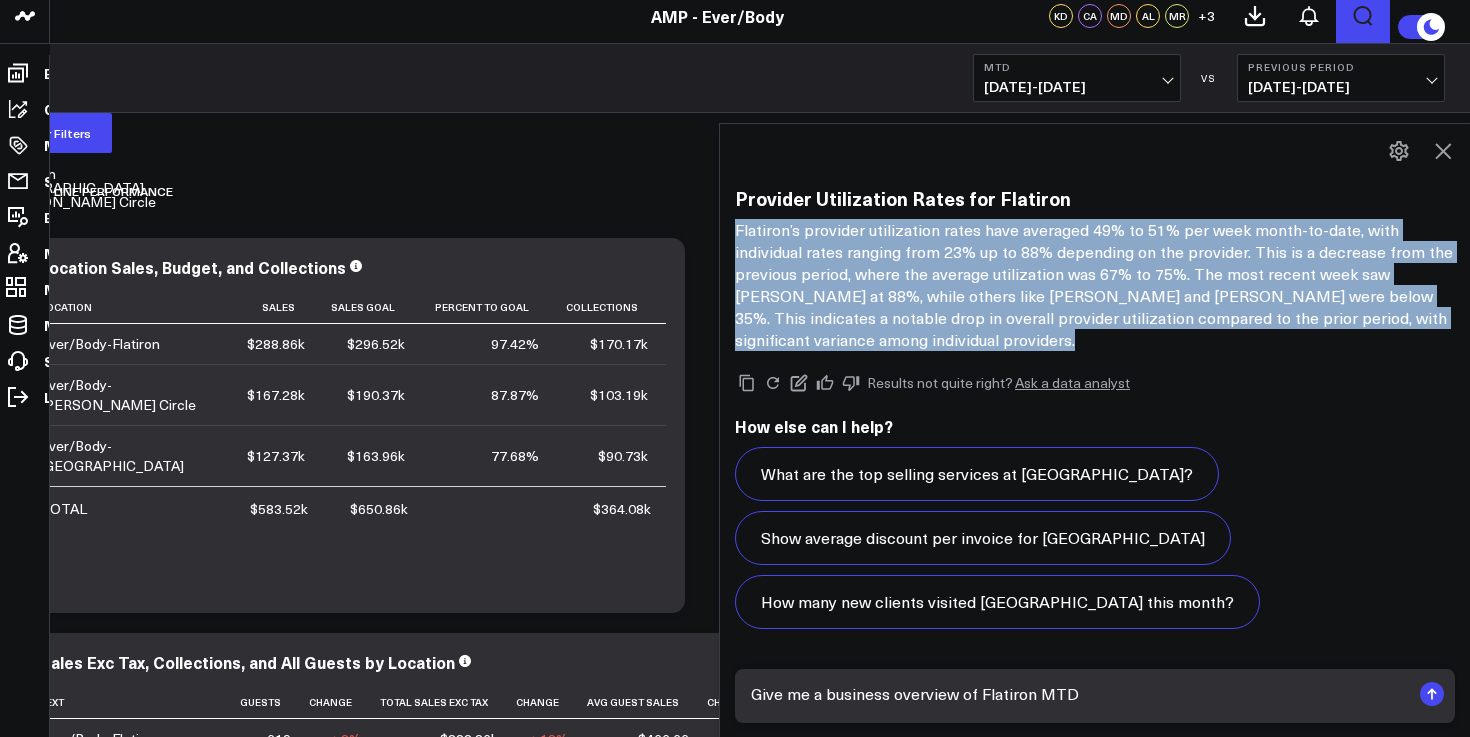 click on "Flatiron’s provider utilization rates have averaged 49% to 51% per week month-to-date, with individual rates ranging from 23% up to 88% depending on the provider. This is a decrease from the previous period, where the average utilization was 67% to 75%. The most recent week saw Andrea Hesler at 88%, while others like Rosangela Fontana and Tracy Carrella were below 35%. This indicates a notable drop in overall provider utilization compared to the prior period, with significant variance among individual providers." at bounding box center (1095, 285) 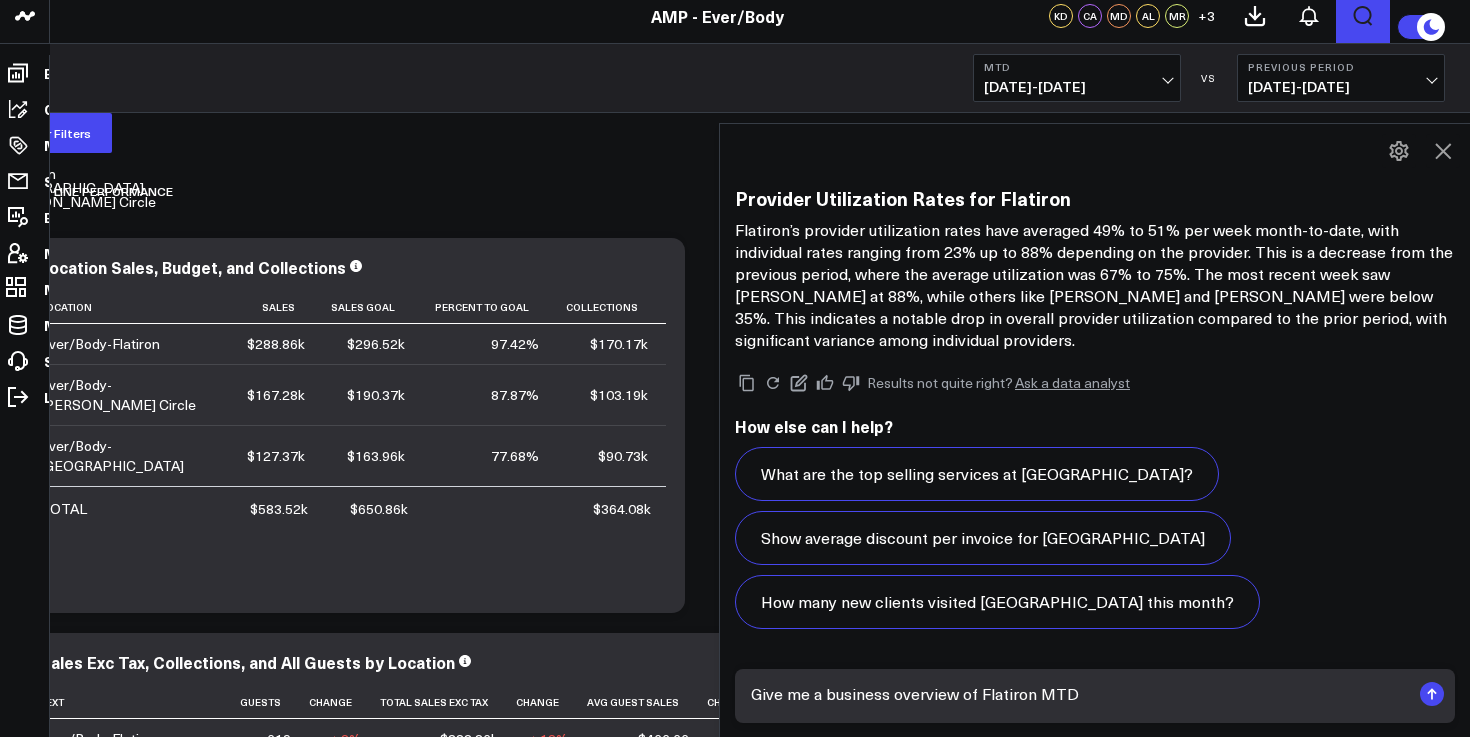 click on "Provider Utilization Rates for Flatiron" at bounding box center [1095, 198] 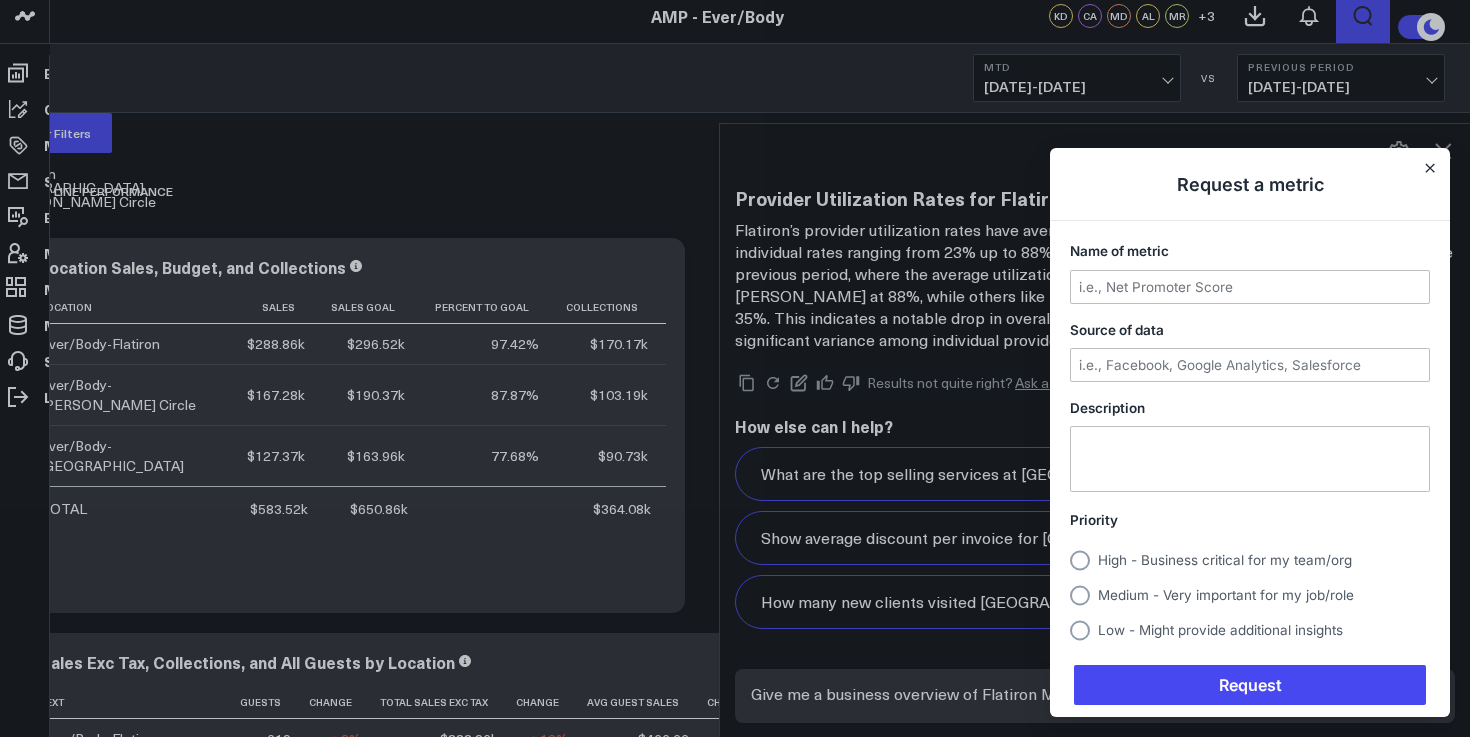 scroll, scrollTop: 0, scrollLeft: 0, axis: both 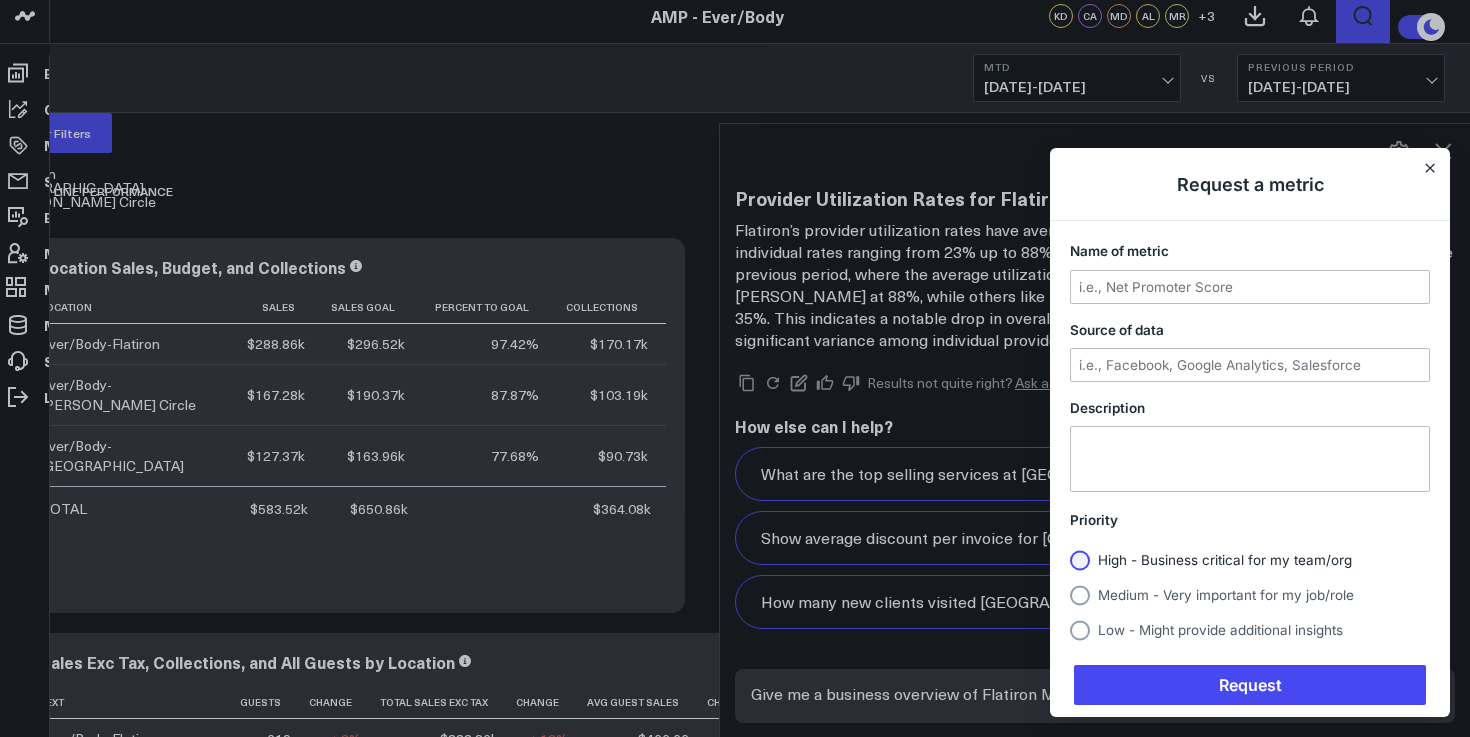 click 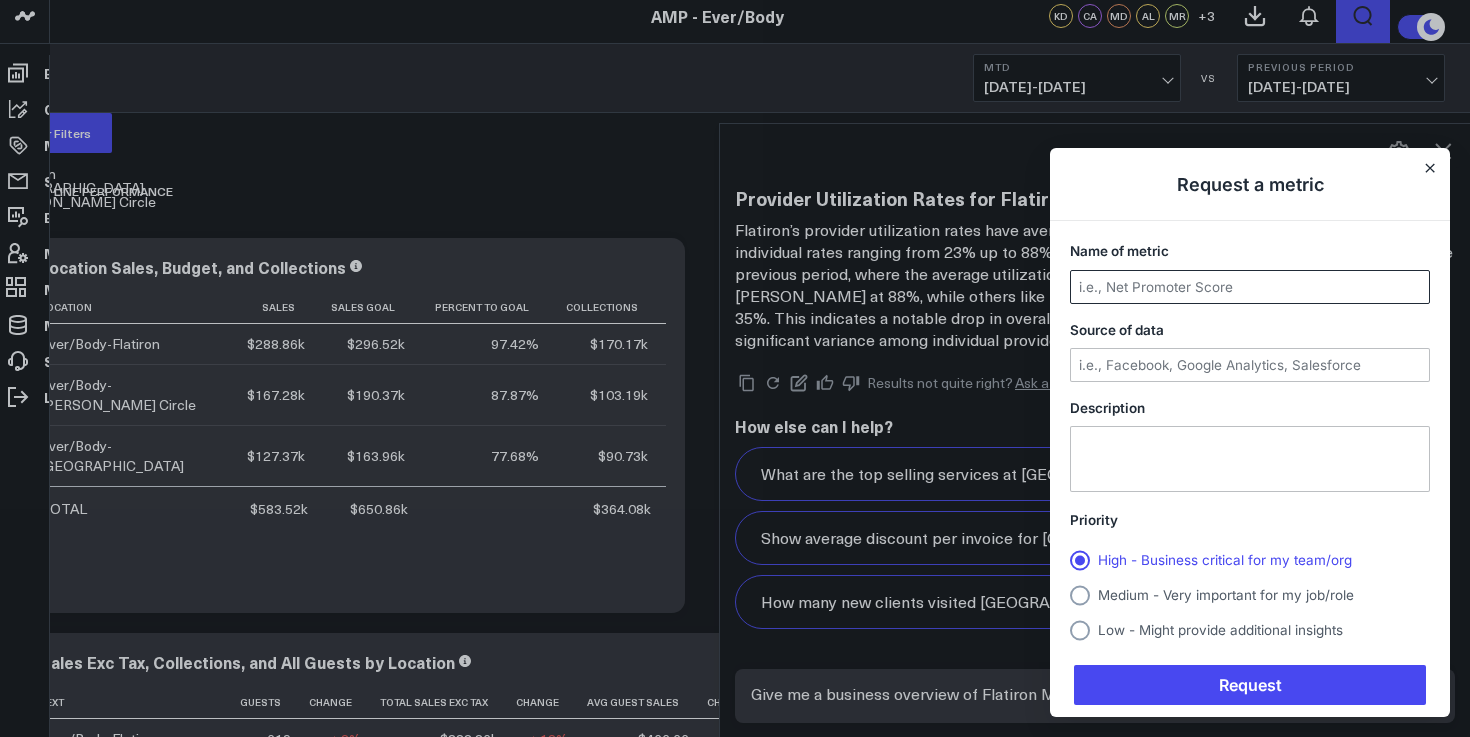 click at bounding box center (1250, 287) 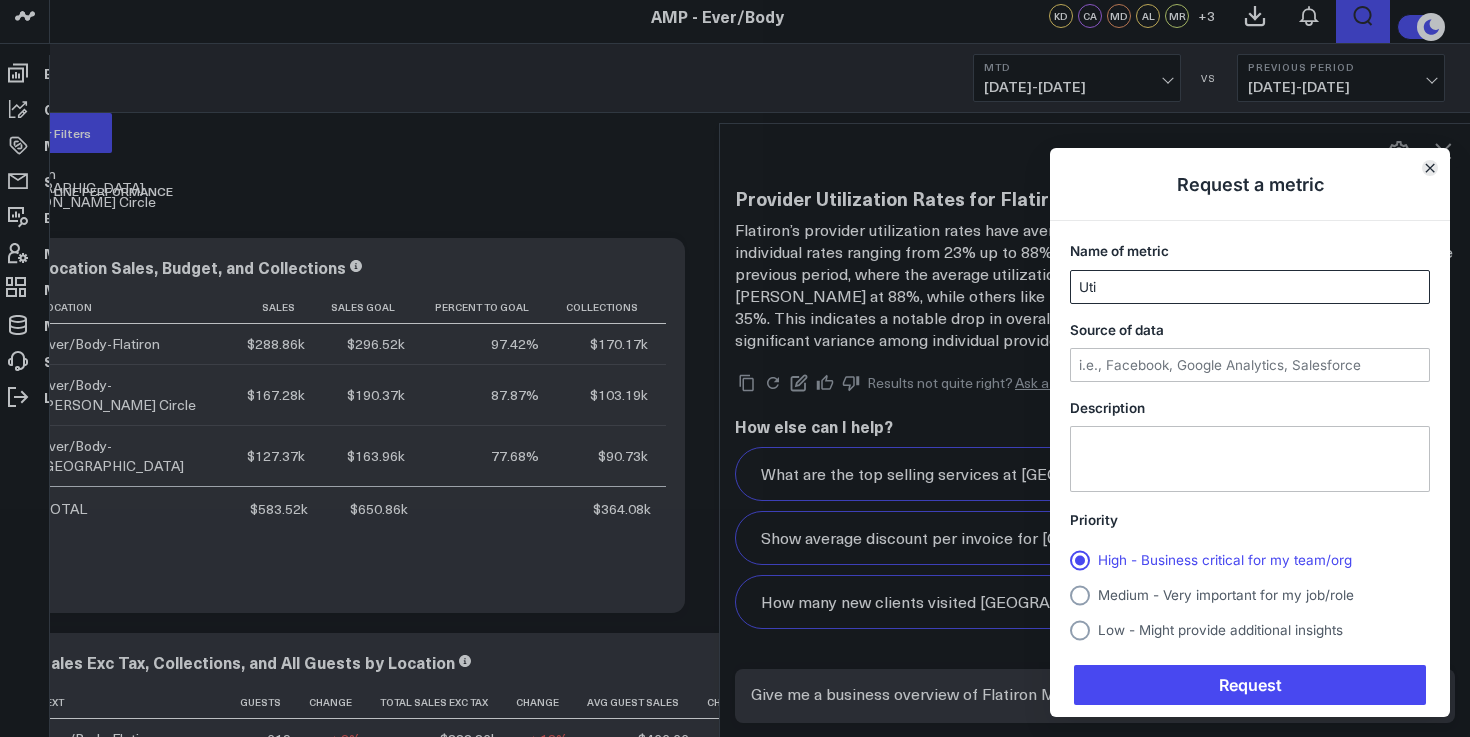 type on "Uti" 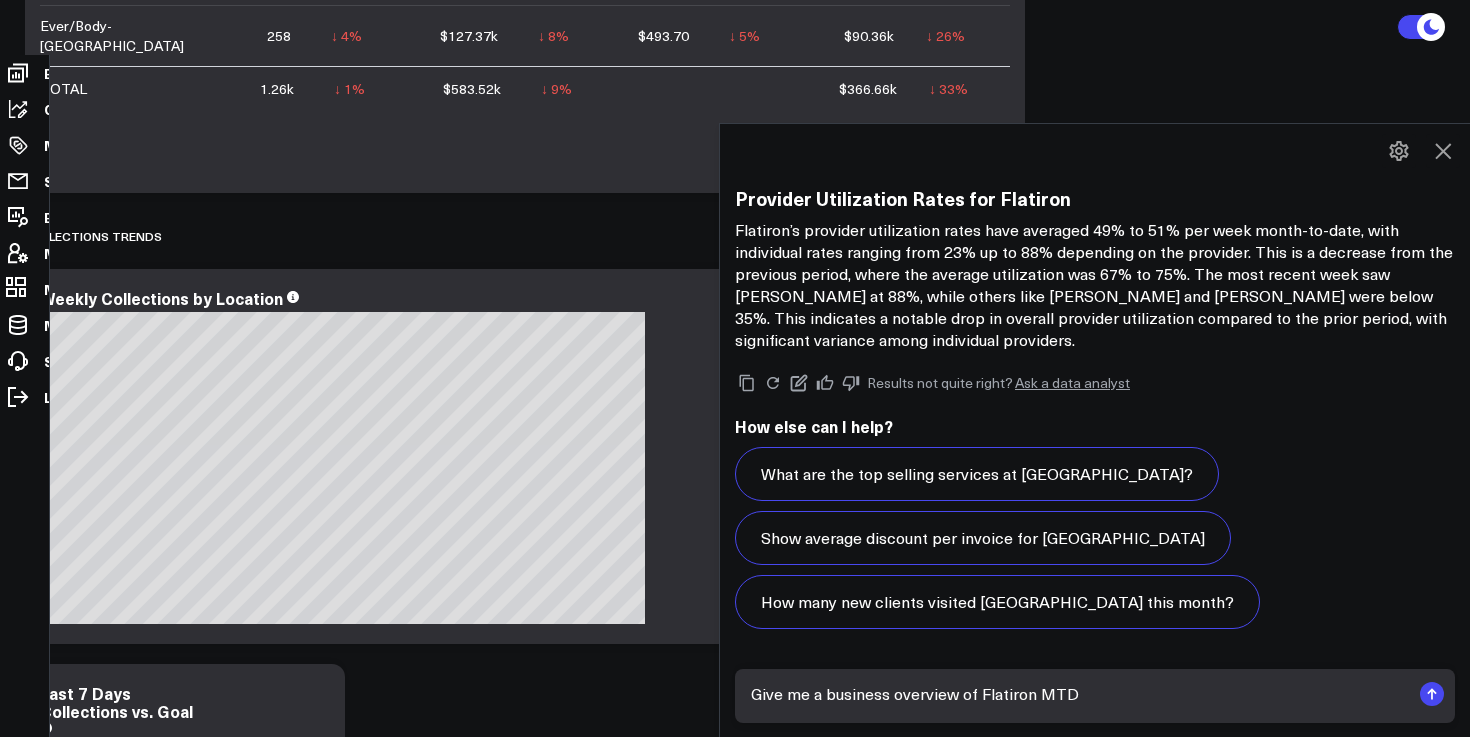 scroll, scrollTop: 985, scrollLeft: 0, axis: vertical 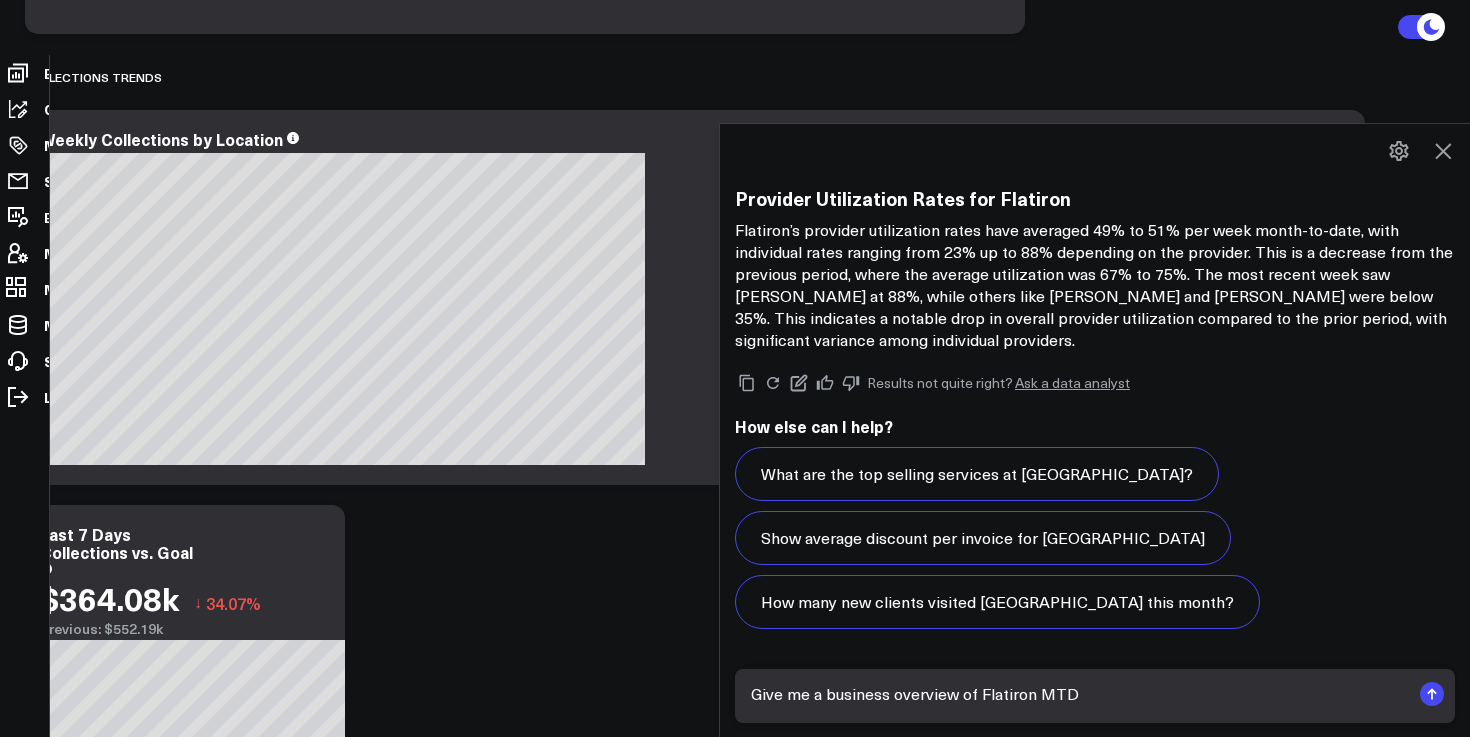 click on "Give me a business overview of Flatiron MTD" at bounding box center (1078, 694) 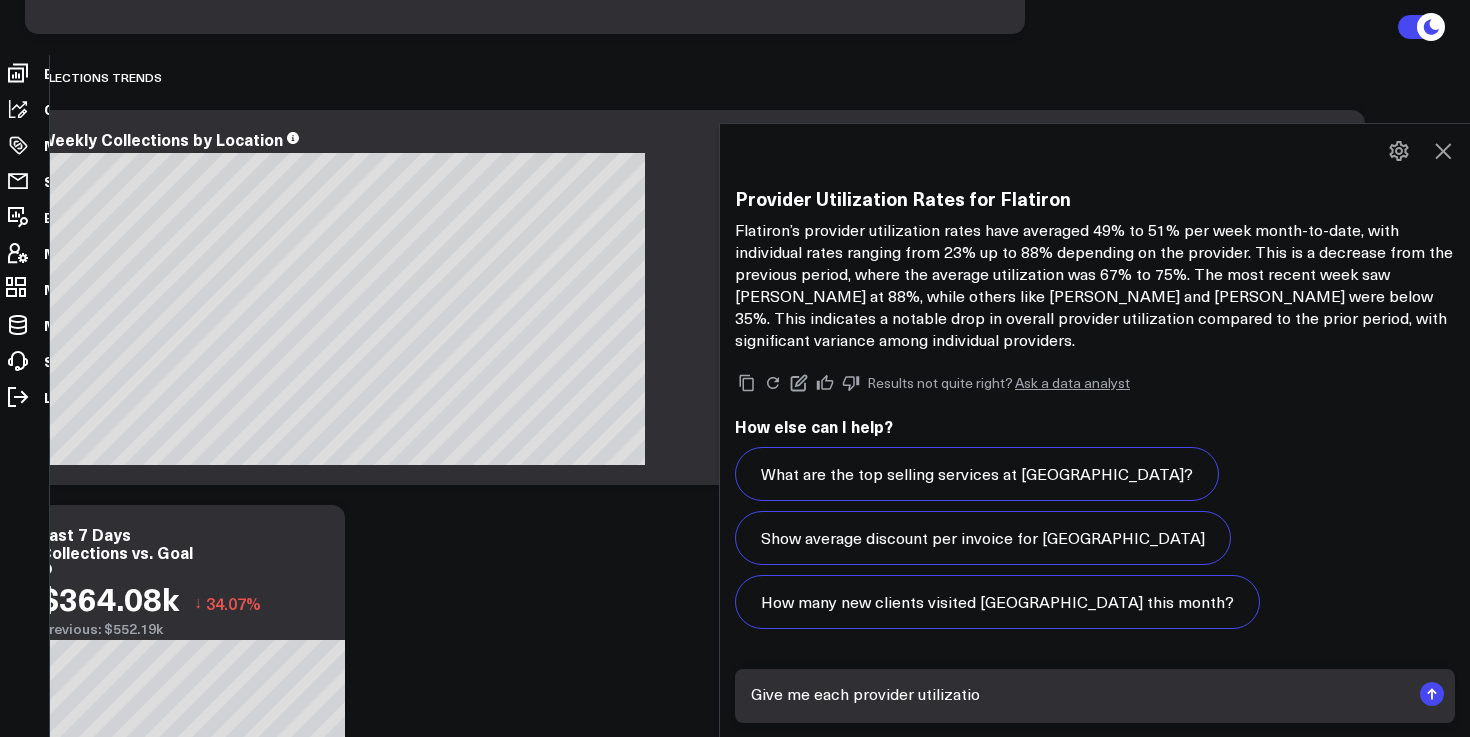 type on "Give me each provider utilization" 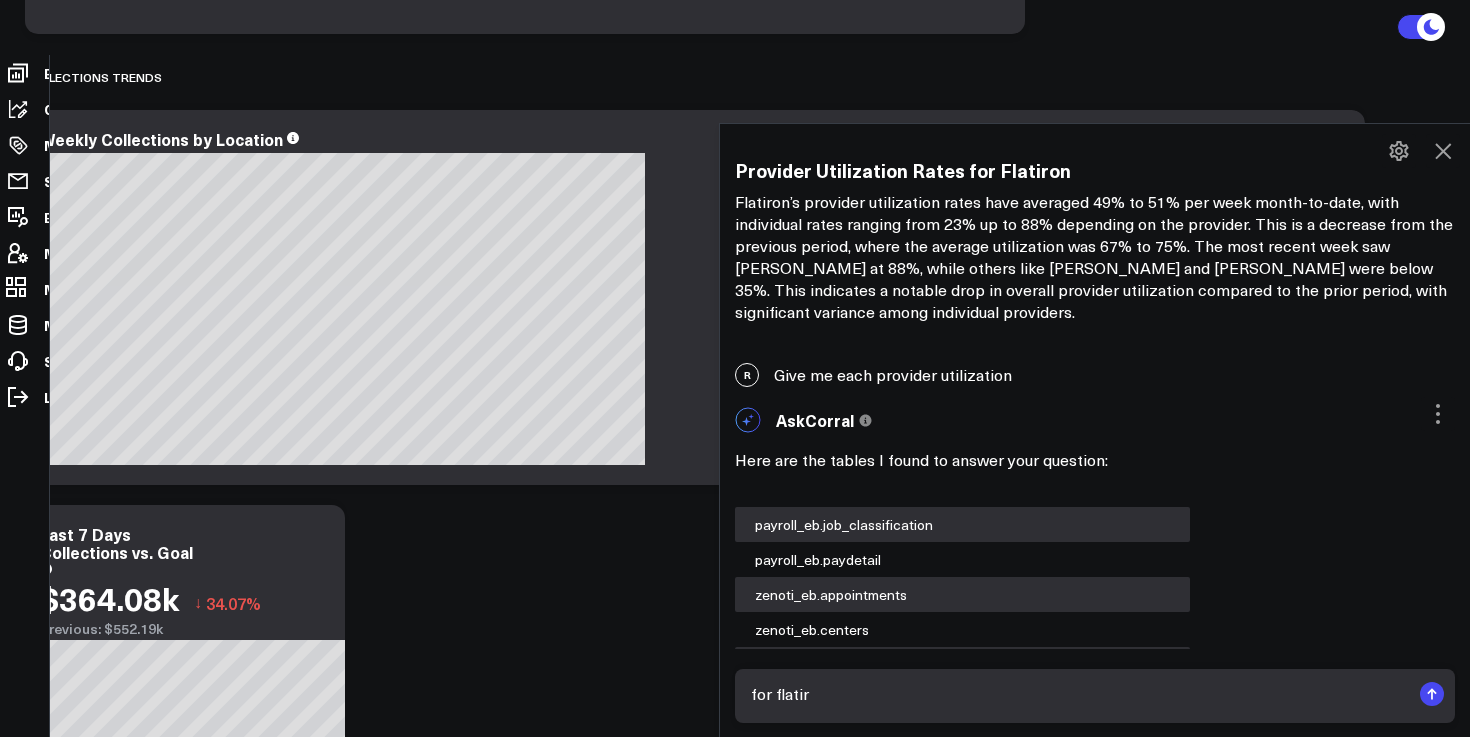 scroll, scrollTop: 3830, scrollLeft: 0, axis: vertical 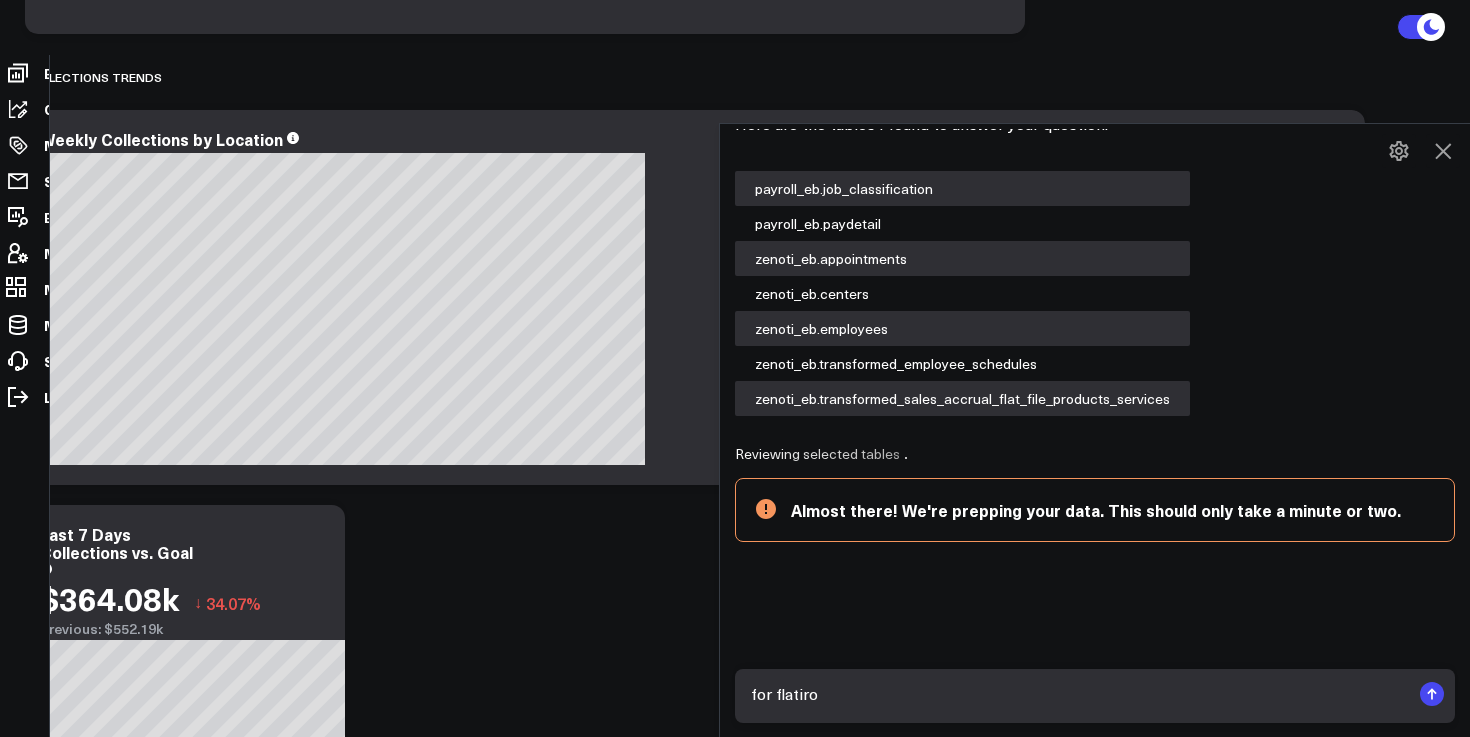 type on "for flatiron" 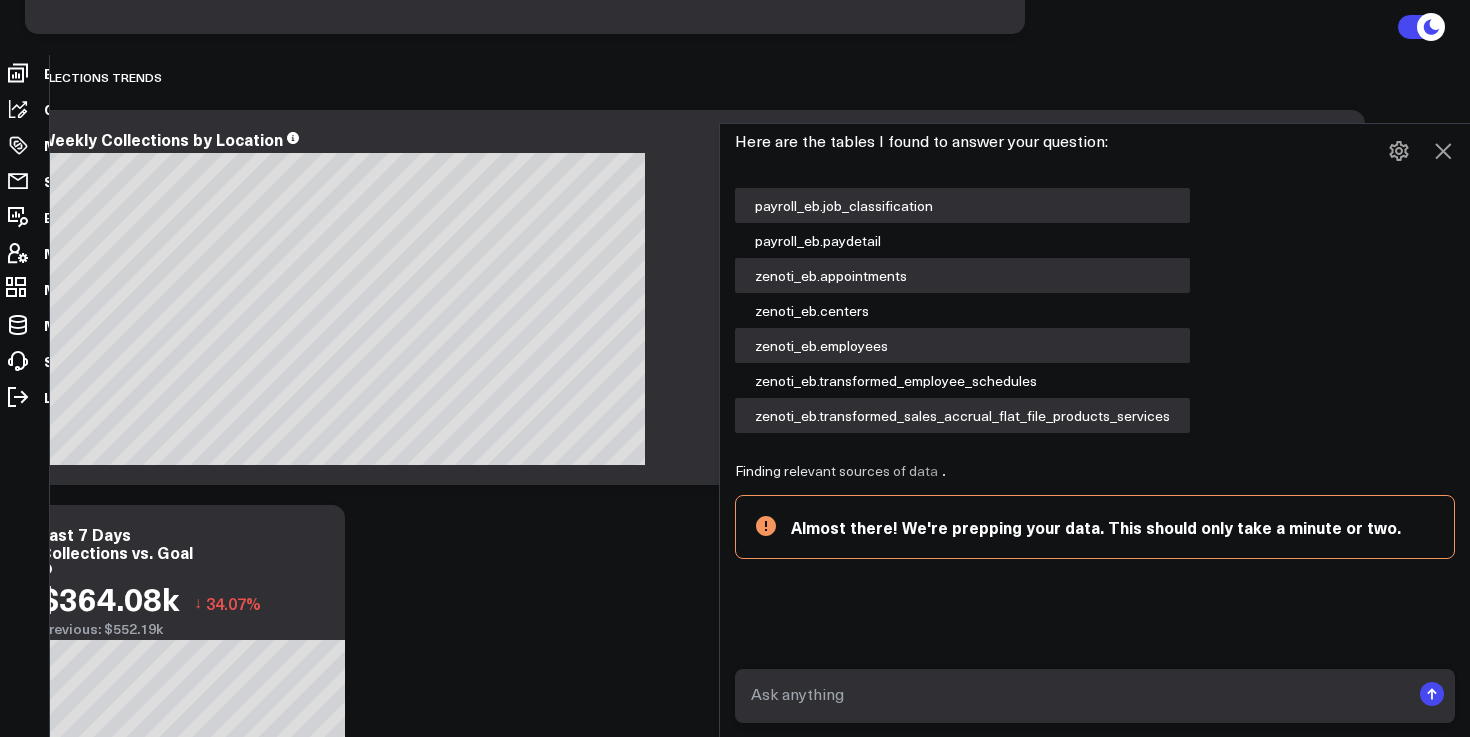 scroll, scrollTop: 4385, scrollLeft: 0, axis: vertical 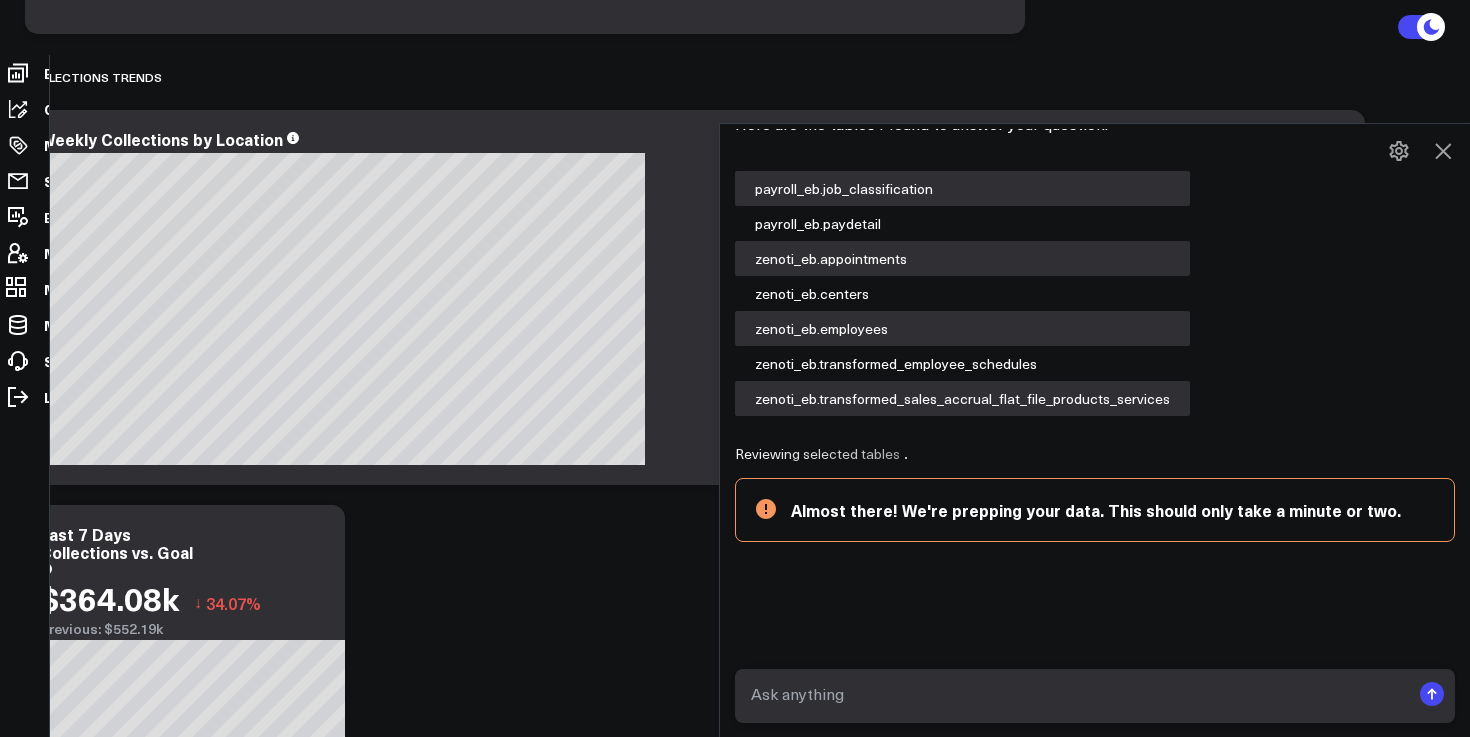 type 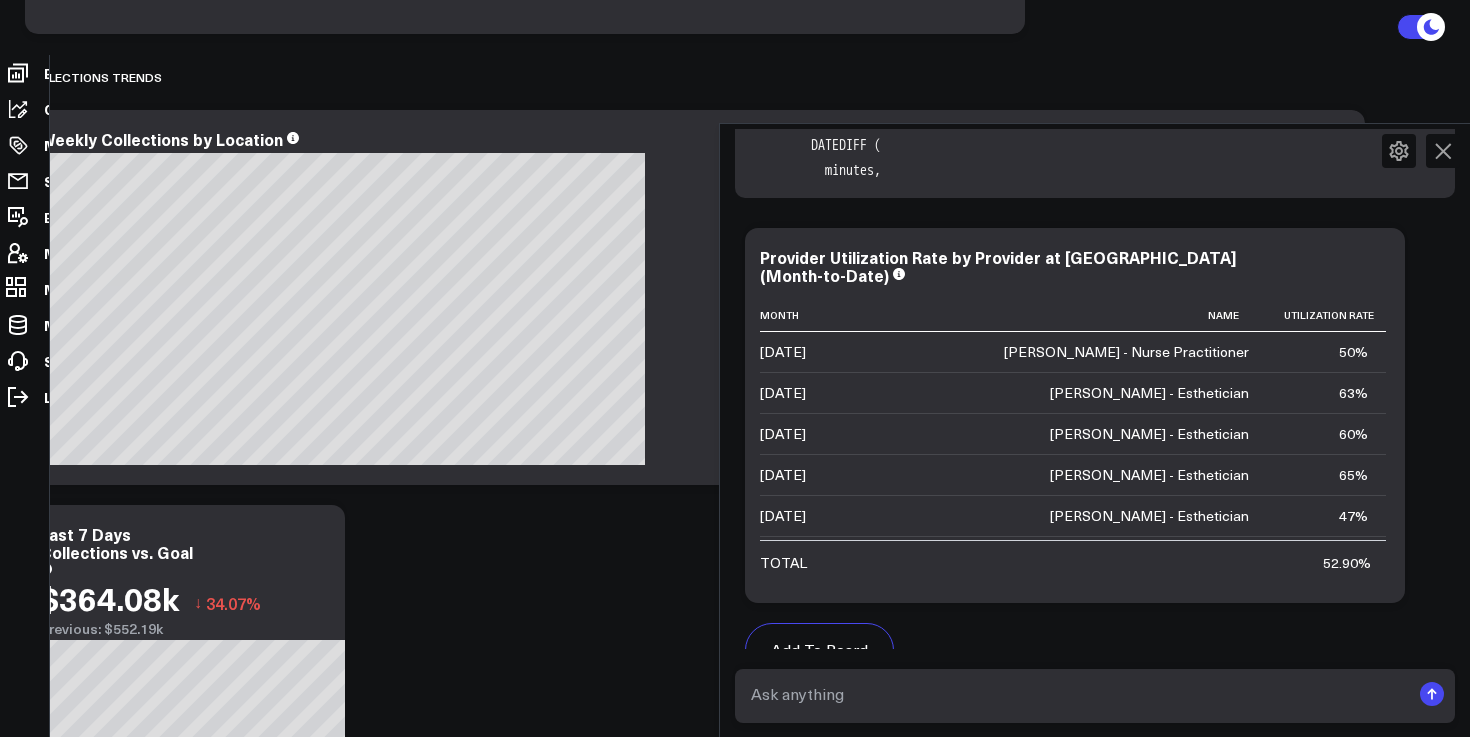 scroll, scrollTop: 7323, scrollLeft: 0, axis: vertical 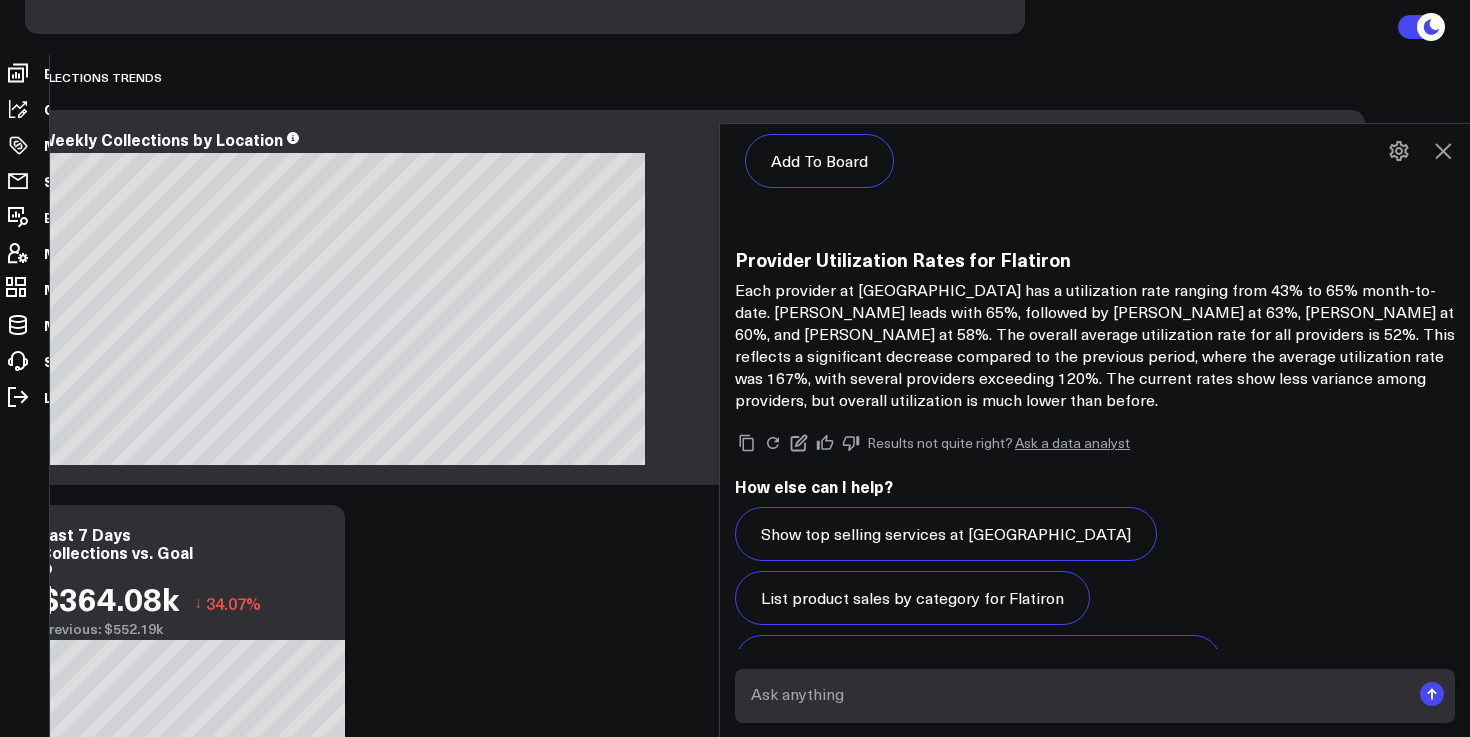 click on "Each provider at Flatiron has a utilization rate ranging from 43% to 65% month-to-date. Cassidy Wysocki leads with 65%, followed by Andrea Hesler at 63%, Bianca Thelisma at 60%, and Kendra Avila at 58%. The overall average utilization rate for all providers is 52%. This reflects a significant decrease compared to the previous period, where the average utilization rate was 167%, with several providers exceeding 120%. The current rates show less variance among providers, but overall utilization is much lower than before." at bounding box center [1095, 345] 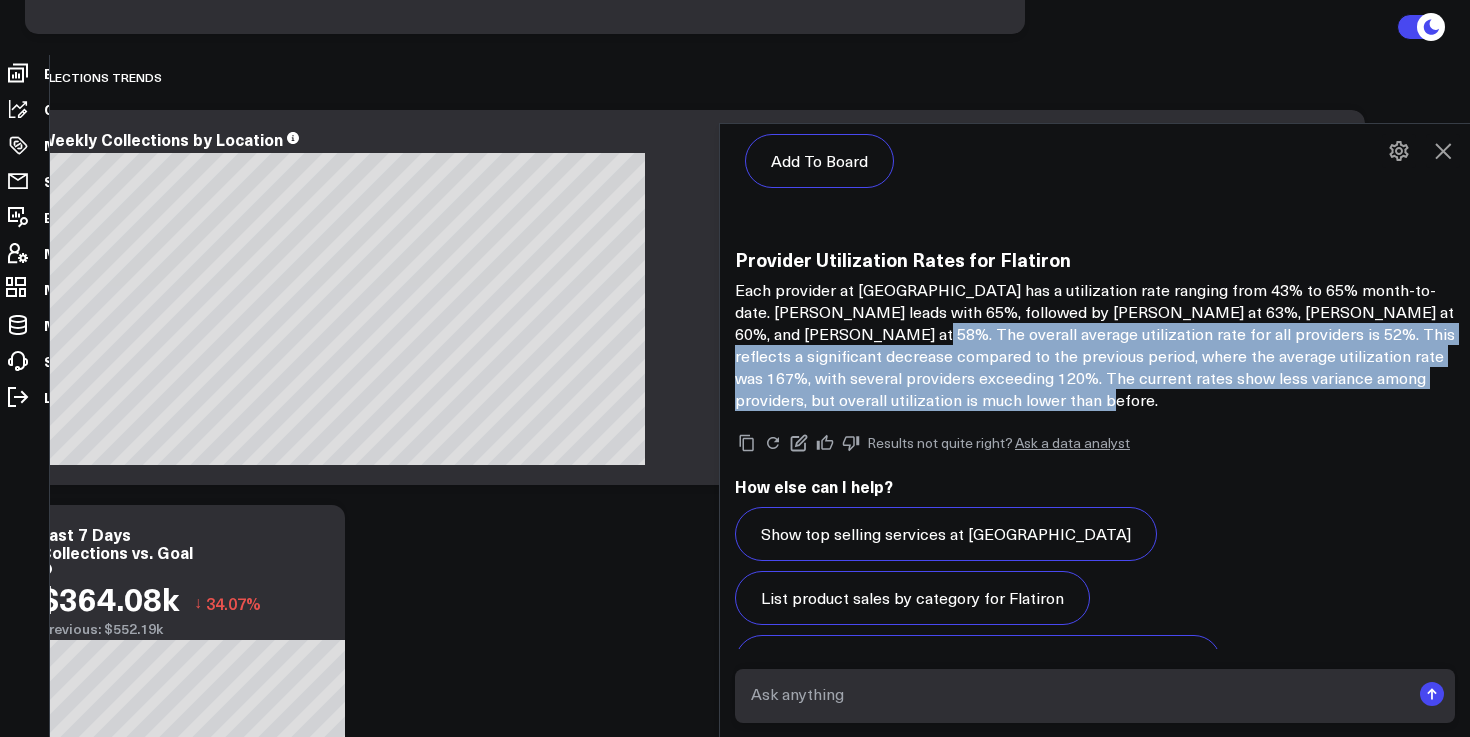drag, startPoint x: 849, startPoint y: 337, endPoint x: 1102, endPoint y: 399, distance: 260.48608 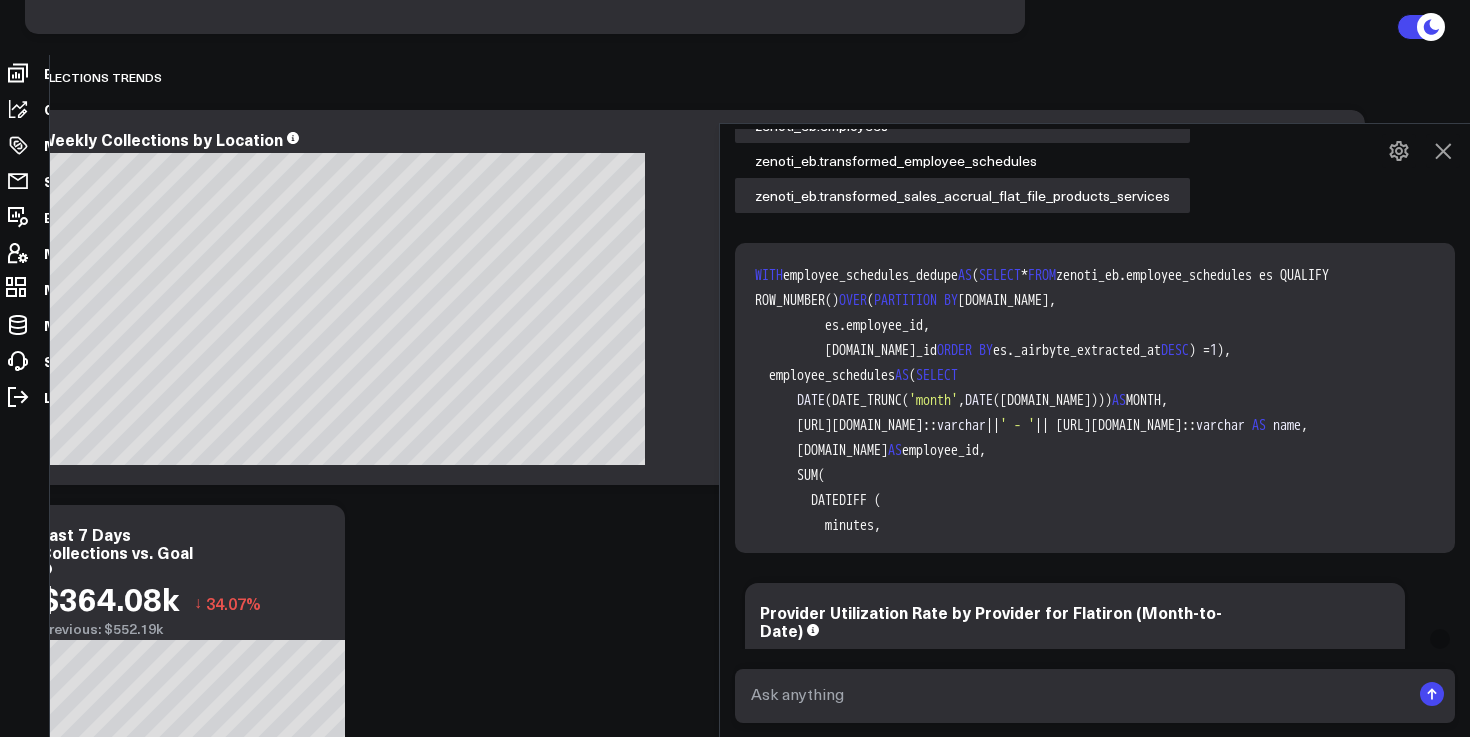 scroll, scrollTop: 6440, scrollLeft: 0, axis: vertical 